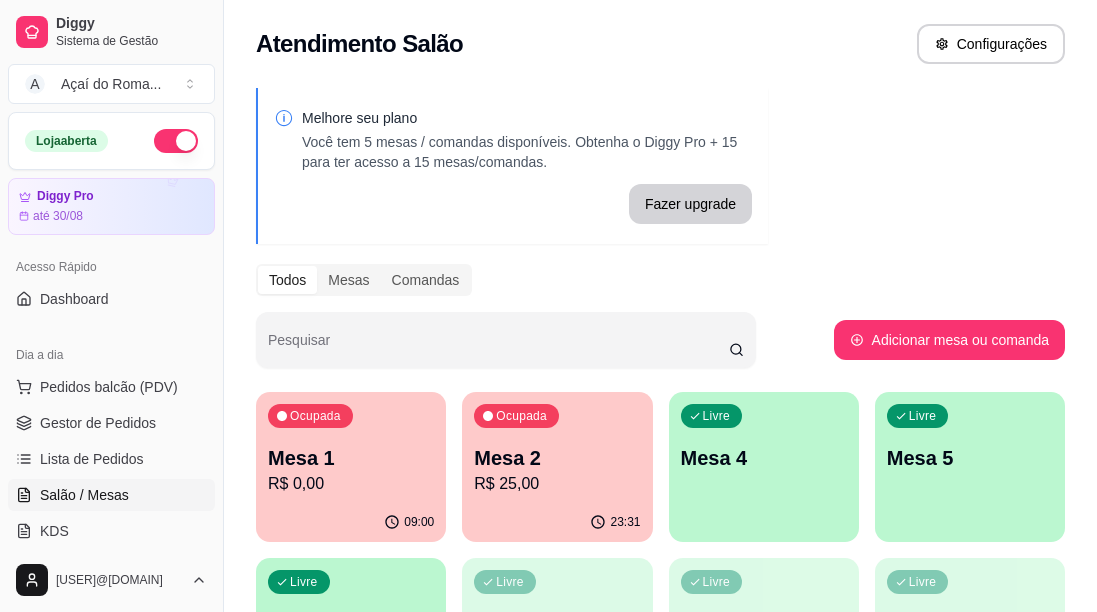 scroll, scrollTop: 0, scrollLeft: 0, axis: both 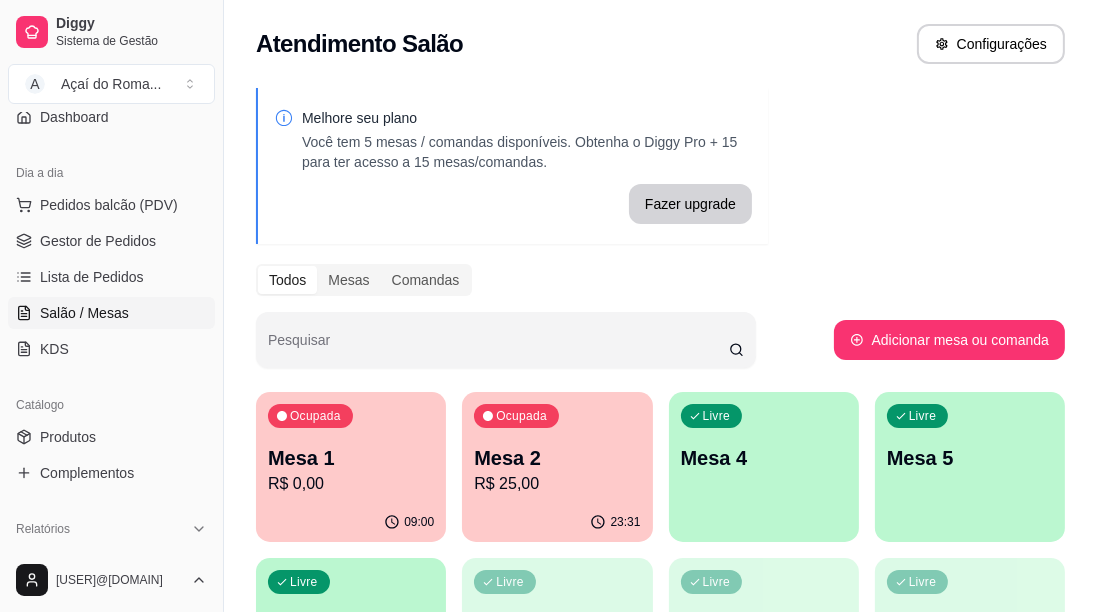 click on "Produtos" at bounding box center [68, 437] 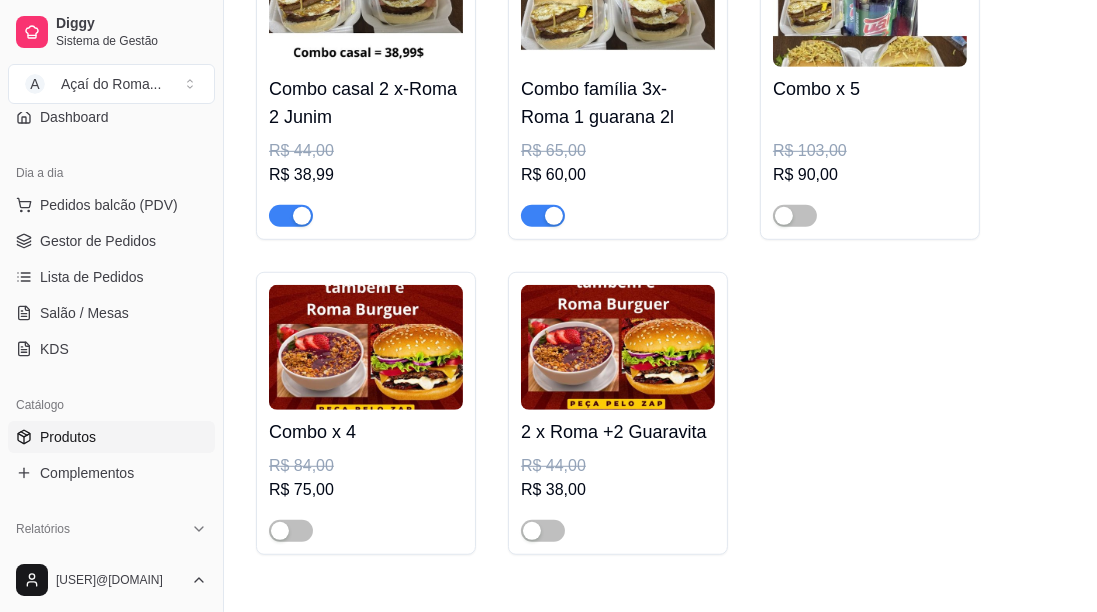 scroll, scrollTop: 1274, scrollLeft: 0, axis: vertical 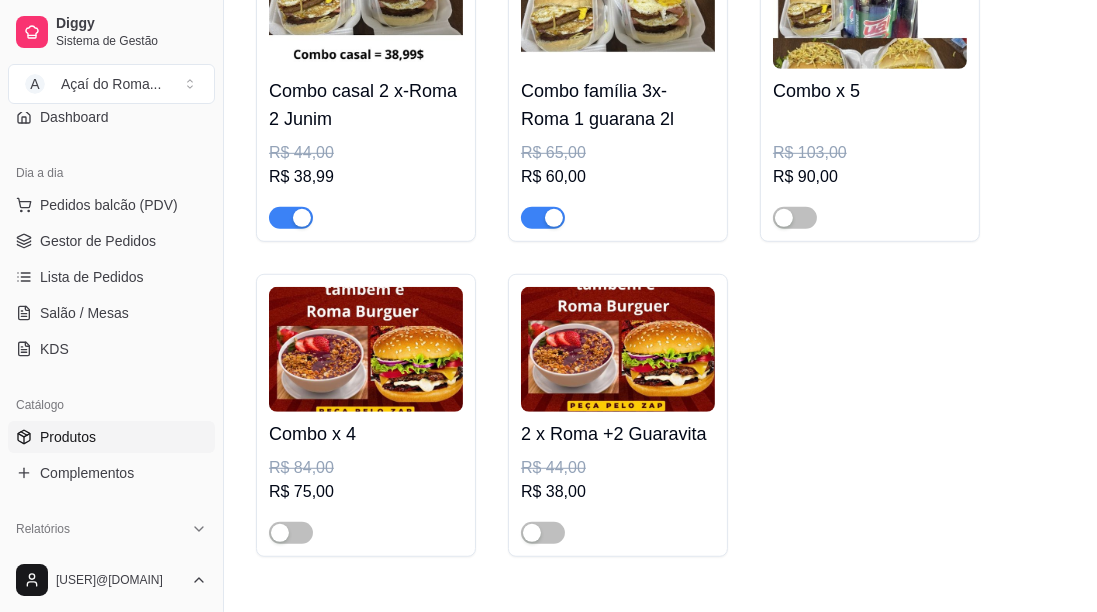 click at bounding box center [366, 349] 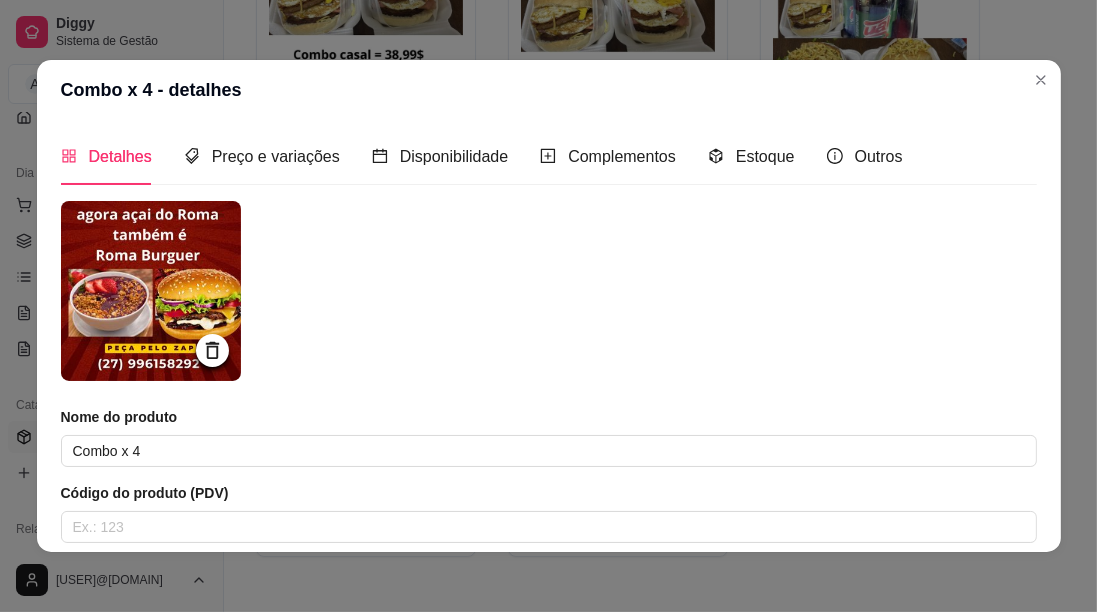 click on "Combo x 4 - detalhes" at bounding box center (549, 90) 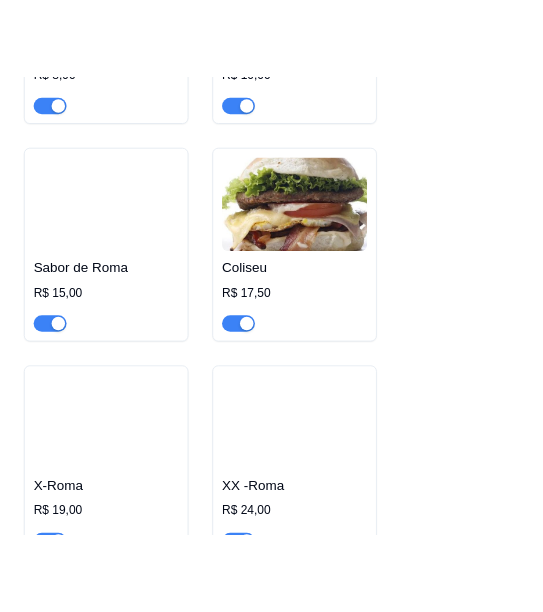 scroll, scrollTop: 0, scrollLeft: 0, axis: both 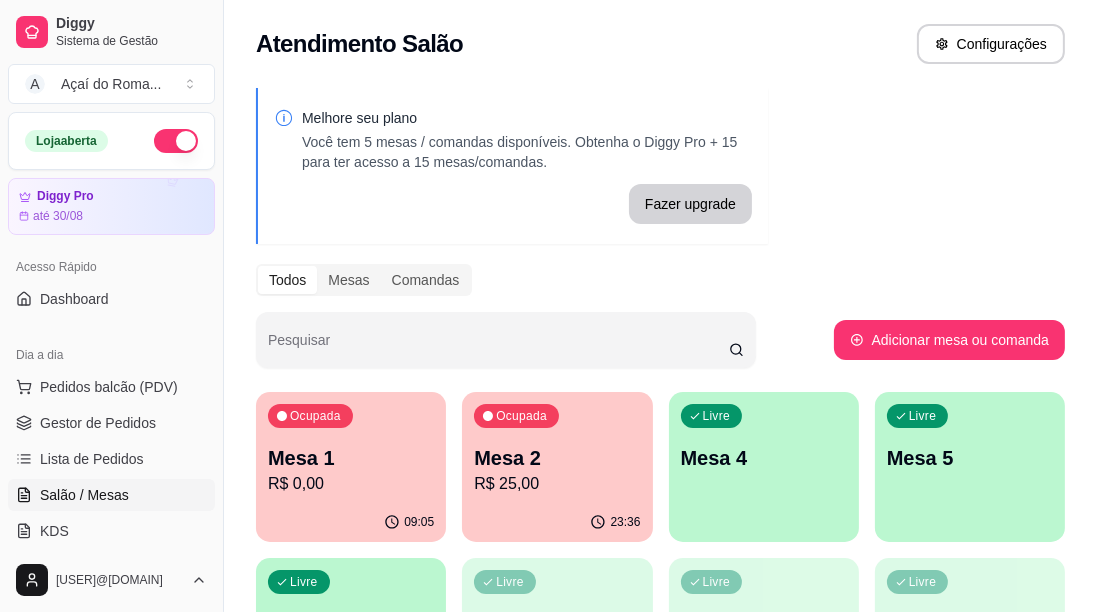 click on "Gestor de Pedidos" at bounding box center [111, 423] 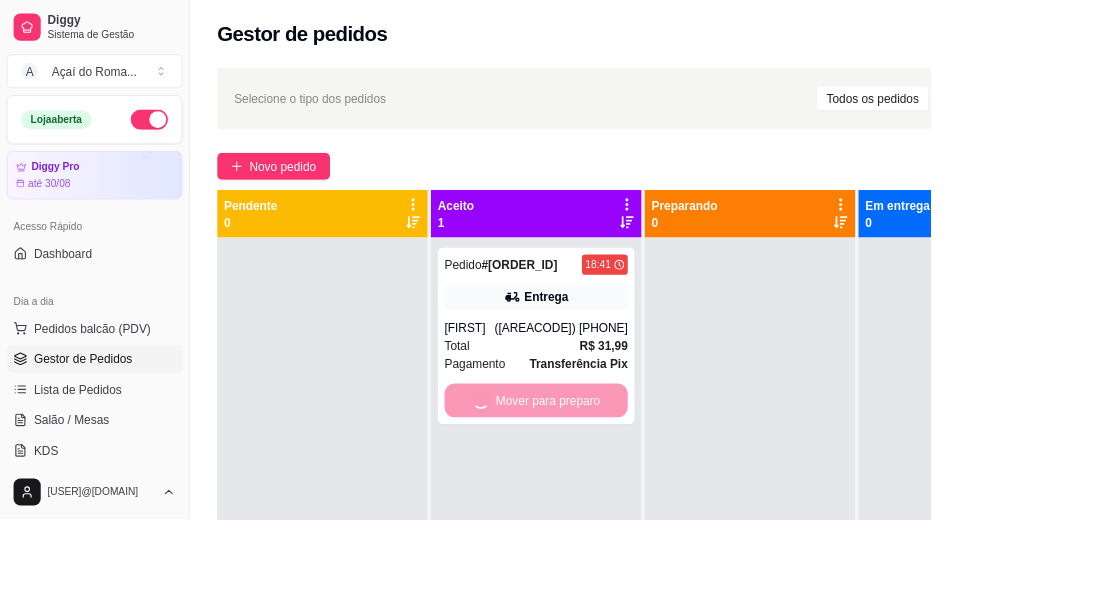 click on "Mover para preparo" at bounding box center (632, 472) 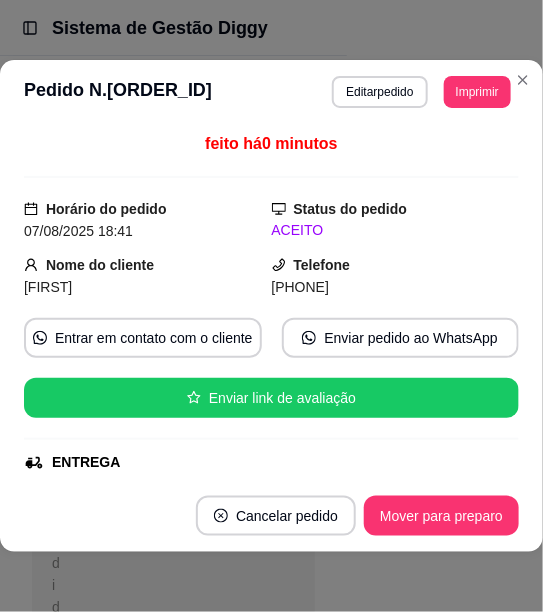 click on "Gestor de pedidos" at bounding box center [173, 90] 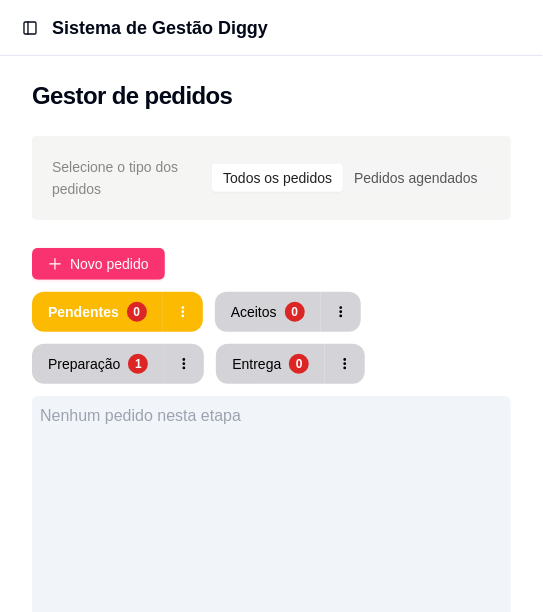 click on "Preparação 1" at bounding box center (98, 364) 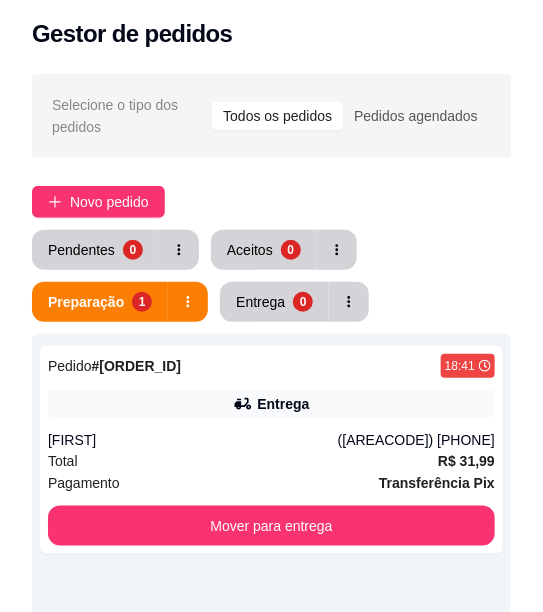 scroll, scrollTop: 69, scrollLeft: 0, axis: vertical 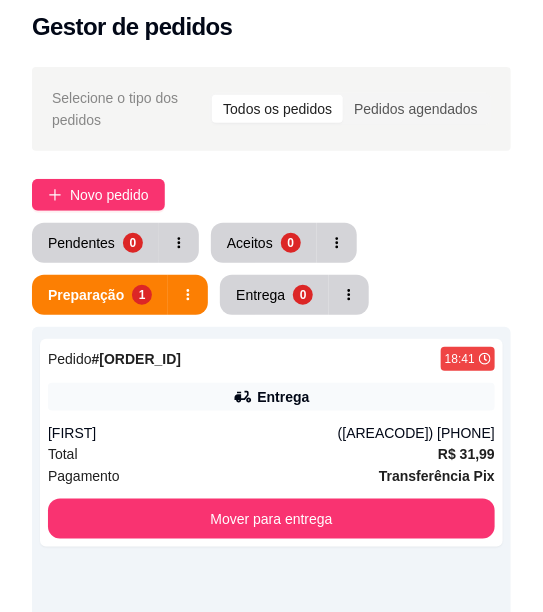 click on "Pagamento Transferência Pix" at bounding box center [271, 476] 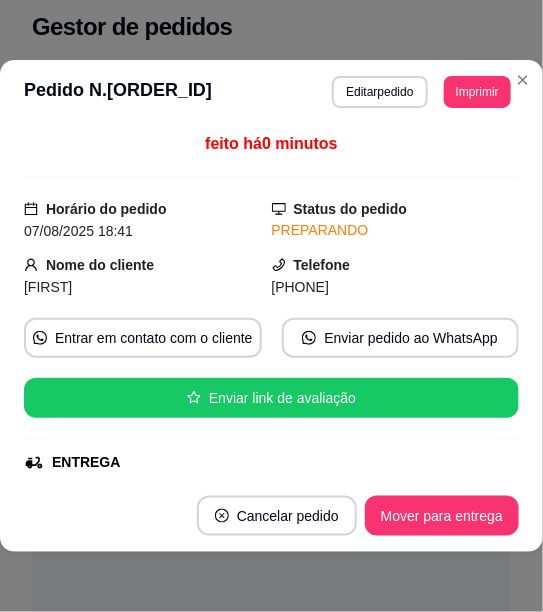 click on "Imprimir" at bounding box center [477, 92] 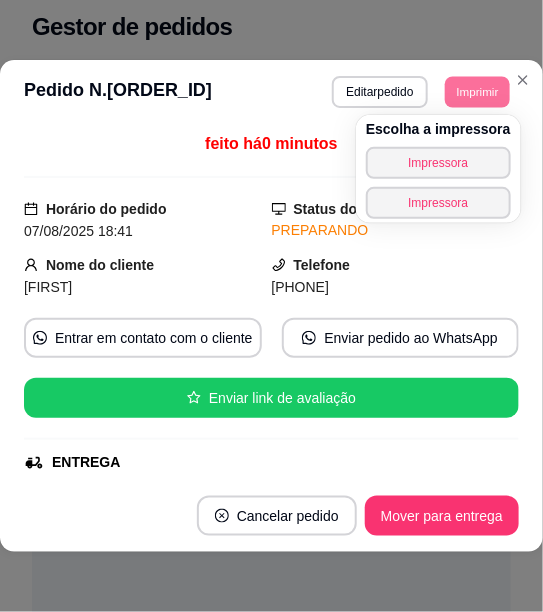 click on "Imprimir" at bounding box center (477, 91) 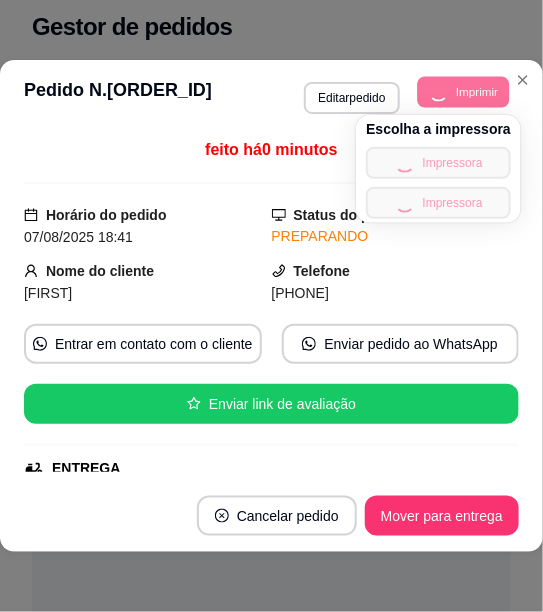 click on "Escolha a impressora Impressora Impressora" at bounding box center [438, 169] 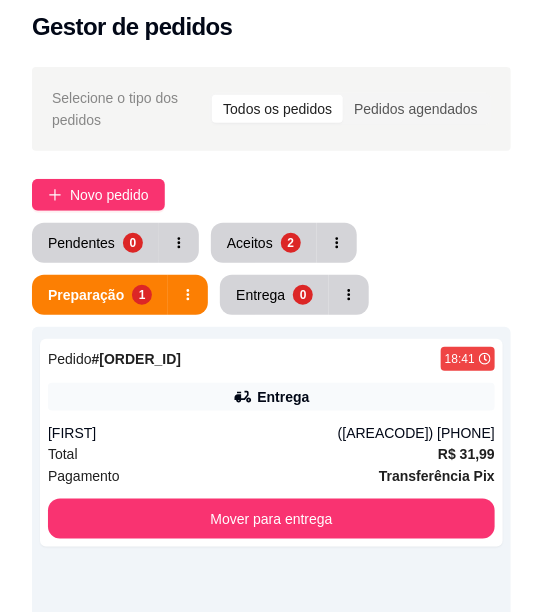 click on "Gestor de pedidos" at bounding box center (271, 21) 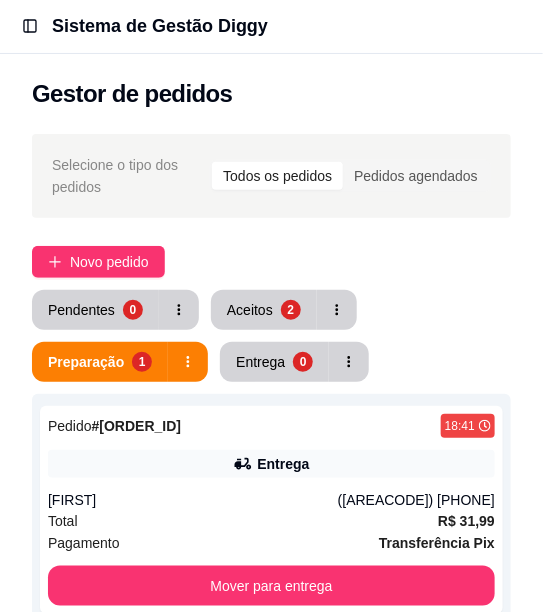 scroll, scrollTop: 0, scrollLeft: 0, axis: both 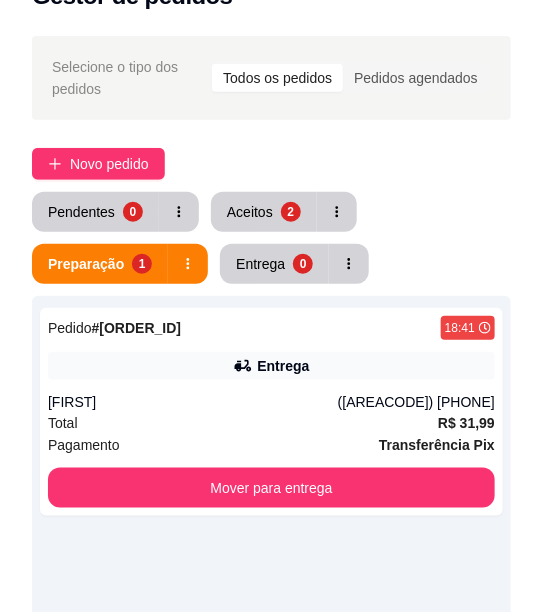 click on "Mover para entrega" at bounding box center [271, 488] 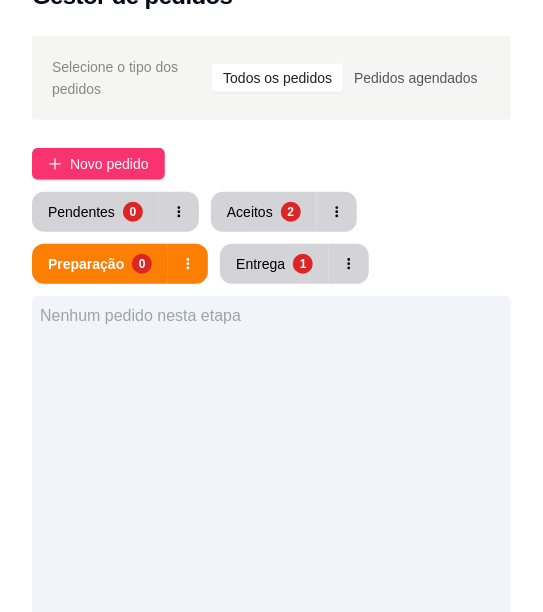 click on "Novo pedido" at bounding box center (109, 164) 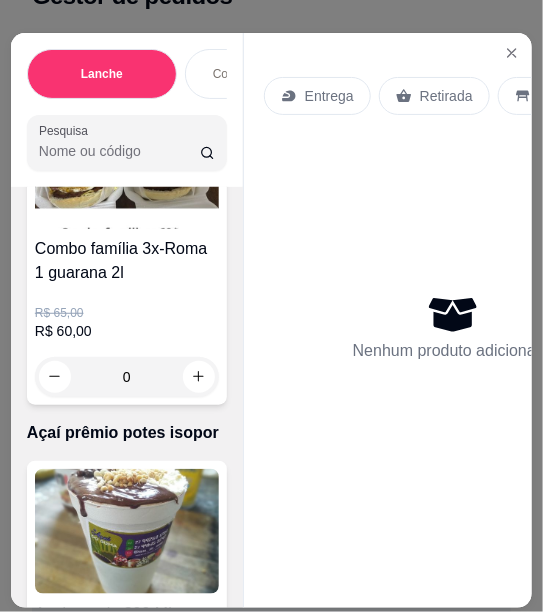 click on "Lanche Combo de lanche  Açaí  prêmio potes isopor  Promoção é potes padrão  Bebidas  do roma  Salada de frutas Refrigerante  Cerveja  Pesquisa Item avulso Lanche Misto quente    R$ 8,90 0 Roma burguer    R$ 10,00 0 Sabor de  Roma    R$ 15,00 0 Coliseu    R$ 17,50 0 X-Roma   R$ 19,00 0 XX -Roma   R$ 24,00 0 XXX-Roma   R$ 29,99 0 Combo de lanche  Combo casal  2 x-Roma 2 Junim    R$ 44,00 R$ 38,99 0 Combo família 3x-Roma 1 guarana 2l   R$ 65,00 R$ 60,00 0 Açaí  prêmio potes isopor  Açai premio 300 ML pote isopor    R$ 15,00 0 Açai premio 500ml pote isopor   R$ 18,00 0 Açai premio 700 ml   R$ 22,00 0 Açai de 1 litro prêmio  pote de isopor   R$ 37,00 0 Barca premio  de 1 litro   R$ 35,00 0 Caixa de pizza P serve até 4 pessoas     R$ 59,99 0 Caixa de pizza  M  serve 5 pessoas    R$ 69,99 0 Caixa de pizza G serve até 7 pessoas     R$ 100,00 0 Marmita de açai 800 ml   R$ 25,00 0 roleta G   R$ 40,00 0 Copo do amor/  Açaí 500 ml    R$ 25,00 0   R$ 29,99 0   R$ 33,00 0   0" at bounding box center [271, 306] 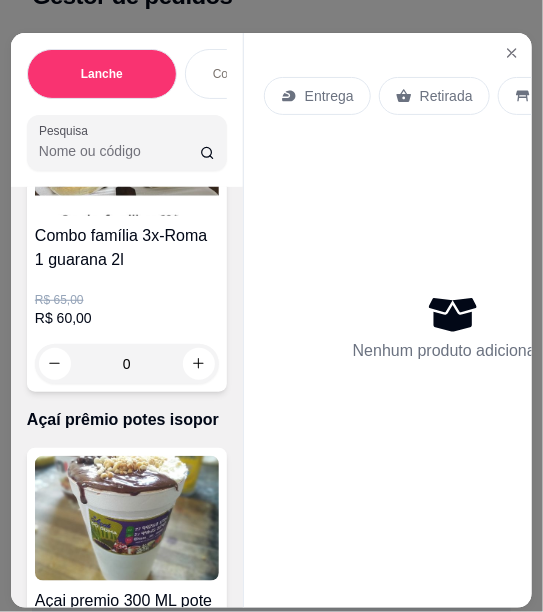 click 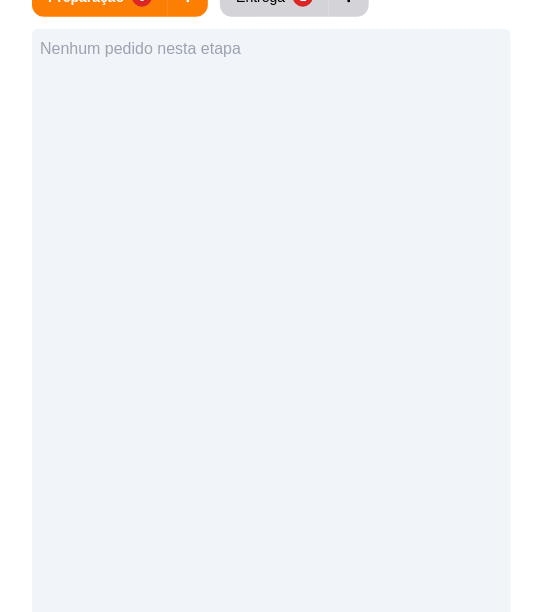scroll, scrollTop: 0, scrollLeft: 0, axis: both 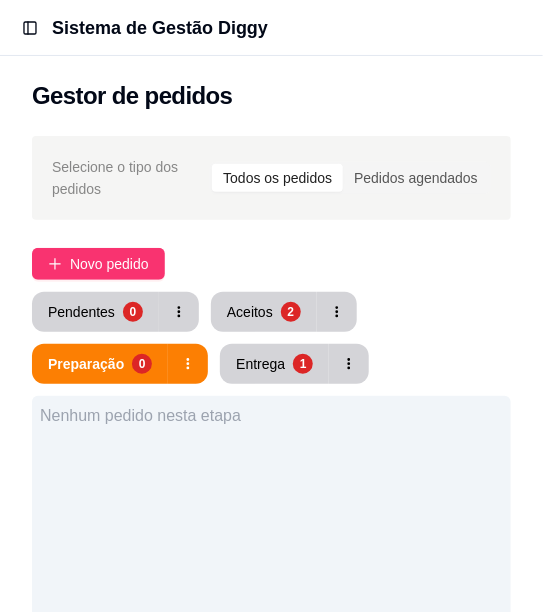 click on "Sistema de Gestão Diggy" at bounding box center [160, 28] 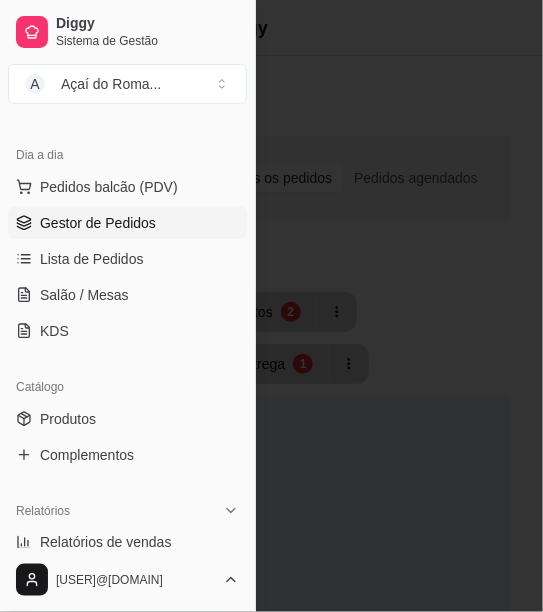 scroll, scrollTop: 202, scrollLeft: 0, axis: vertical 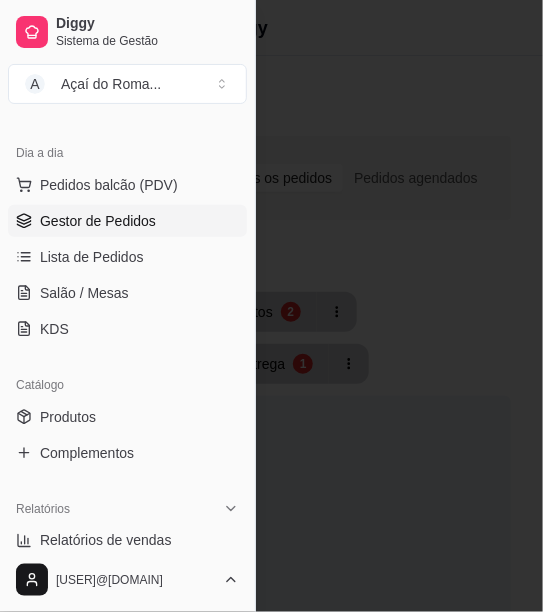click on "Produtos" at bounding box center (127, 417) 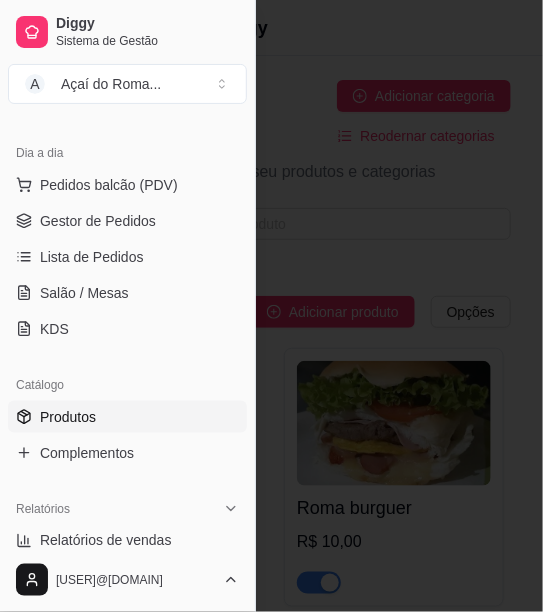 click at bounding box center [271, 306] 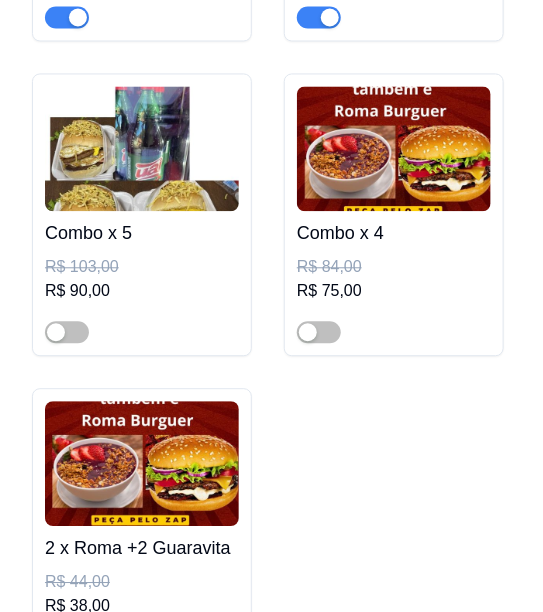 scroll, scrollTop: 1882, scrollLeft: 0, axis: vertical 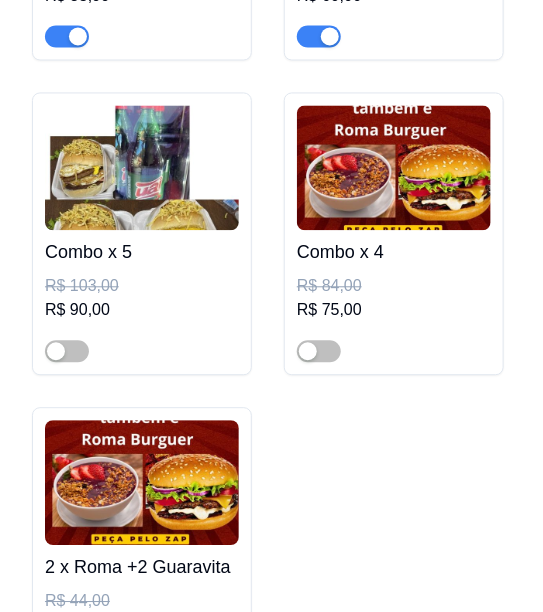 click at bounding box center [308, 352] 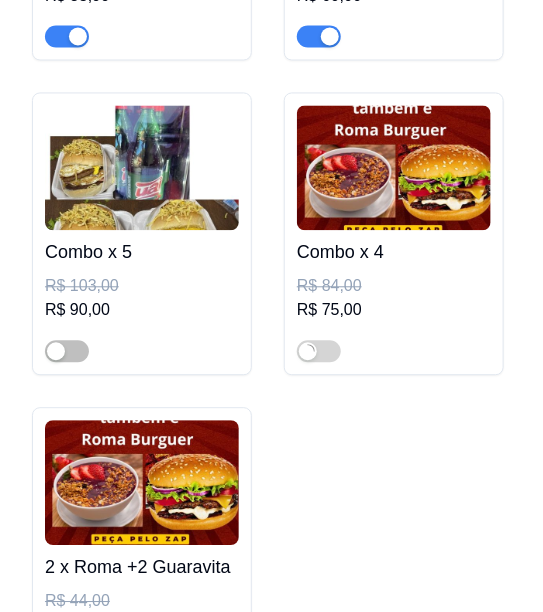 click at bounding box center (56, 352) 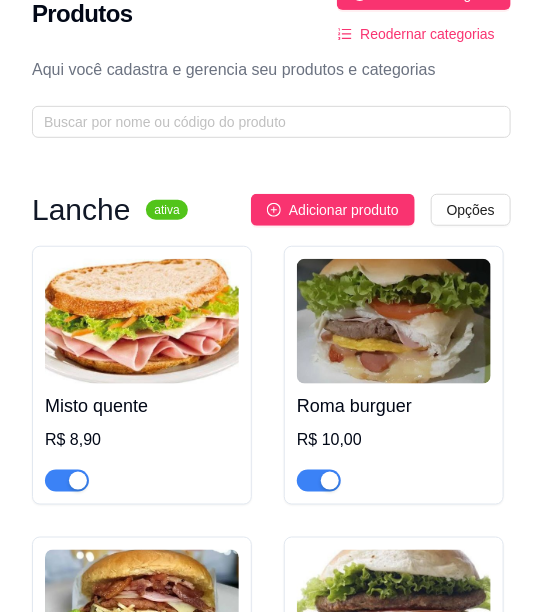 scroll, scrollTop: 0, scrollLeft: 0, axis: both 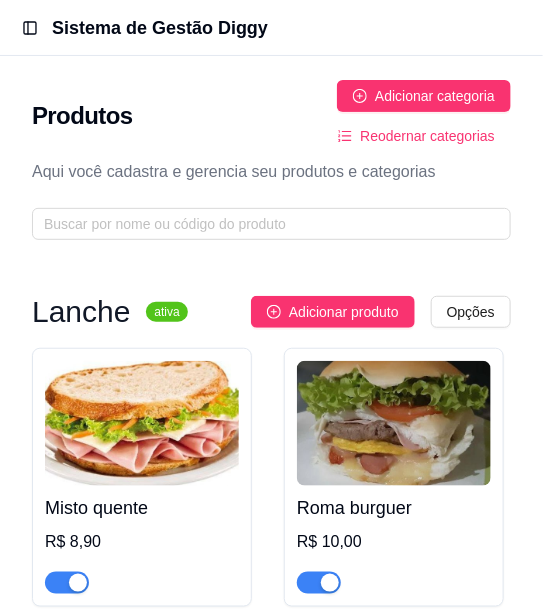 click on "Toggle Sidebar" at bounding box center [30, 28] 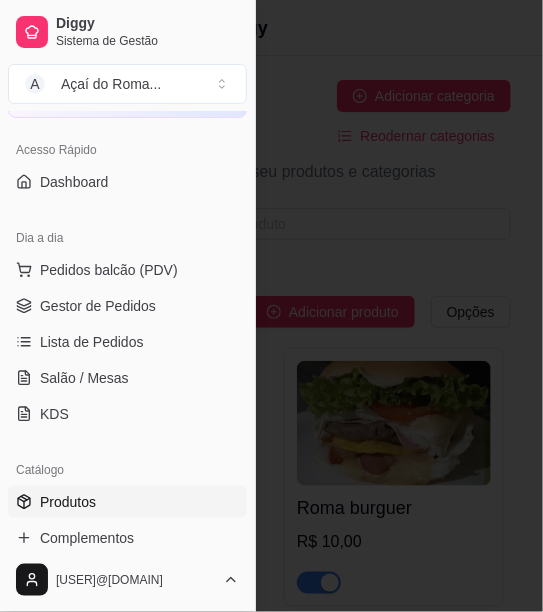 scroll, scrollTop: 117, scrollLeft: 0, axis: vertical 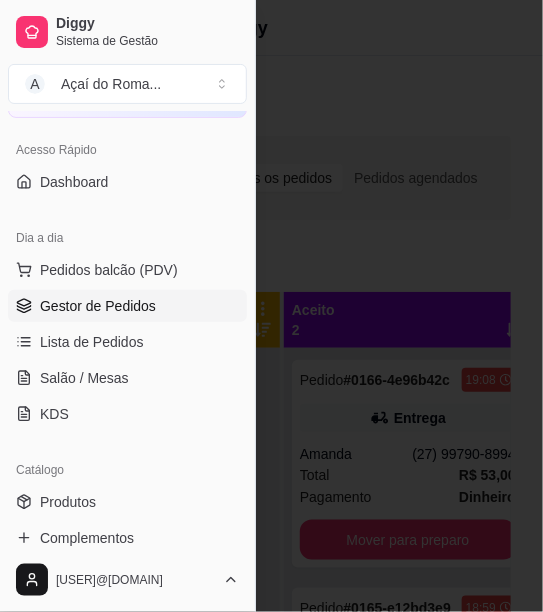 click at bounding box center (271, 306) 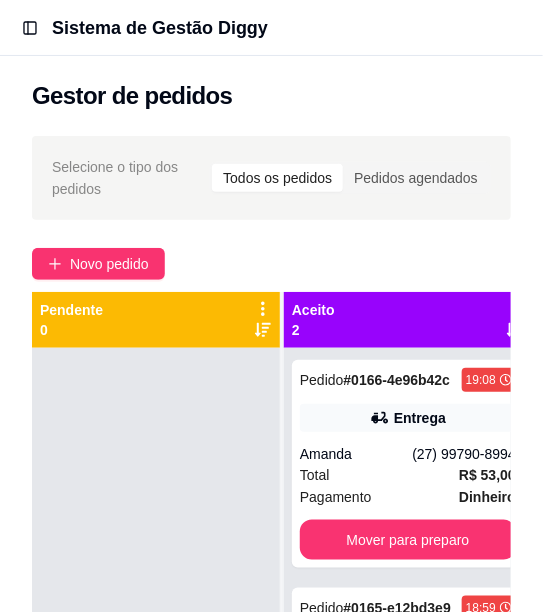click on "Novo pedido" at bounding box center (109, 264) 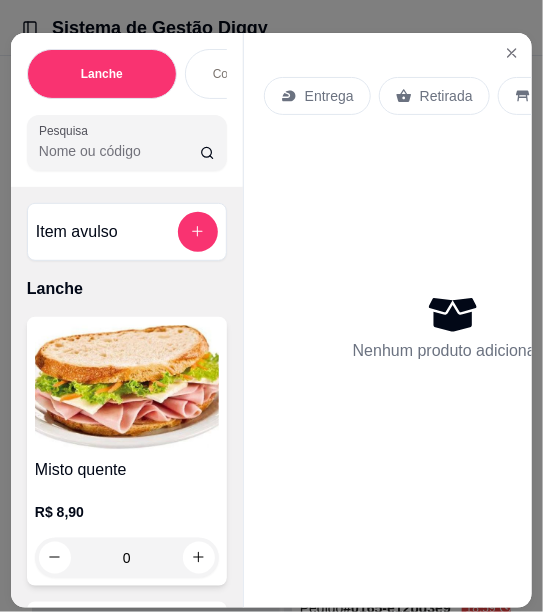 click at bounding box center (512, 53) 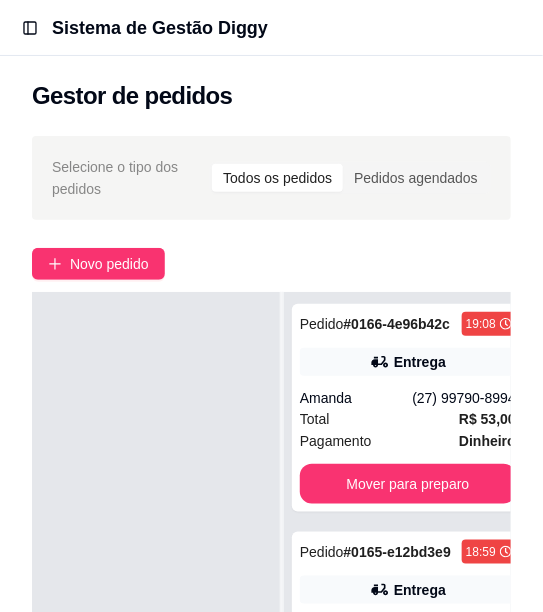 scroll, scrollTop: 53, scrollLeft: 0, axis: vertical 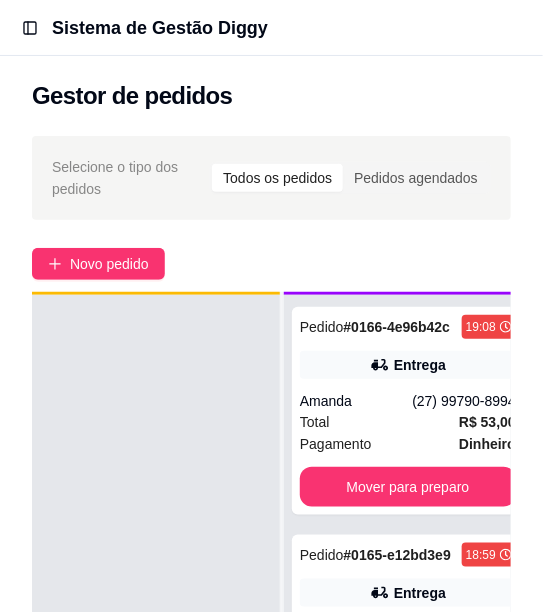 click on "Mover para preparo" at bounding box center [408, 487] 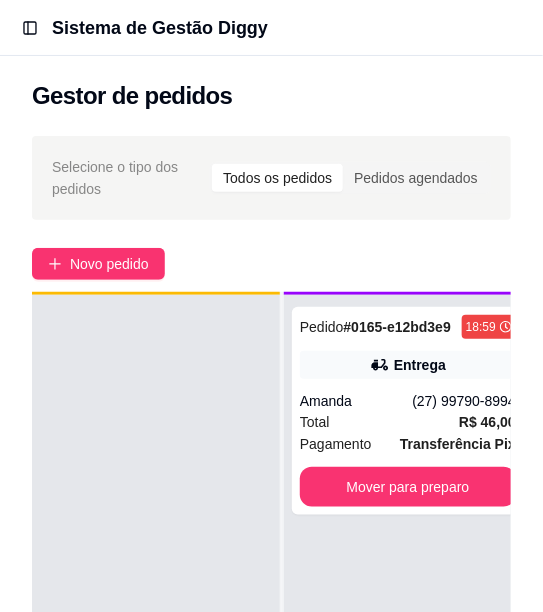 click on "Mover para preparo" at bounding box center [408, 487] 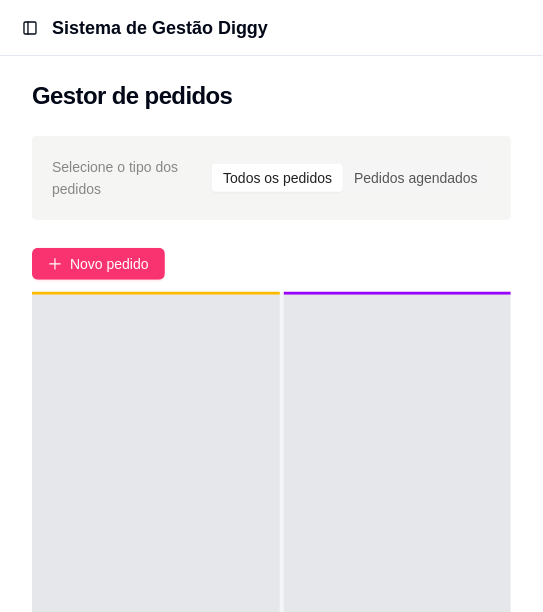 scroll, scrollTop: 0, scrollLeft: 0, axis: both 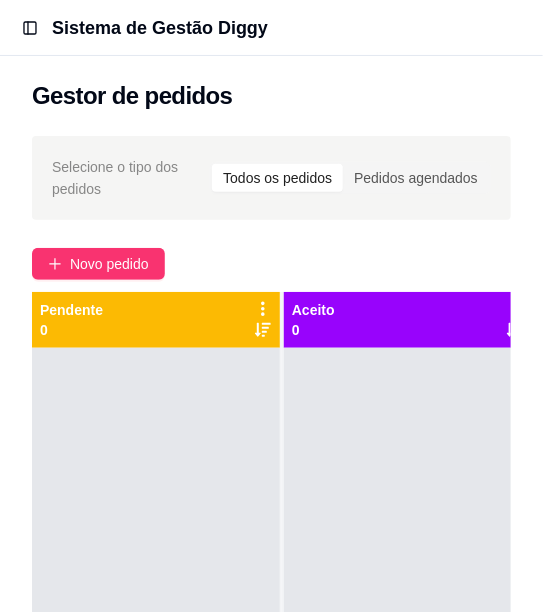 click on "Novo pedido" at bounding box center (109, 264) 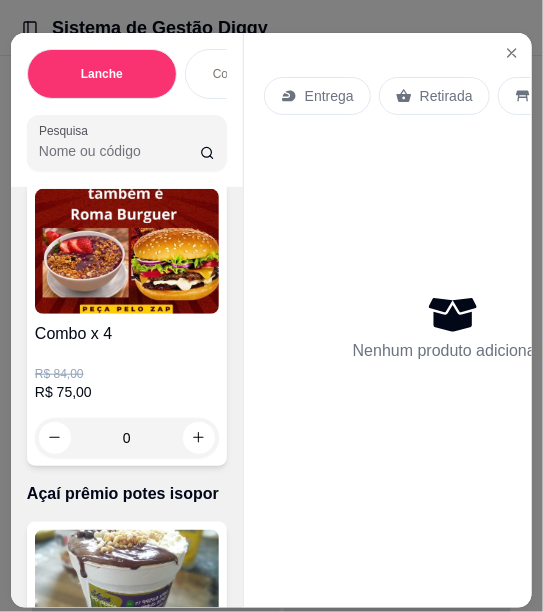 scroll, scrollTop: 3117, scrollLeft: 0, axis: vertical 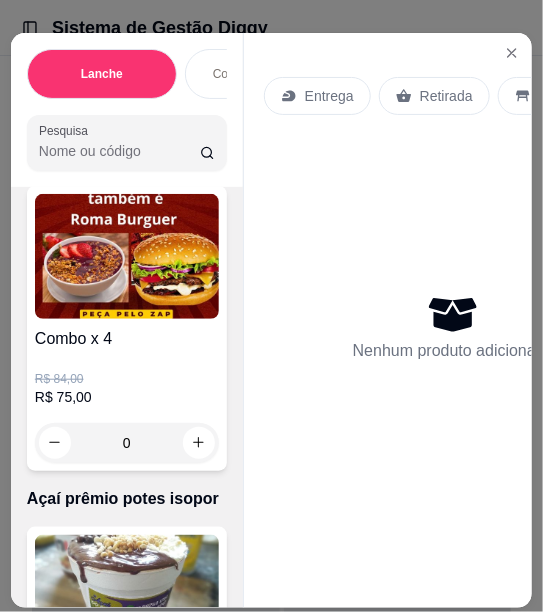 click on "R$ 84,00 R$ 75,00 0" at bounding box center (127, 407) 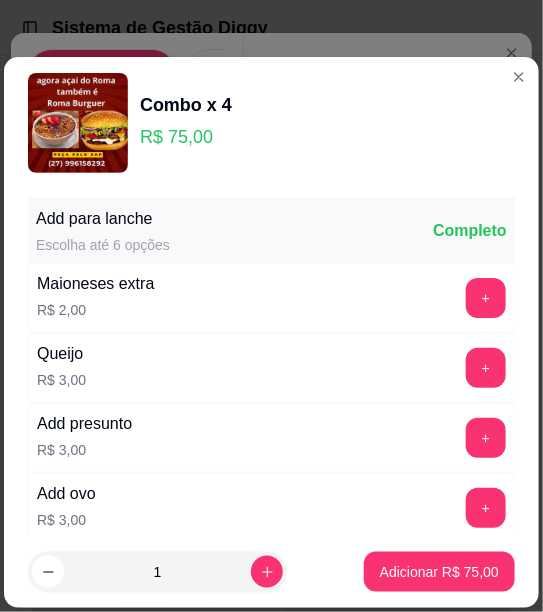 click on "Adicionar   R$ 75,00" at bounding box center (439, 572) 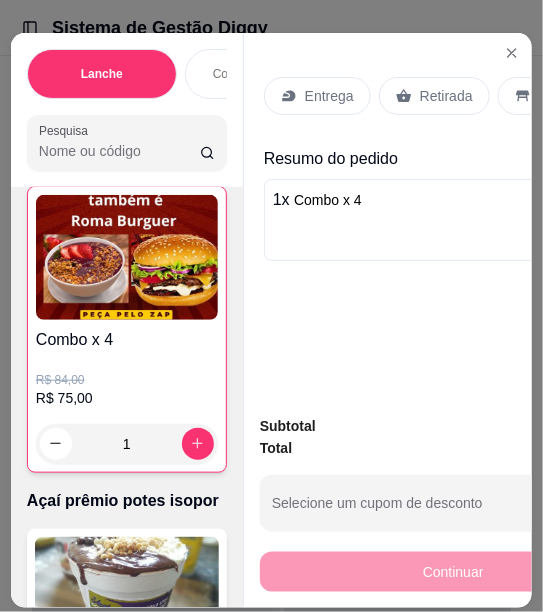 scroll, scrollTop: 3118, scrollLeft: 0, axis: vertical 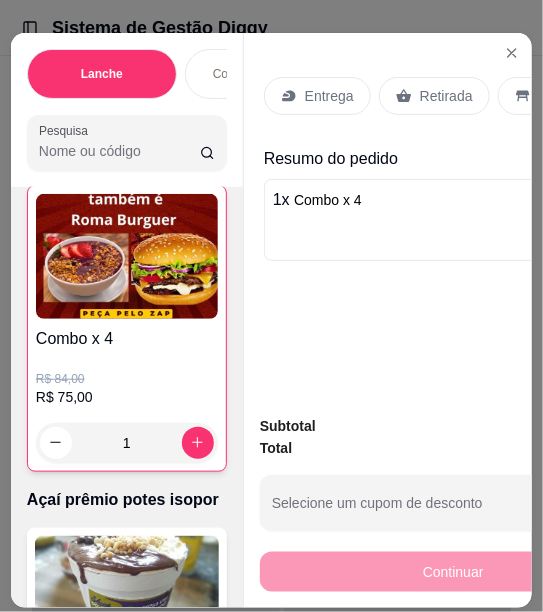 click on "Entrega" at bounding box center [329, 96] 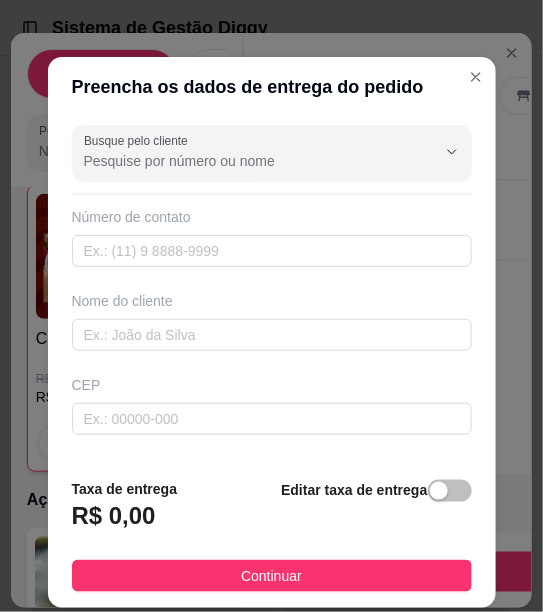 click on "Busque pelo cliente" at bounding box center (244, 161) 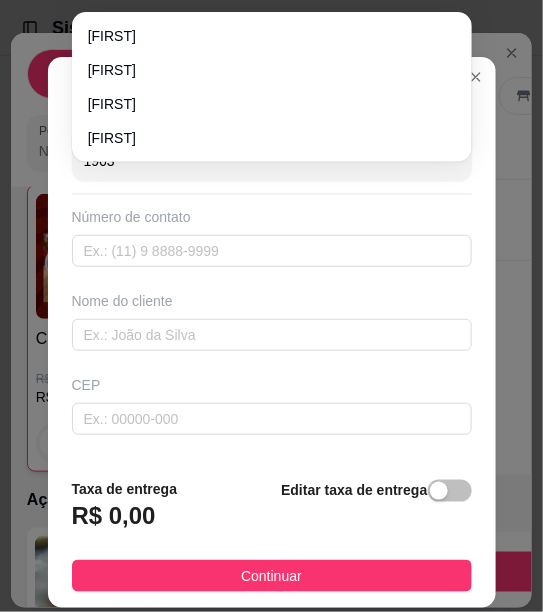 click on "[FIRST]" at bounding box center [262, 36] 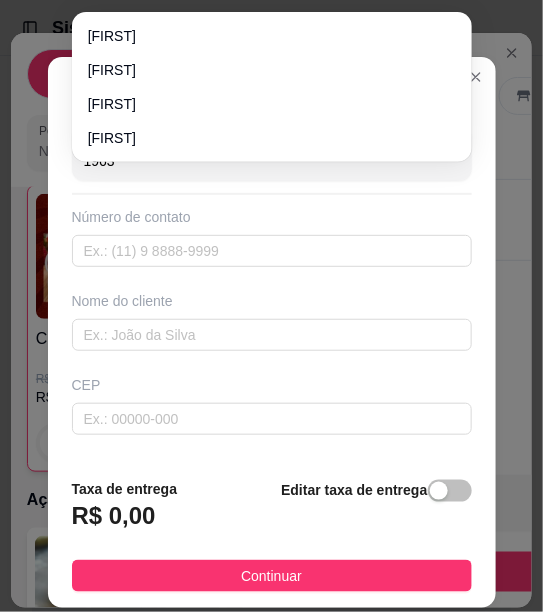 type on "[FIRST]" 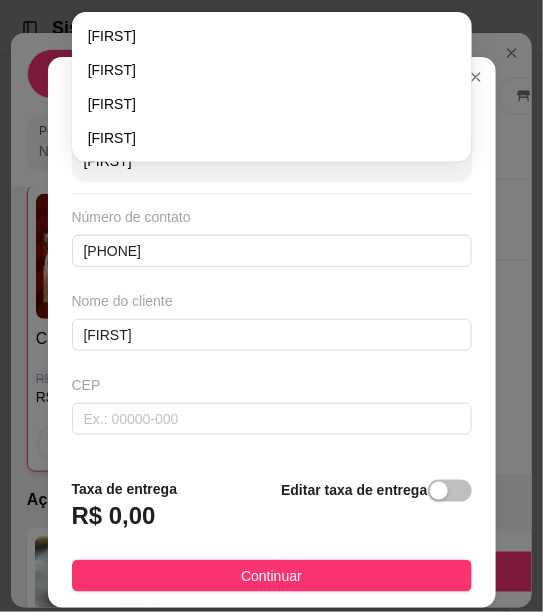 type on "Rua do [NAME] do [NAME]" 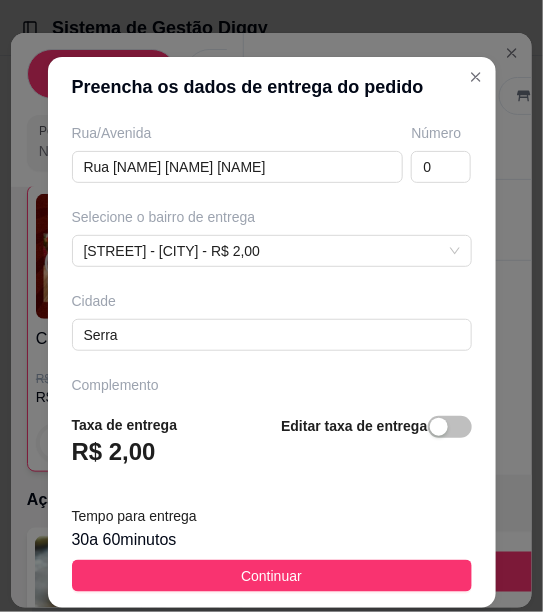 scroll, scrollTop: 386, scrollLeft: 0, axis: vertical 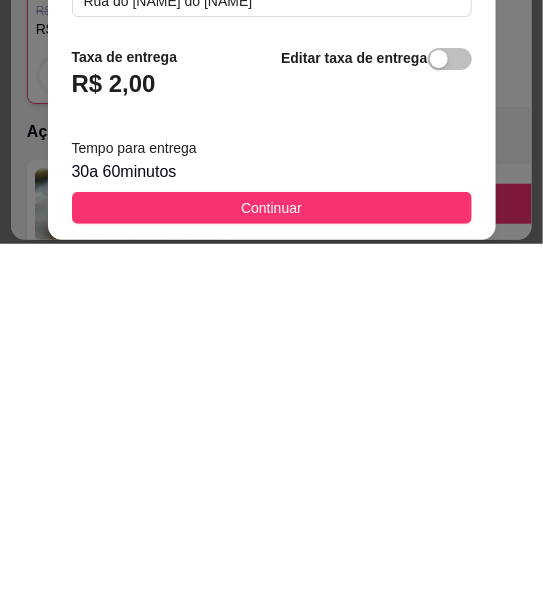 click on "Continuar" at bounding box center [272, 576] 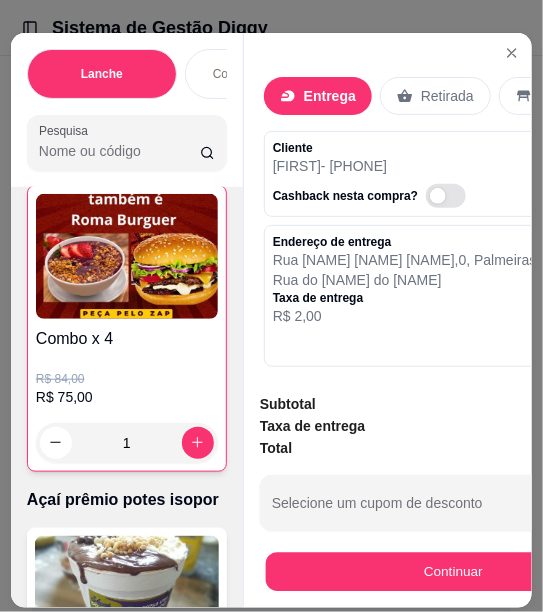 click on "Continuar" at bounding box center [453, 572] 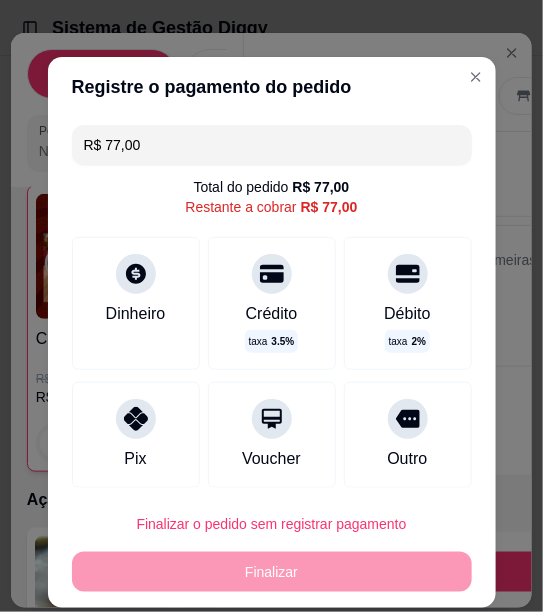 click on "Dinheiro" at bounding box center [136, 303] 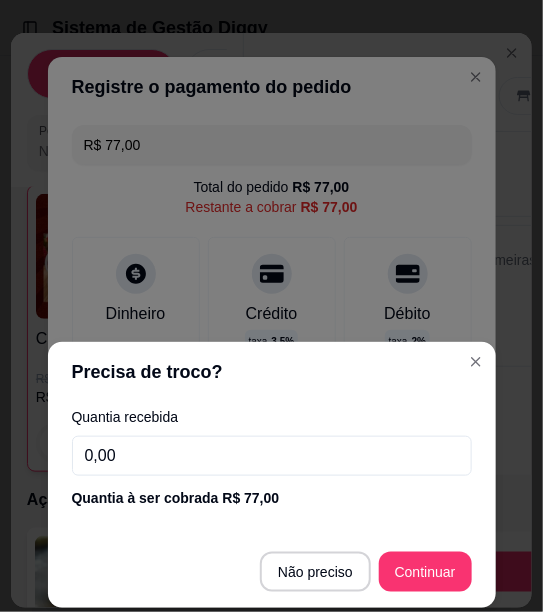 click on "0,00" at bounding box center (272, 456) 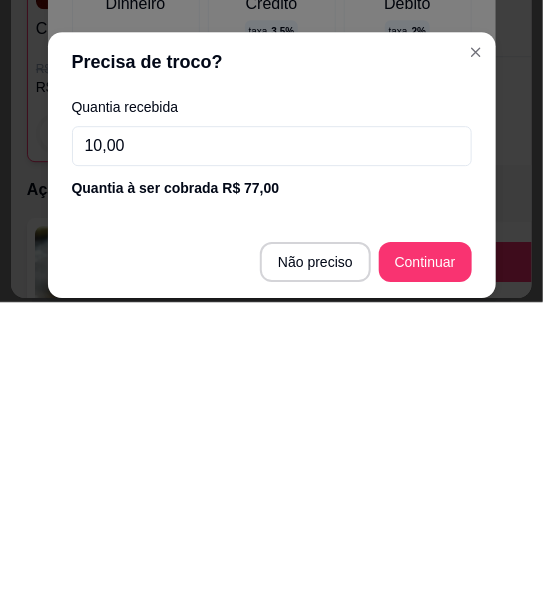 type on "100,00" 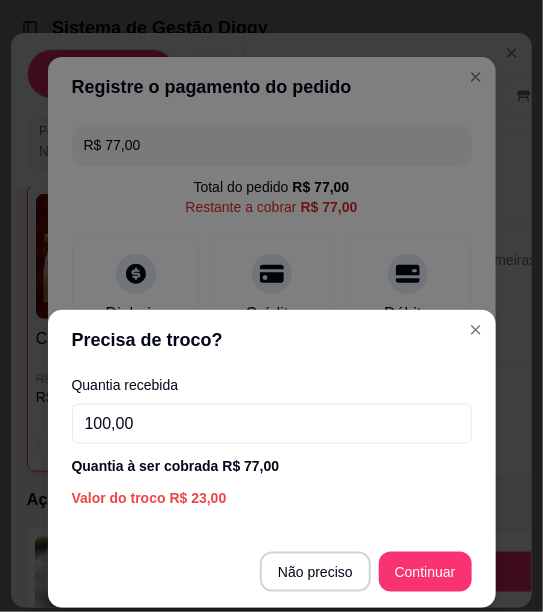 click on "Finalizar" at bounding box center [272, 572] 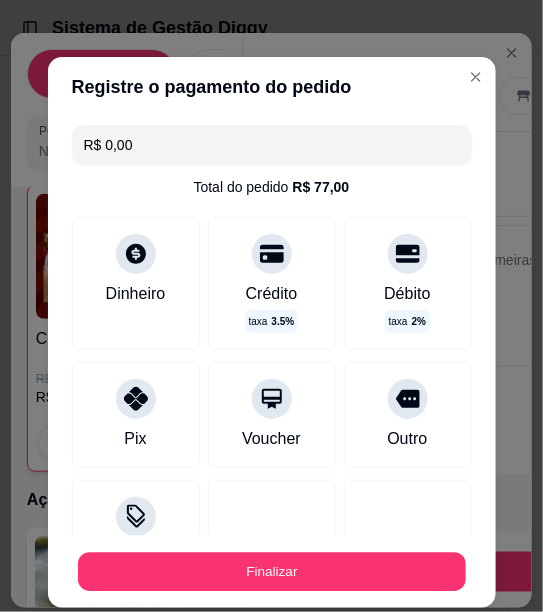 click on "Finalizar" at bounding box center [272, 572] 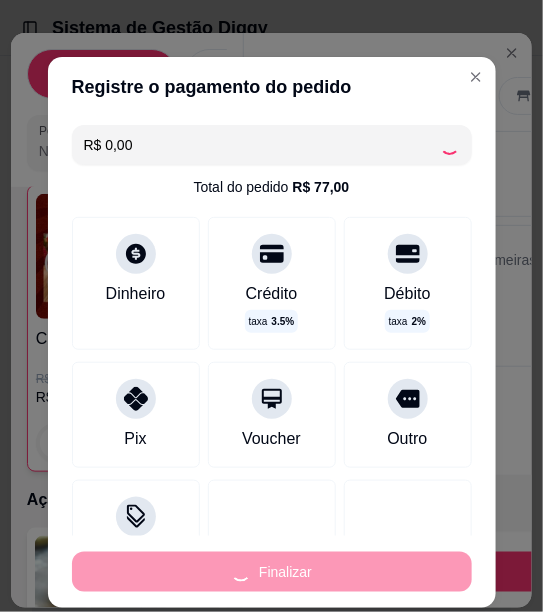 type on "0" 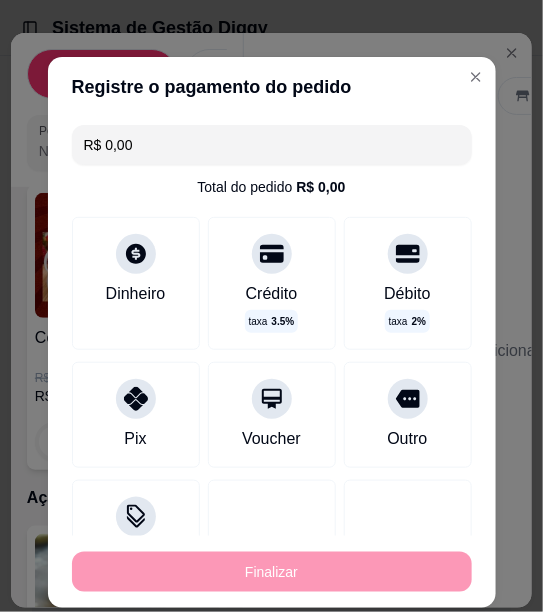 type on "-R$ 77,00" 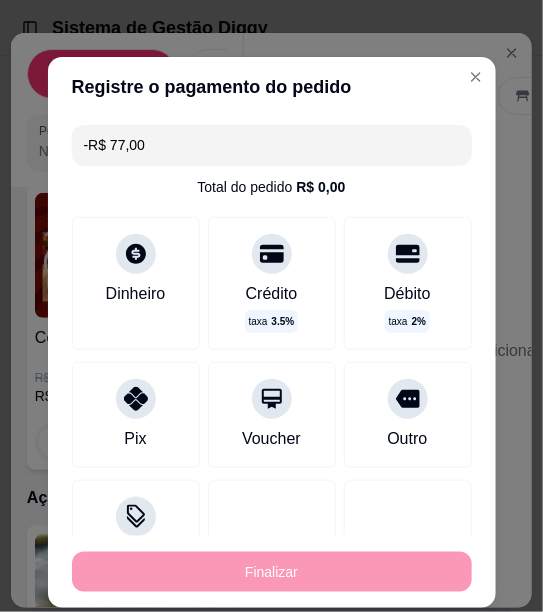 scroll, scrollTop: 3117, scrollLeft: 0, axis: vertical 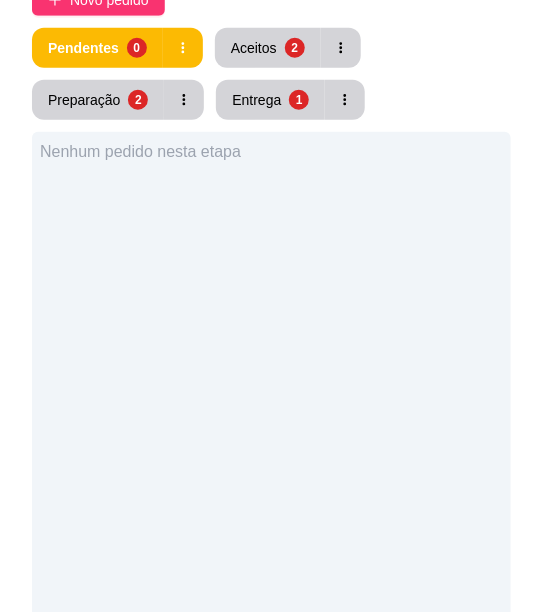 click on "Aceitos 2" at bounding box center [268, 48] 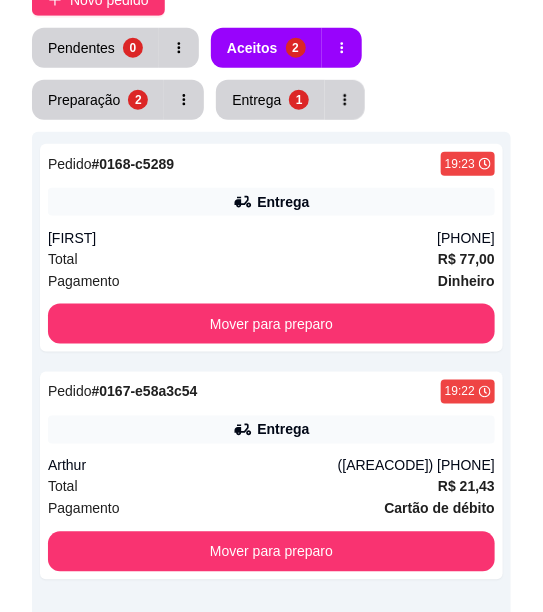 click on "Mover para preparo" at bounding box center (271, 324) 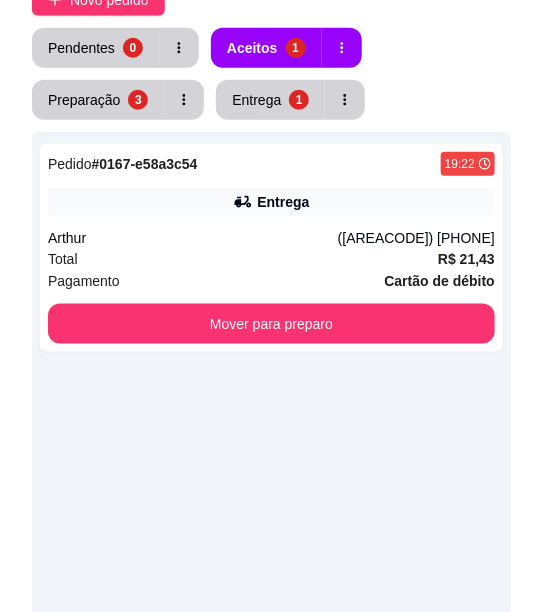 click on "Mover para preparo" at bounding box center [271, 324] 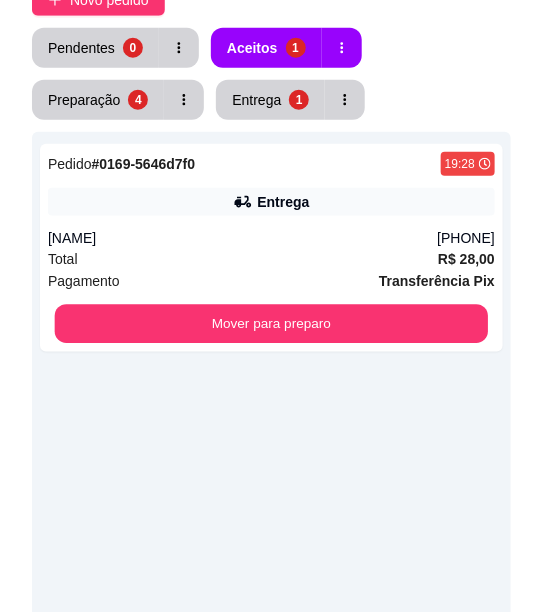 click on "Mover para preparo" at bounding box center [272, 324] 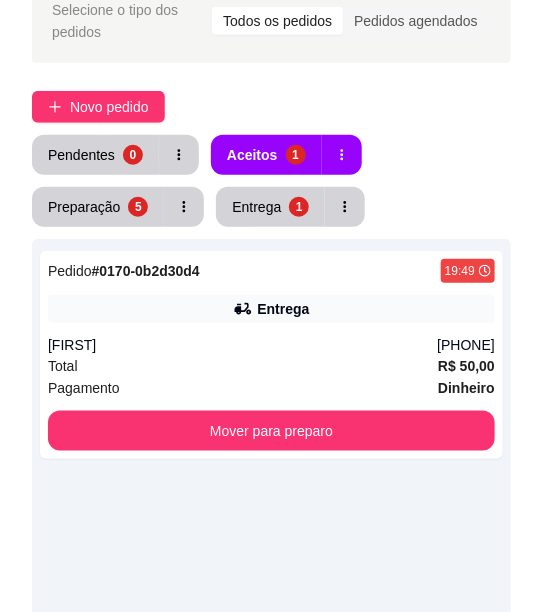 scroll, scrollTop: 150, scrollLeft: 0, axis: vertical 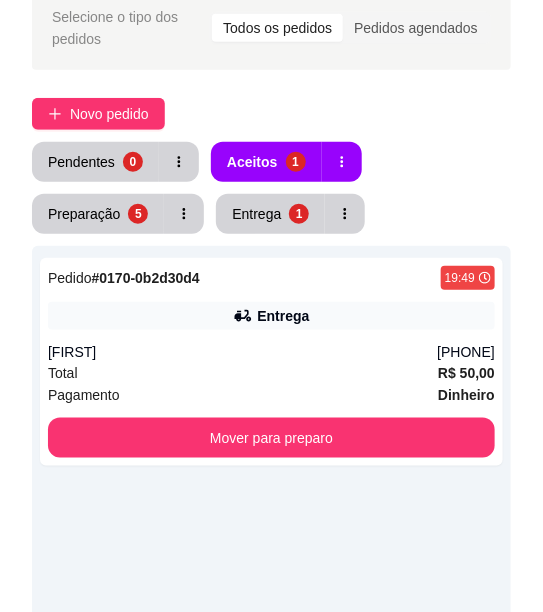 click on "[FIRST]" at bounding box center (242, 352) 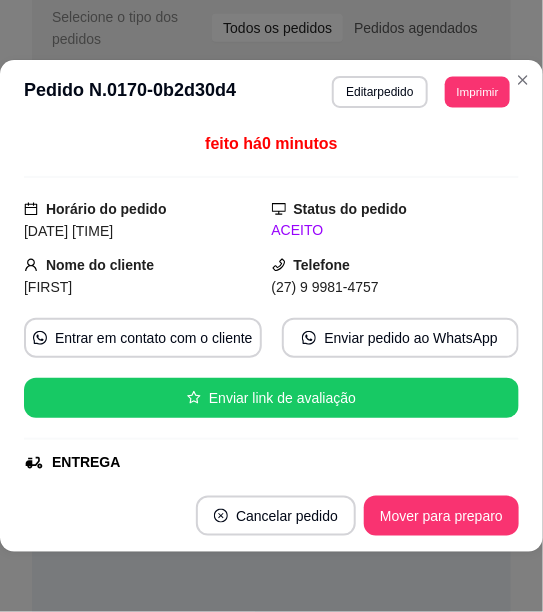 click on "Imprimir" at bounding box center [477, 91] 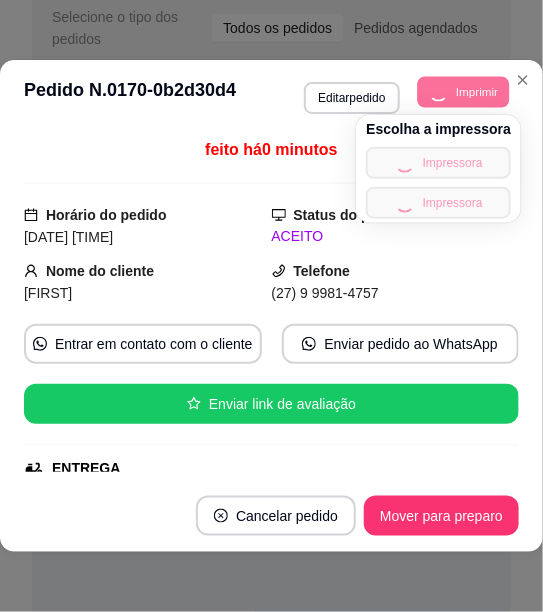 click on "Escolha a impressora Impressora Impressora" at bounding box center [438, 169] 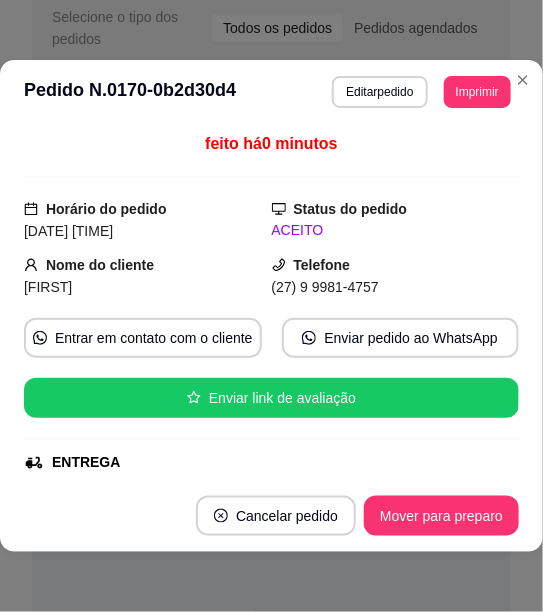click on "Selecione o tipo dos pedidos Todos os pedidos Pedidos agendados Novo pedido Pendentes 0 Aceitos 1 Preparação 5 Entrega 1 Pedido  # 0170-0b2d30d4 19:49 Entrega [FIRST] ([PHONE]) Total R$ 50,00 Pagamento Dinheiro Mover para preparo" at bounding box center [271, 428] 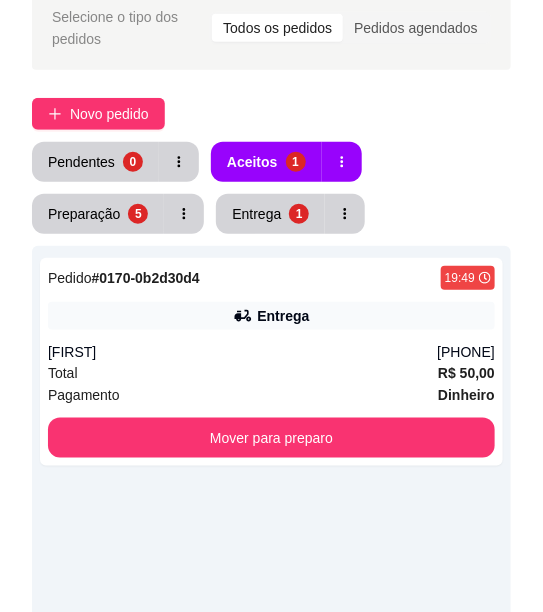 click on "Mover para preparo" at bounding box center (271, 438) 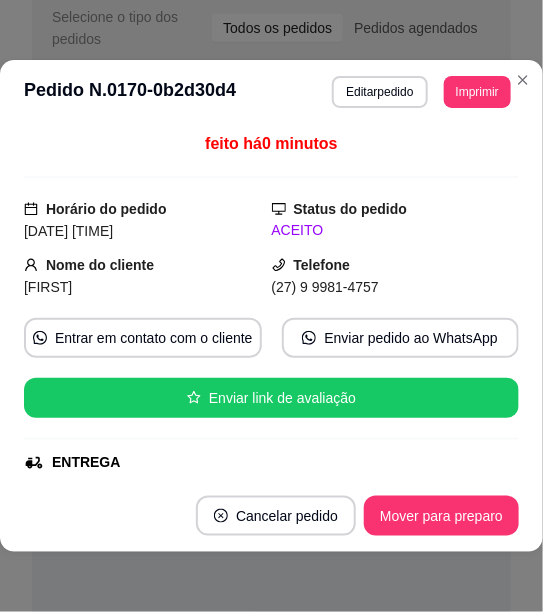 click on "Selecione o tipo dos pedidos Todos os pedidos Pedidos agendados Novo pedido Pendentes 0 Aceitos 0 Preparação 6 Entrega 1 Nenhum pedido nesta etapa" at bounding box center (271, 428) 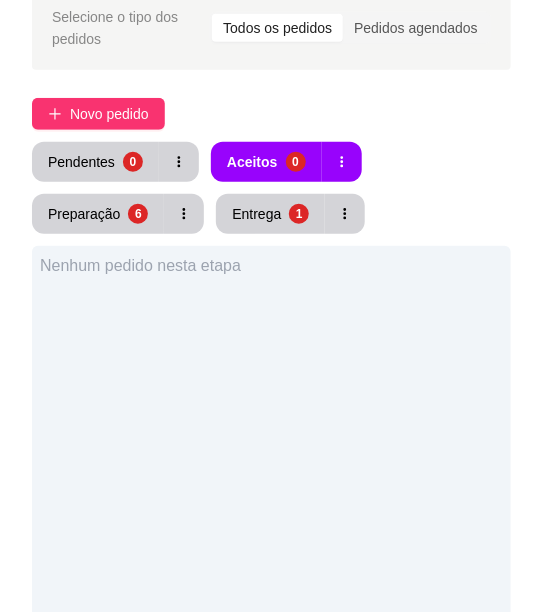 click on "0" at bounding box center [296, 162] 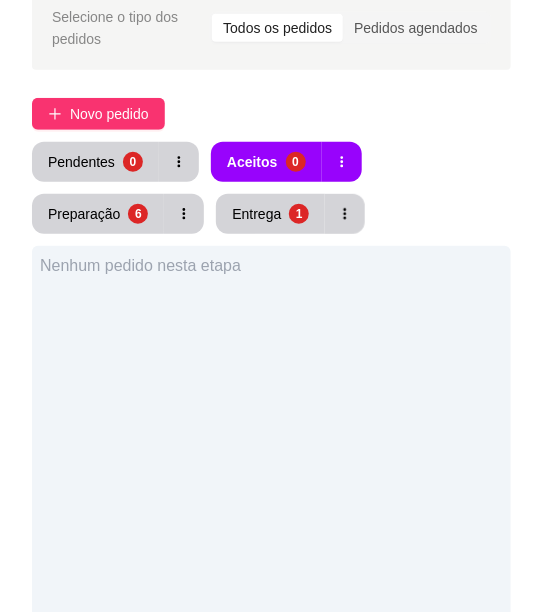 click on "Preparação 6" at bounding box center (98, 214) 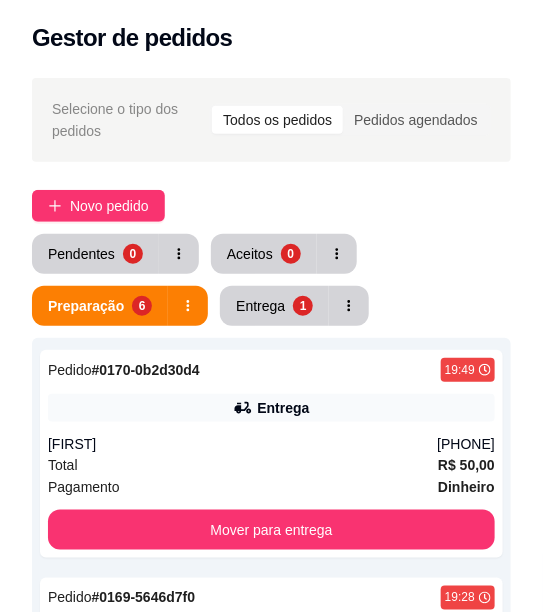 scroll, scrollTop: 0, scrollLeft: 0, axis: both 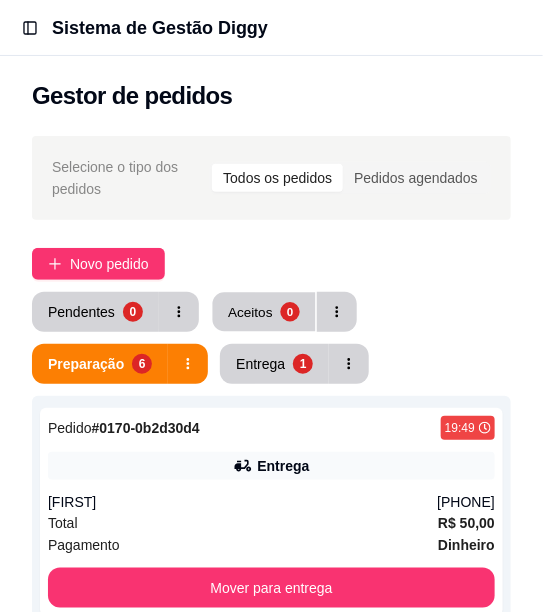 click on "Aceitos 0" at bounding box center [264, 312] 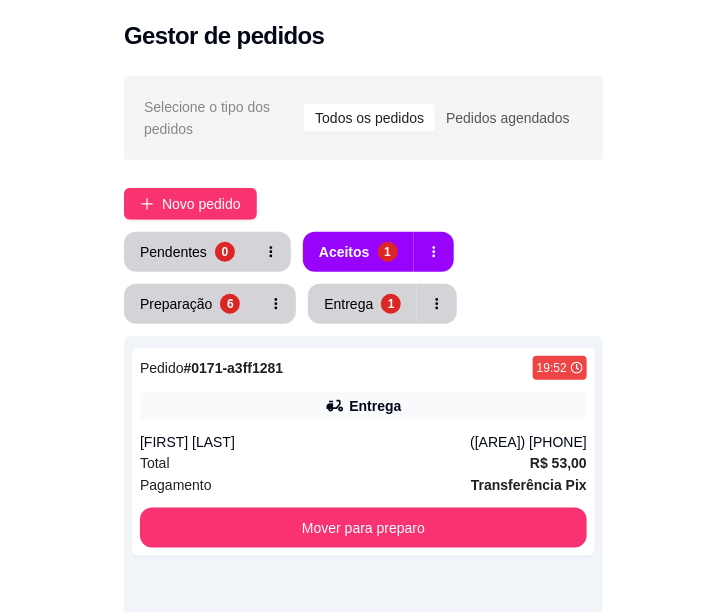 scroll, scrollTop: 98, scrollLeft: 0, axis: vertical 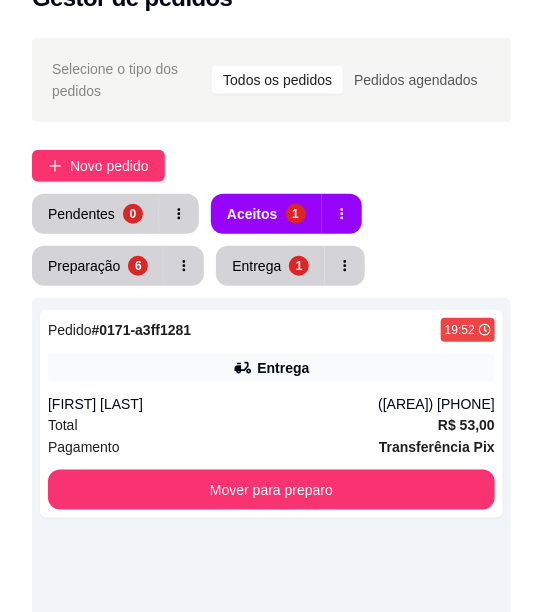 click on "Pedido  # [ORDER_ID] [TIME] Entrega [FIRST] [LAST]  ([AREA_CODE]) [PHONE] Total R$ 53,00 Pagamento Transferência Pix Mover para preparo" at bounding box center [271, 414] 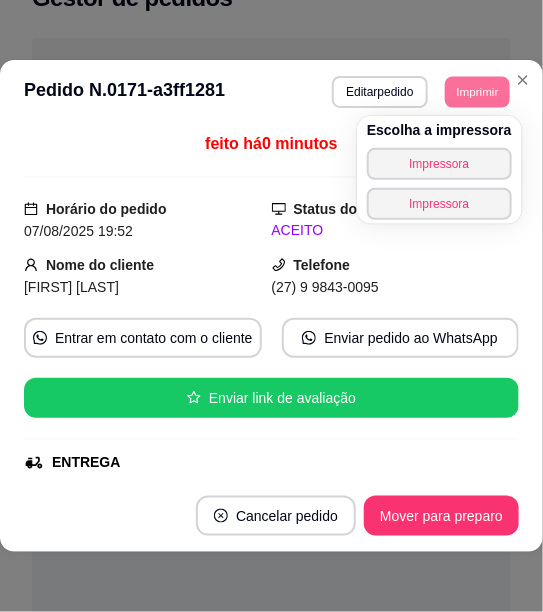 click on "Imprimir" at bounding box center (477, 91) 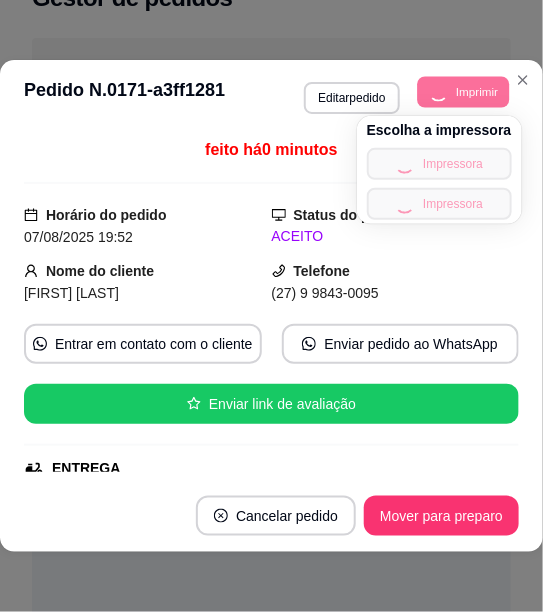 click on "Escolha a impressora Impressora Impressora" at bounding box center (439, 170) 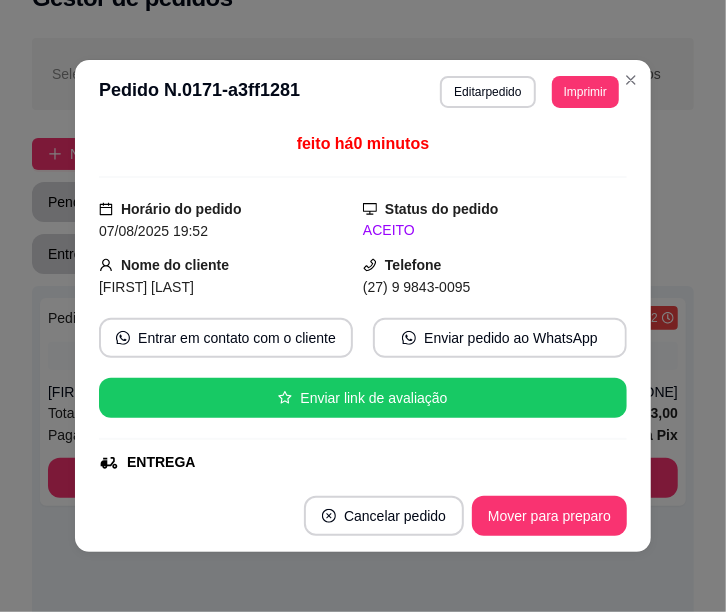 click on "Selecione o tipo dos pedidos Todos os pedidos Pedidos agendados Novo pedido Pendentes 0 Aceitos 1 Preparação 6 Entrega 1 Pedido  # [ORDER_ID] [TIME] Entrega [FIRST] [LAST]  ([AREA_CODE]) [PHONE] Total R$ 53,00 Pagamento Transferência Pix Mover para preparo" at bounding box center (363, 474) 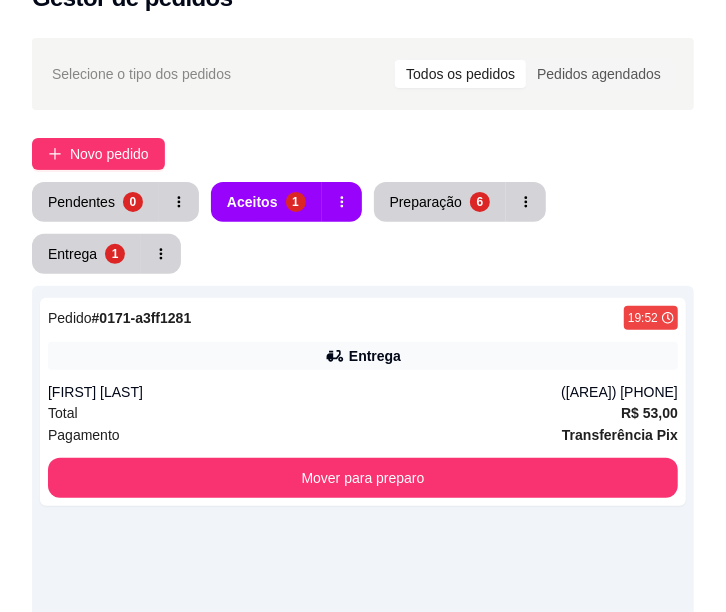 click on "Entrega" at bounding box center (363, 356) 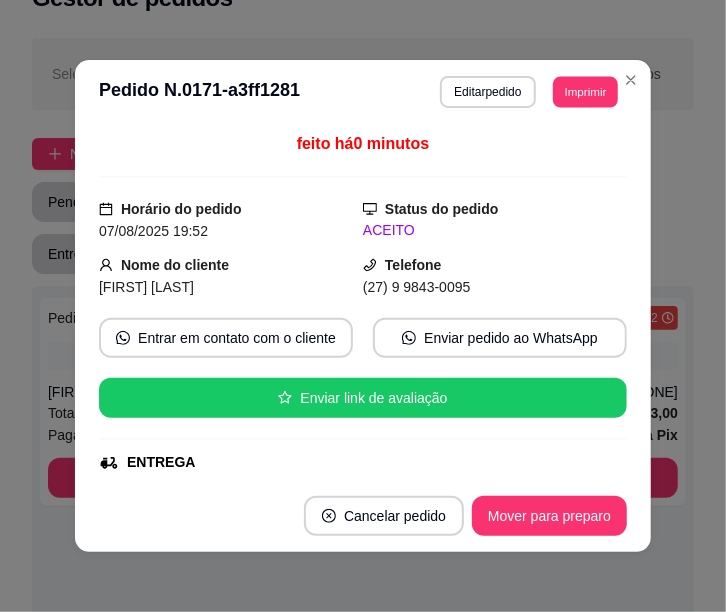click on "Imprimir" at bounding box center [585, 91] 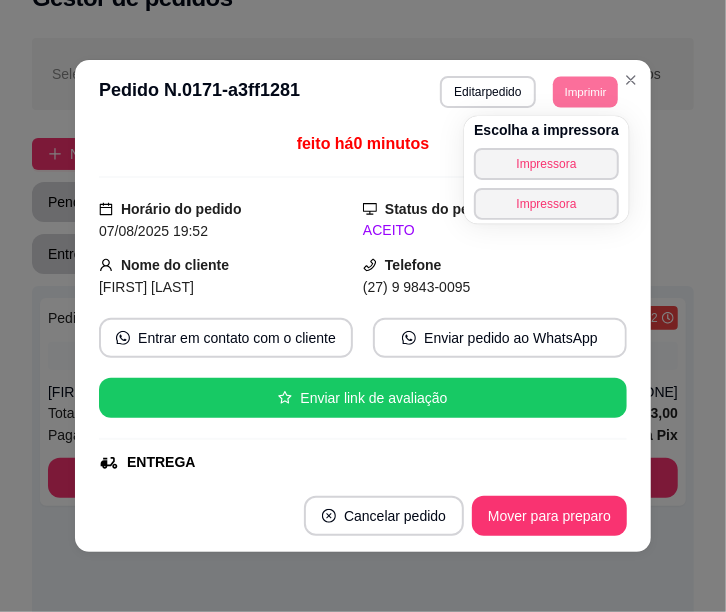 click on "Impressora" at bounding box center [546, 164] 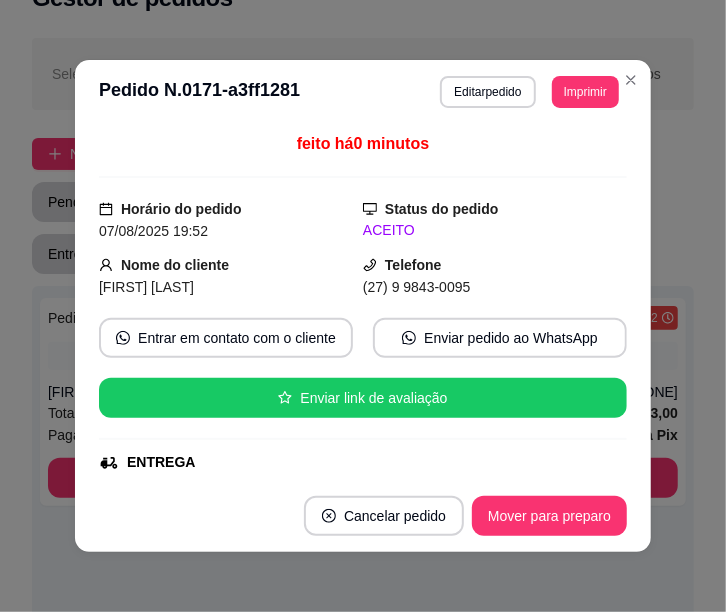 click on "Selecione o tipo dos pedidos Todos os pedidos Pedidos agendados" at bounding box center [363, 74] 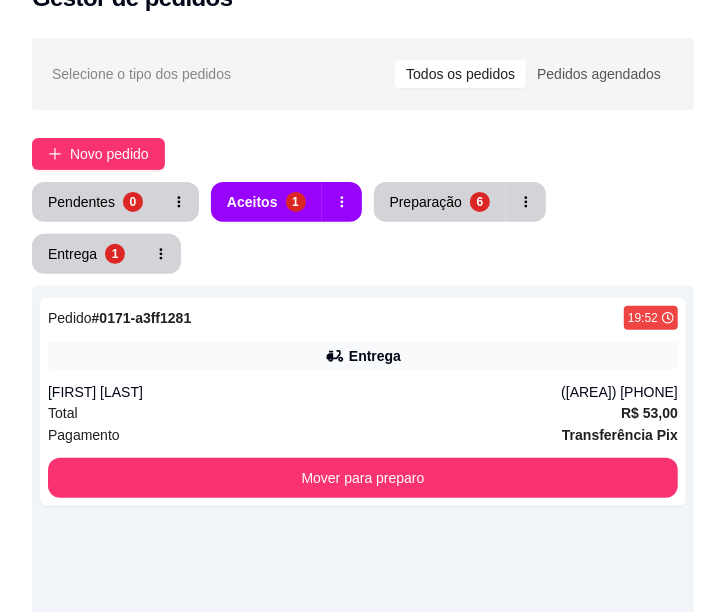 click on "Mover para preparo" at bounding box center (363, 478) 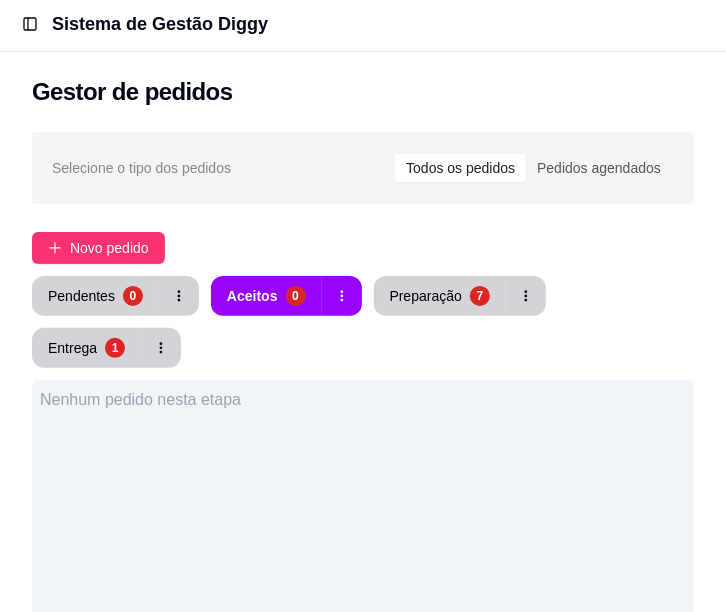scroll, scrollTop: 0, scrollLeft: 0, axis: both 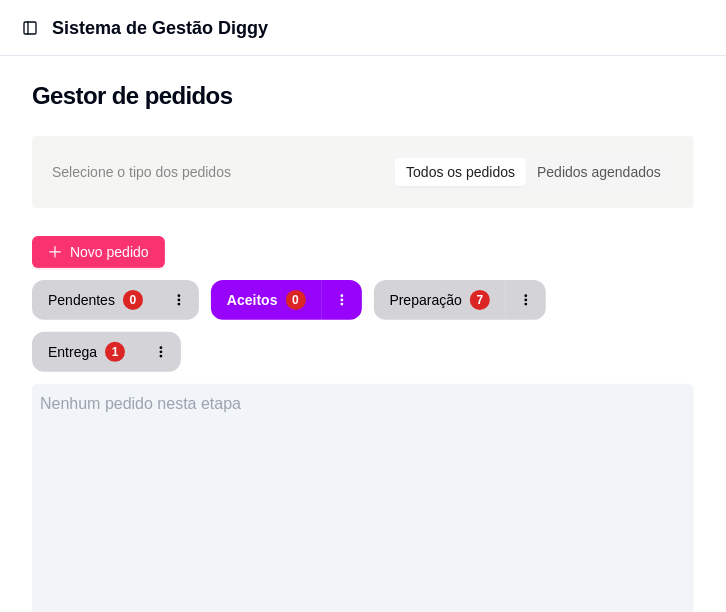 click on "Toggle Sidebar" at bounding box center (30, 28) 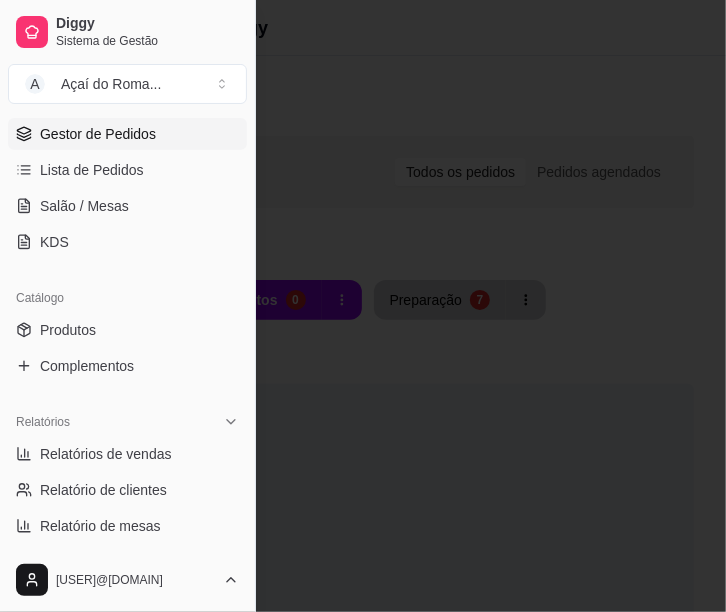 scroll, scrollTop: 0, scrollLeft: 0, axis: both 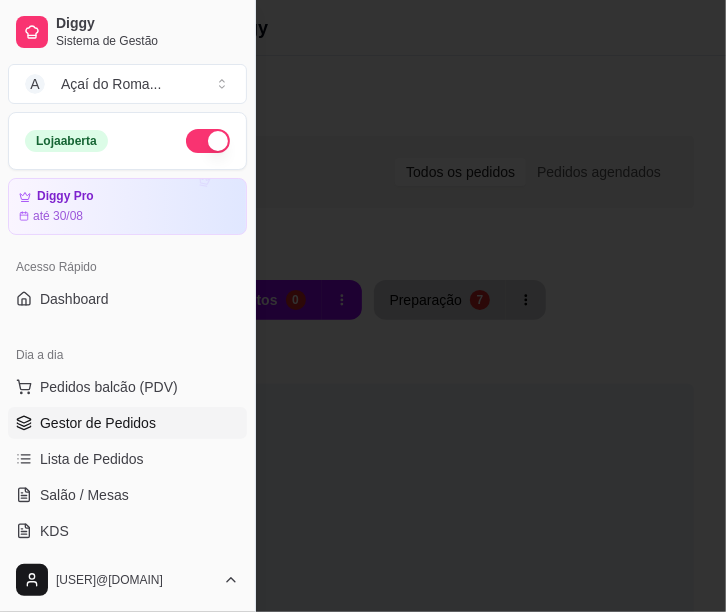 click at bounding box center [363, 306] 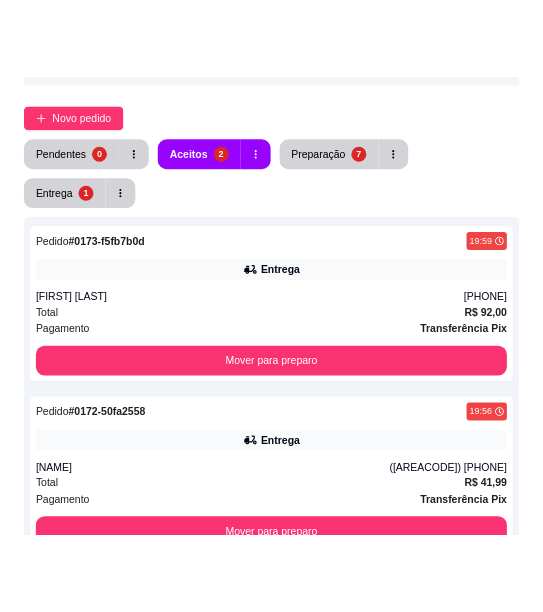 scroll, scrollTop: 206, scrollLeft: 0, axis: vertical 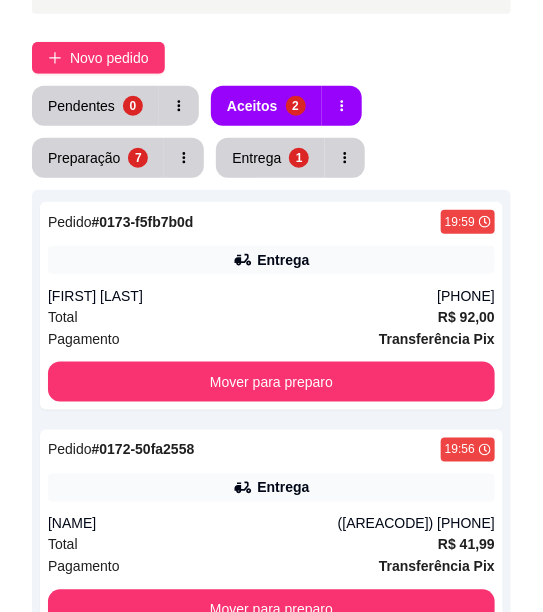 click on "Mover para preparo" at bounding box center [271, 382] 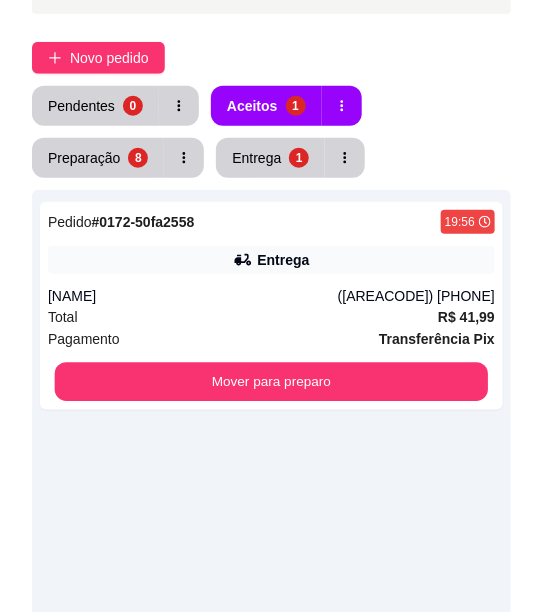 click on "Mover para preparo" at bounding box center [272, 382] 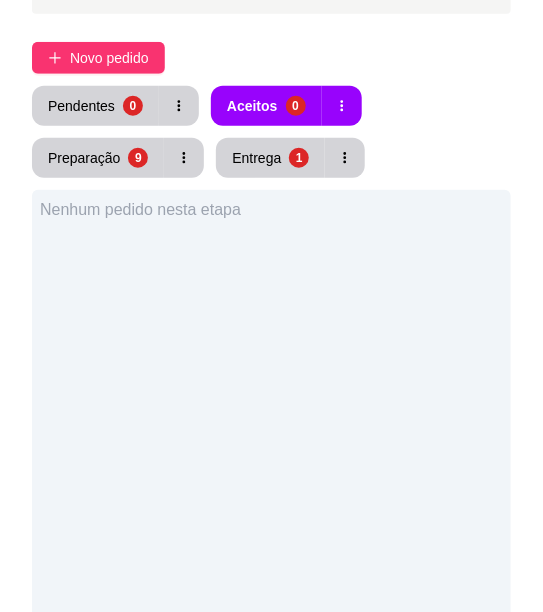 scroll, scrollTop: 0, scrollLeft: 0, axis: both 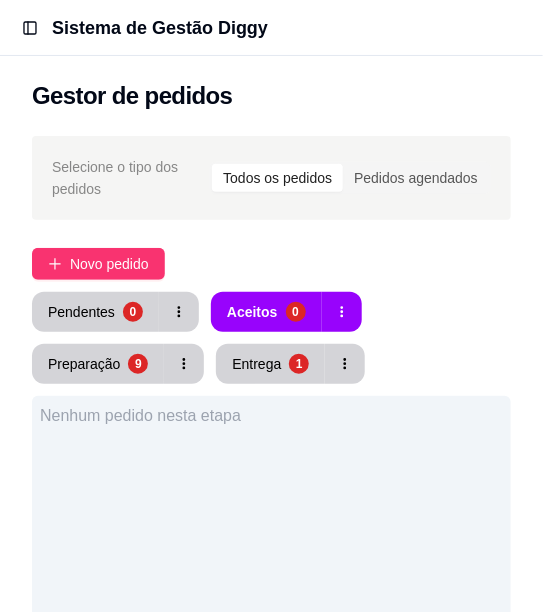 click on "Toggle Sidebar" at bounding box center (30, 28) 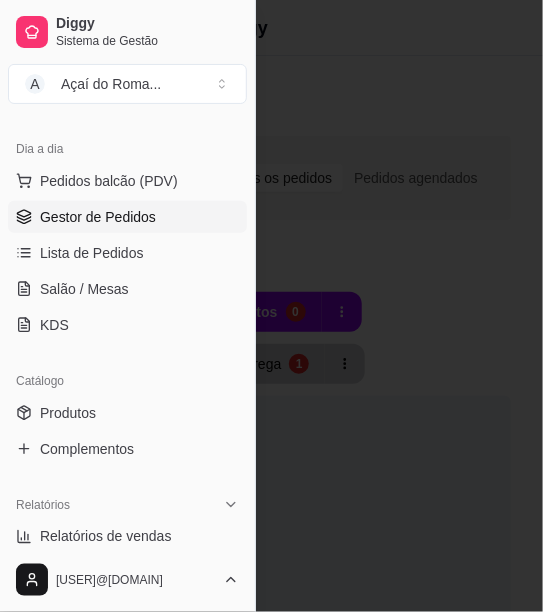 scroll, scrollTop: 226, scrollLeft: 0, axis: vertical 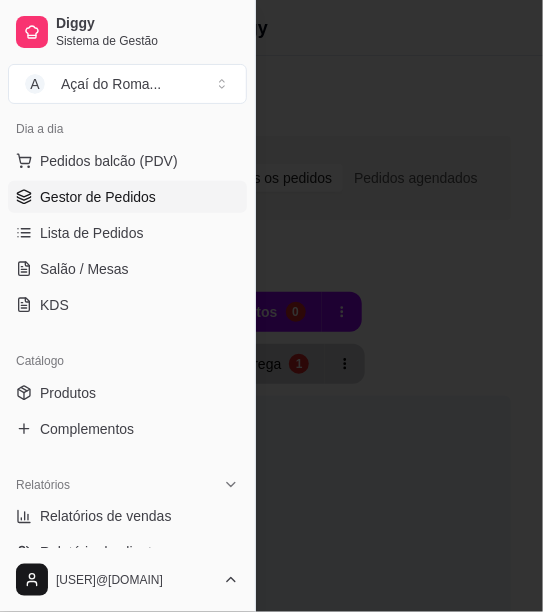 click on "Produtos" at bounding box center [127, 393] 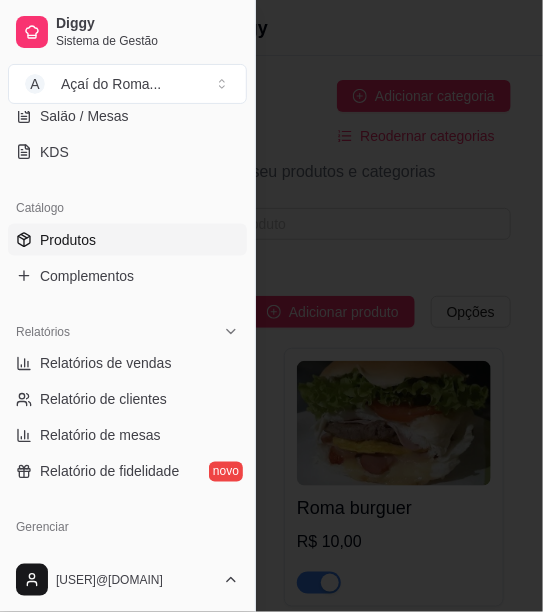 scroll, scrollTop: 381, scrollLeft: 0, axis: vertical 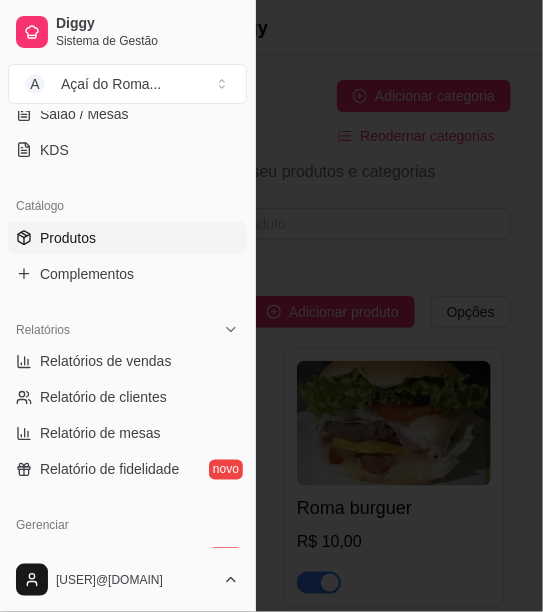 click on "Complementos" at bounding box center [87, 274] 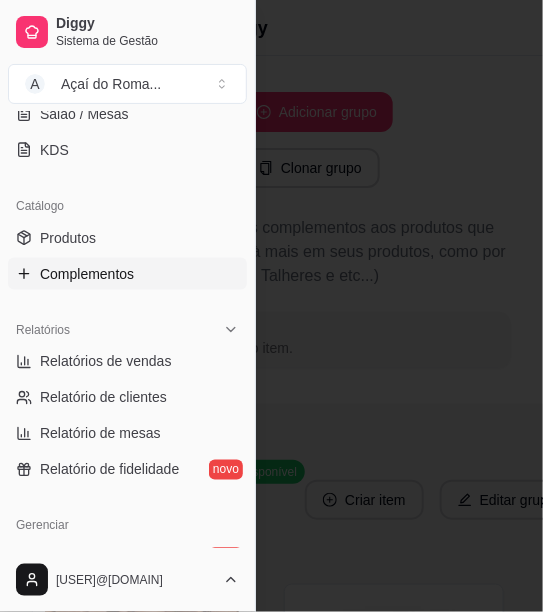 click at bounding box center [271, 306] 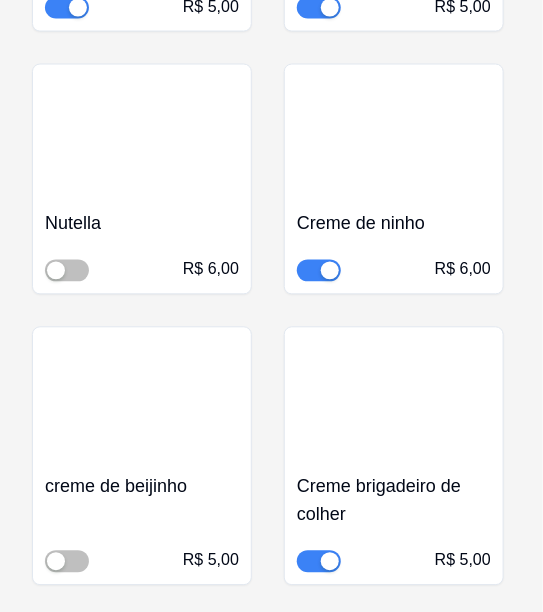 scroll, scrollTop: 6918, scrollLeft: 0, axis: vertical 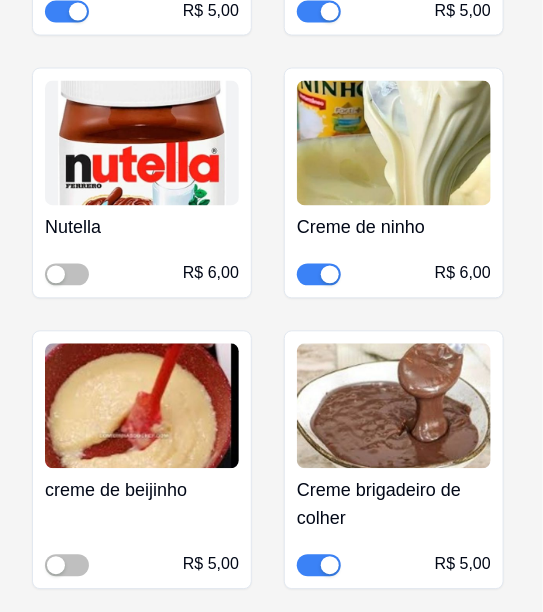 click at bounding box center (67, 275) 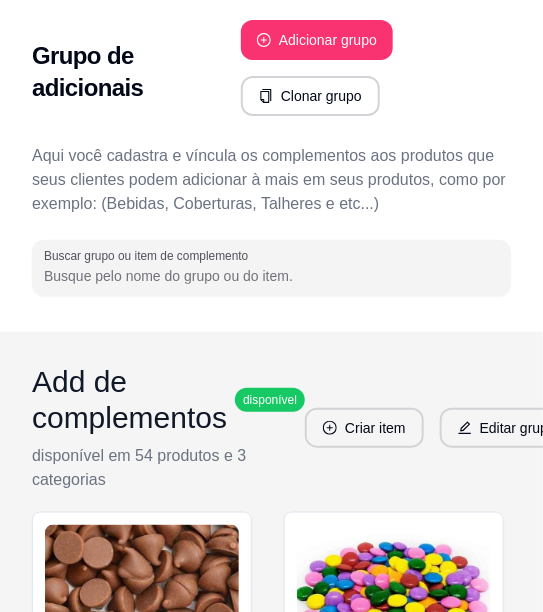 scroll, scrollTop: 0, scrollLeft: 0, axis: both 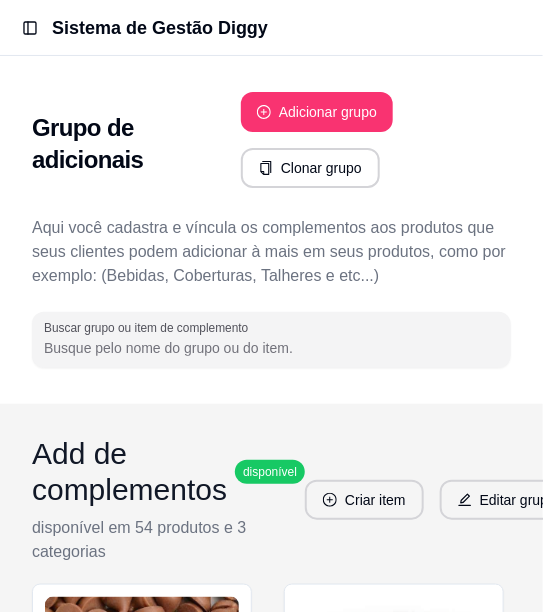 click on "Toggle Sidebar" at bounding box center (30, 28) 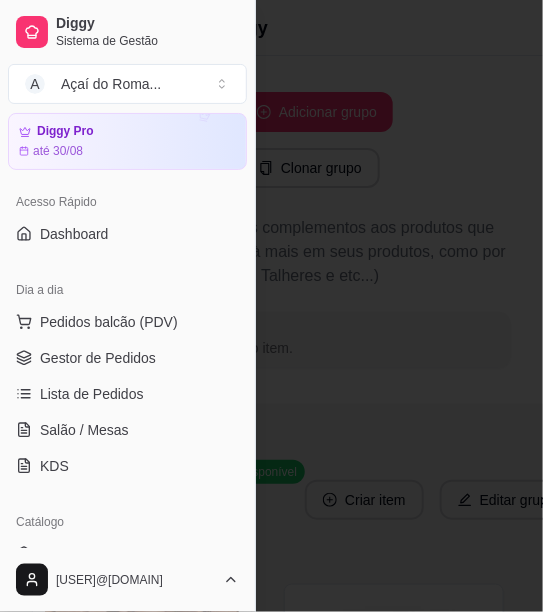 scroll, scrollTop: 73, scrollLeft: 0, axis: vertical 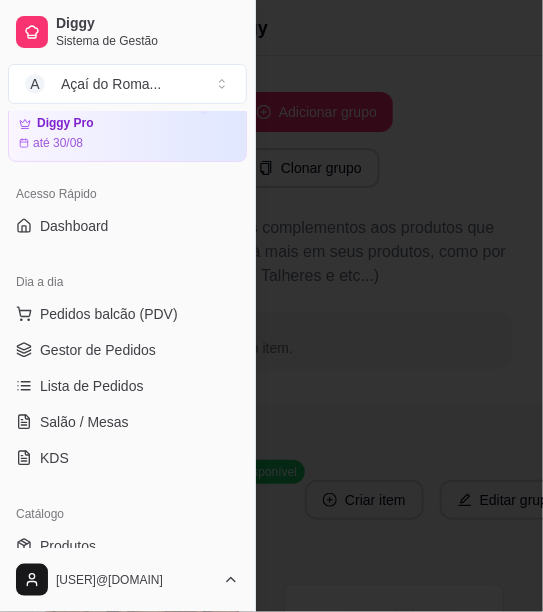 click on "Gestor de Pedidos" at bounding box center (98, 350) 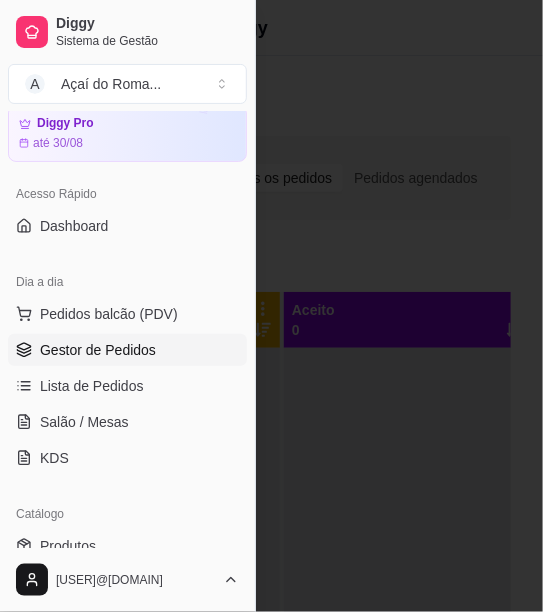 click at bounding box center (271, 306) 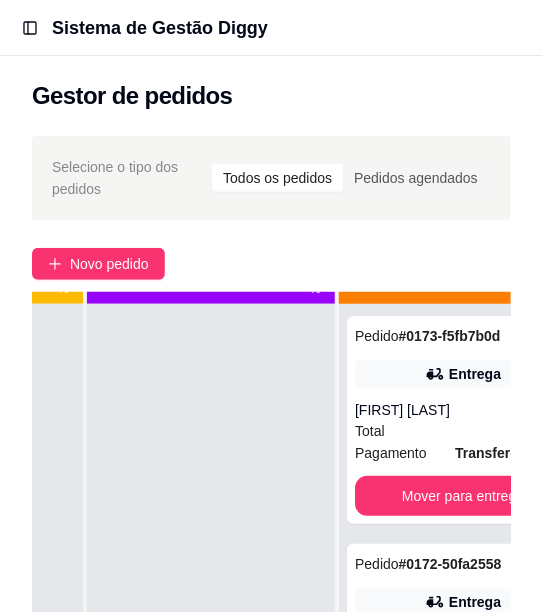 scroll, scrollTop: 45, scrollLeft: 197, axis: both 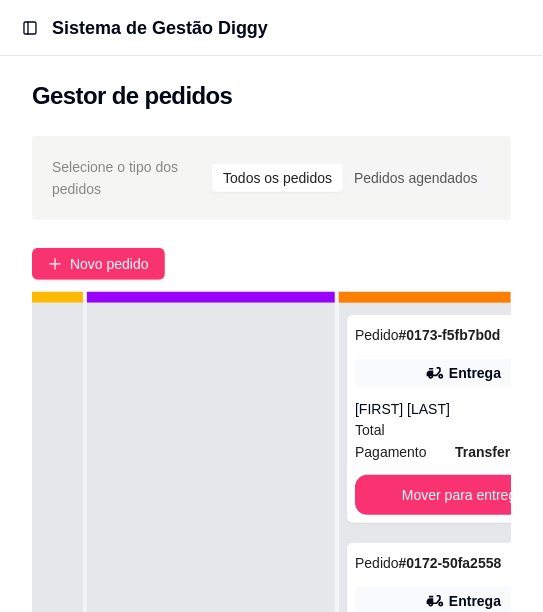 click at bounding box center [211, 609] 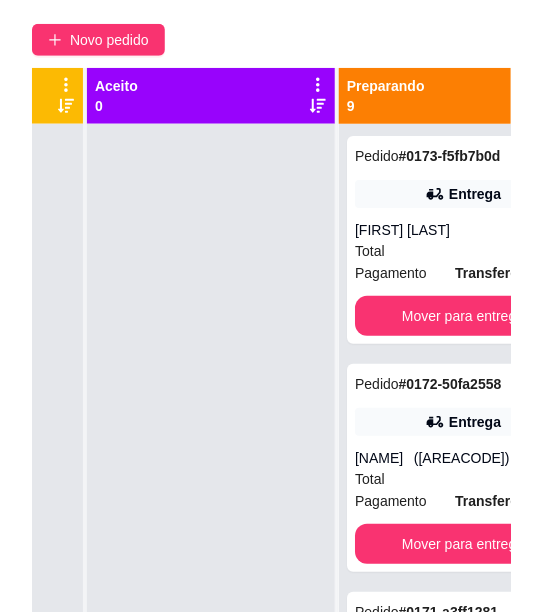 scroll, scrollTop: 224, scrollLeft: 0, axis: vertical 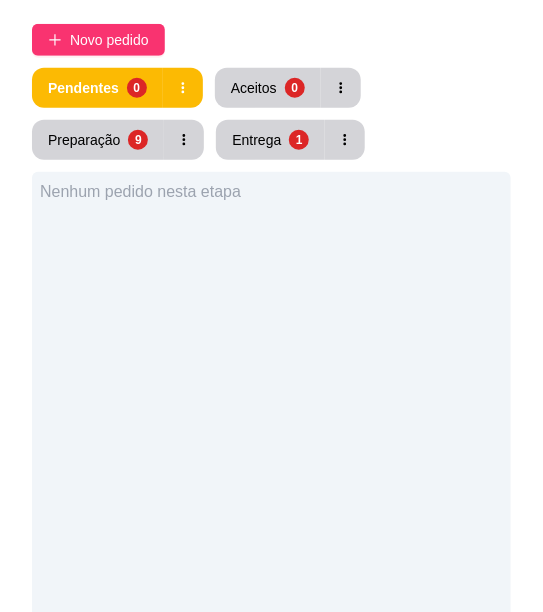 click on "Aceitos 0" at bounding box center (268, 88) 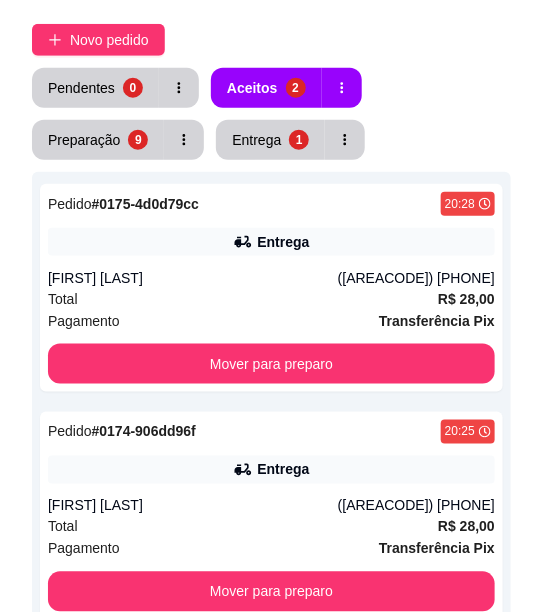 click on "Novo pedido" at bounding box center [109, 40] 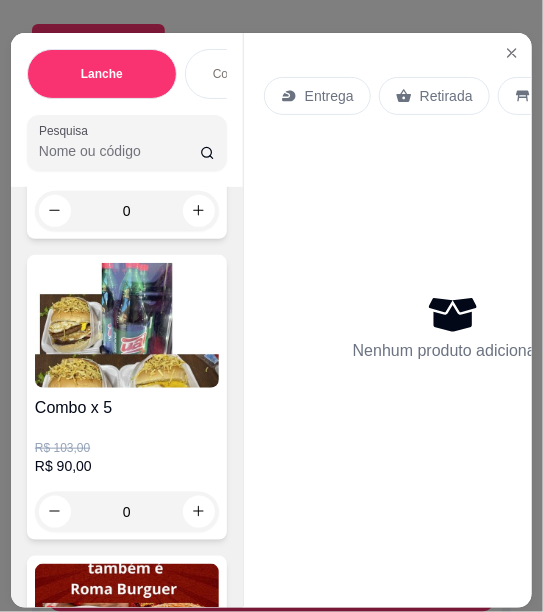 scroll, scrollTop: 2772, scrollLeft: 0, axis: vertical 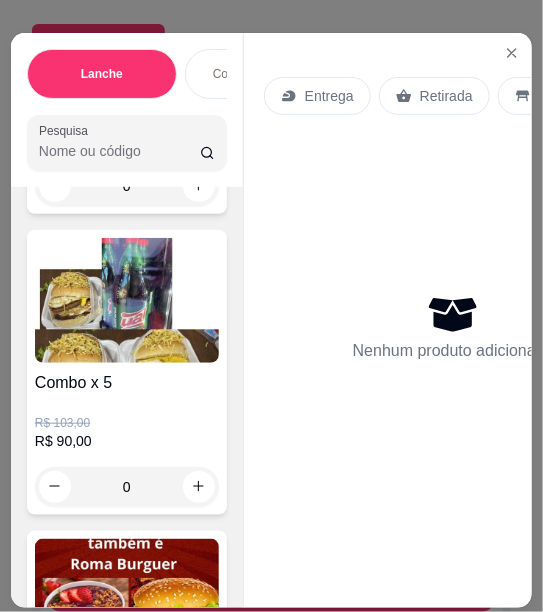 click on "0" at bounding box center [127, 487] 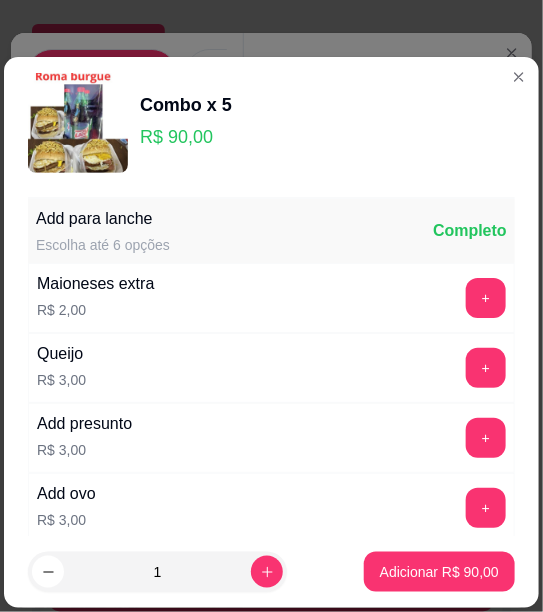 click on "Adicionar R$ 90,00" at bounding box center (439, 572) 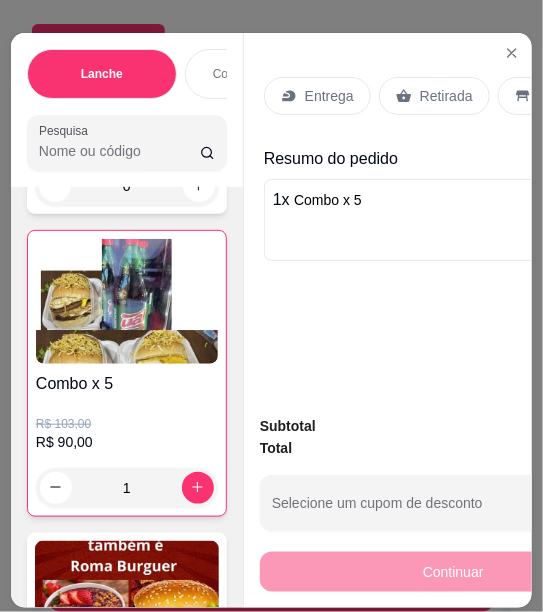 click 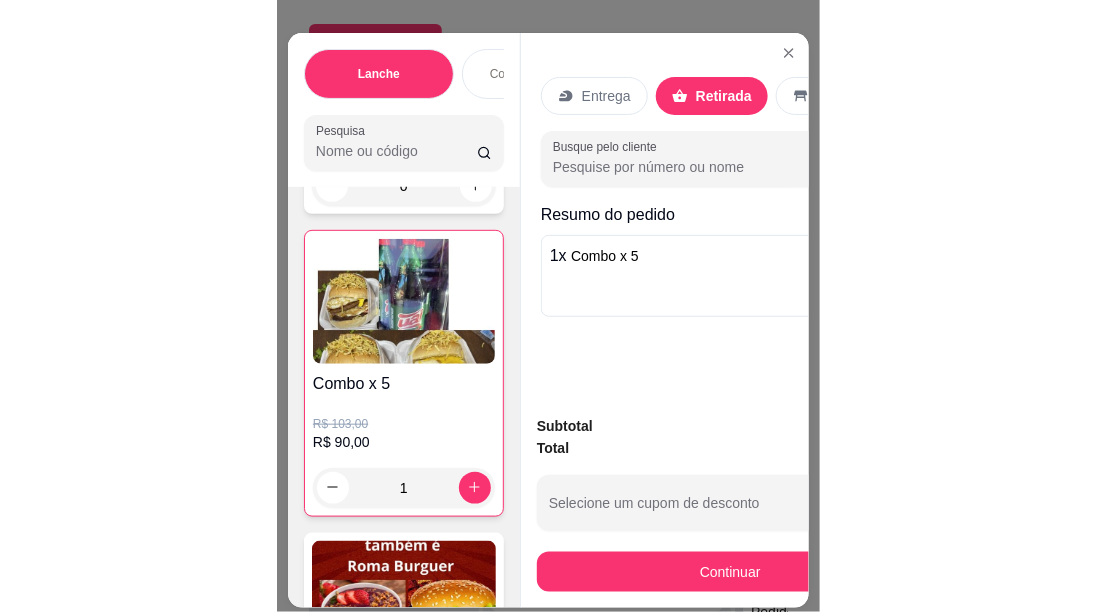 scroll, scrollTop: 194, scrollLeft: 0, axis: vertical 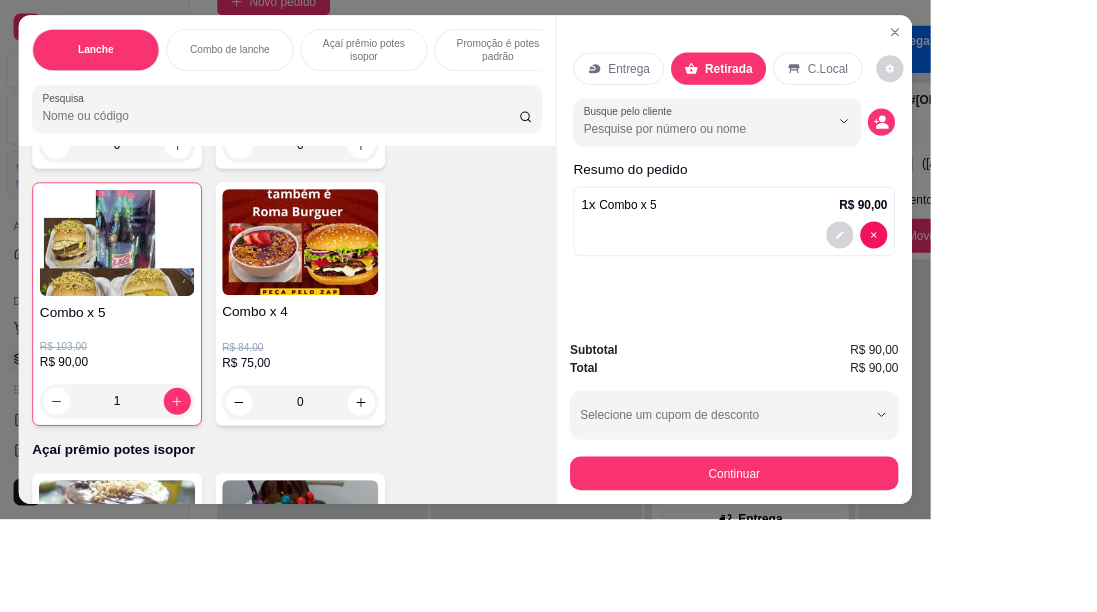 click on "Registre o pagamento do pedido R$ 90,00 Total do pedido   R$ 90,00 Restante a cobrar   R$ 90,00 Dinheiro Crédito taxa   3.5 % Débito taxa   2 % Pix Voucher Outro Desconto Finalizar o pedido sem registrar pagamento Finalizar" at bounding box center [548, 306] 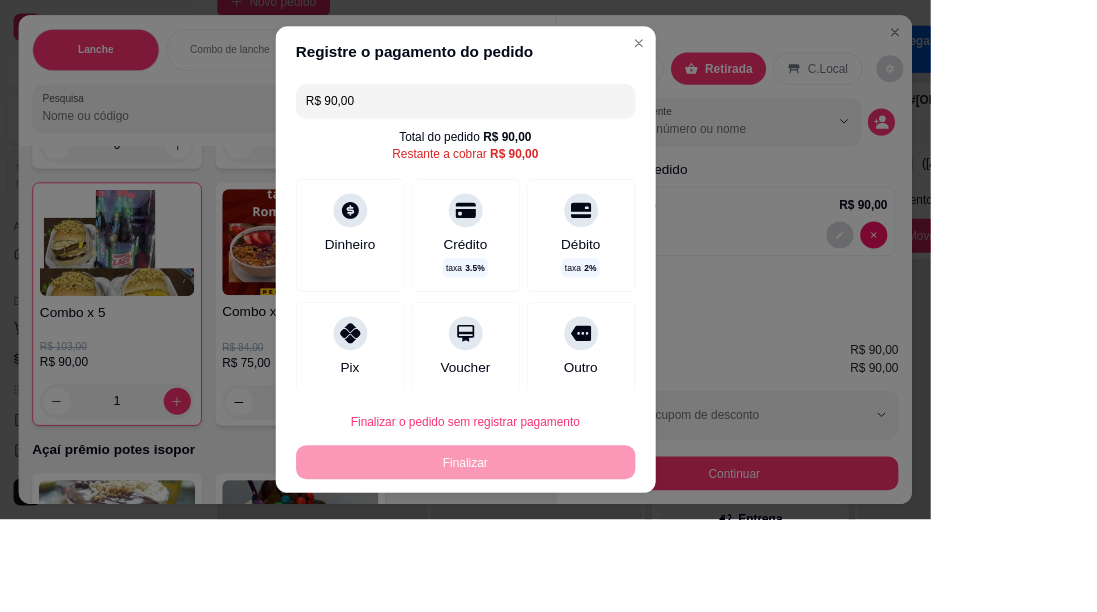 click on "Débito" at bounding box center (684, 288) 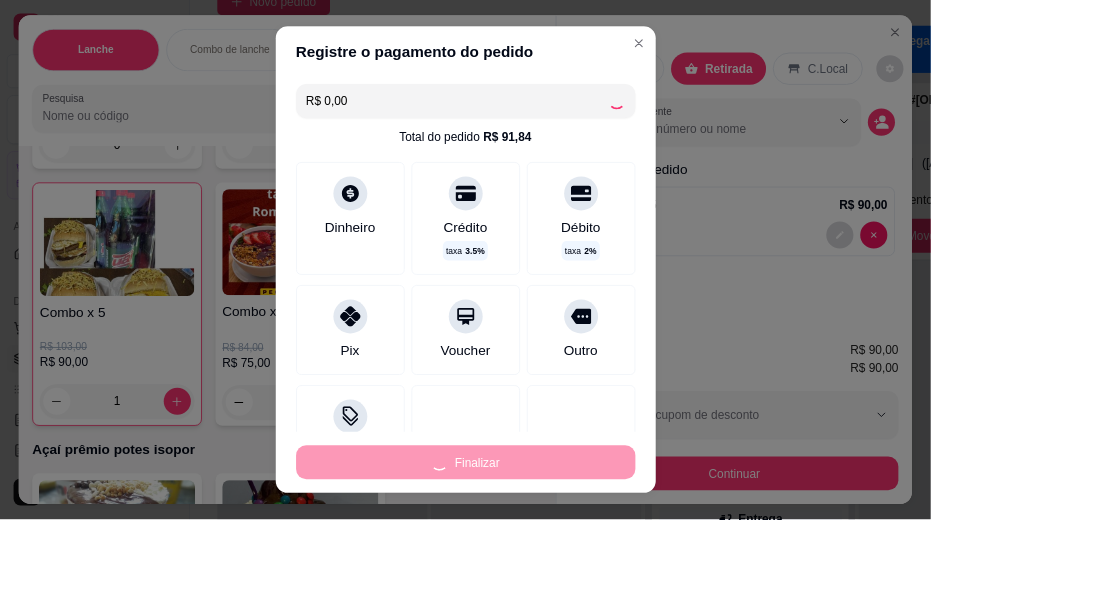 click on "Finalizar" at bounding box center (549, 545) 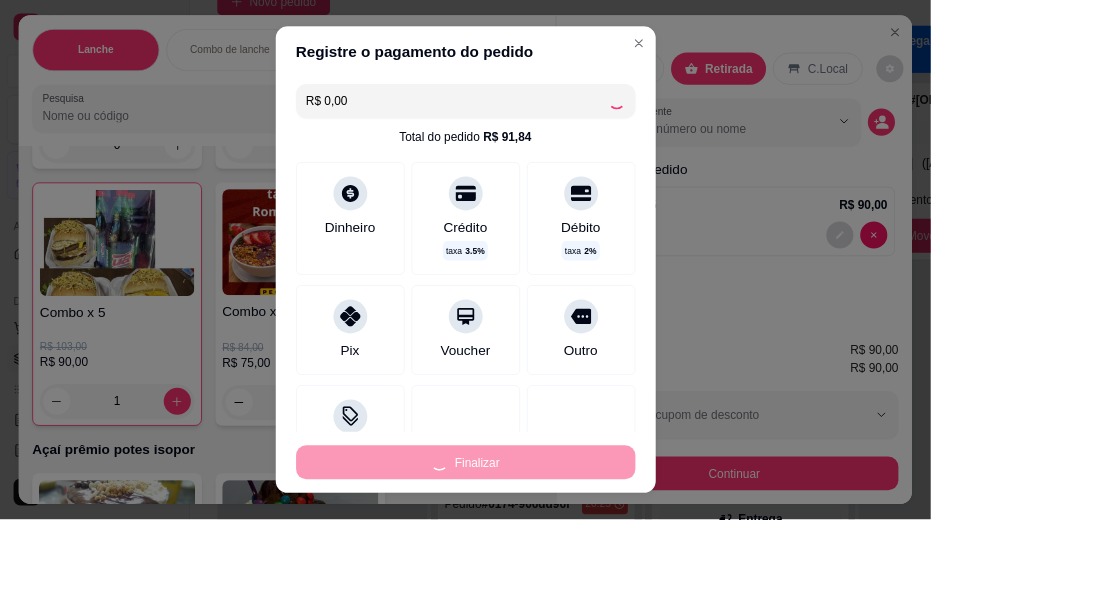 type on "0" 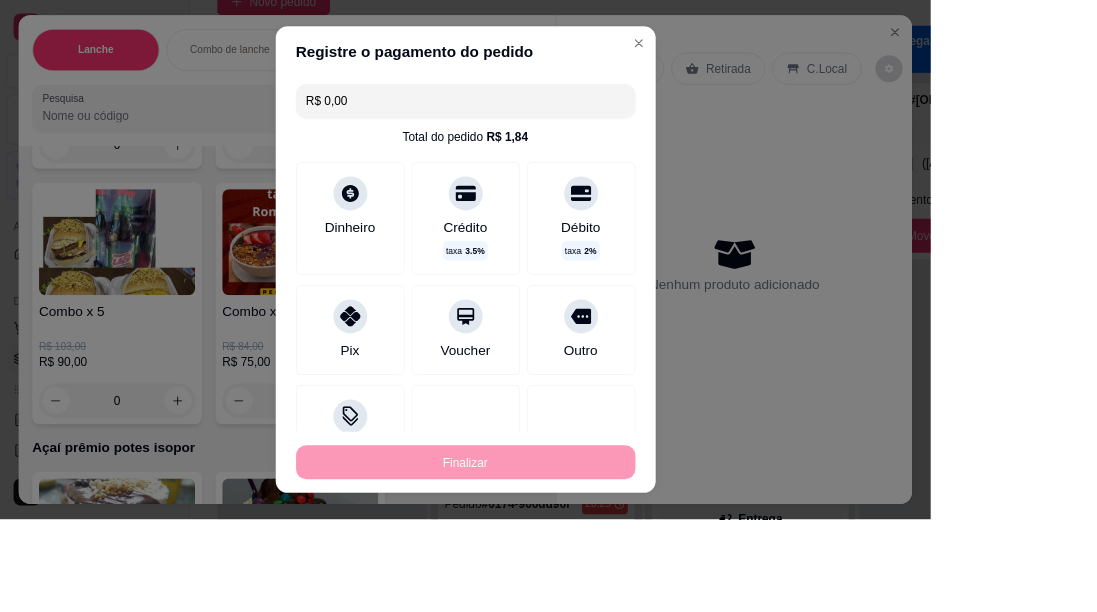 type on "-R$ 90,00" 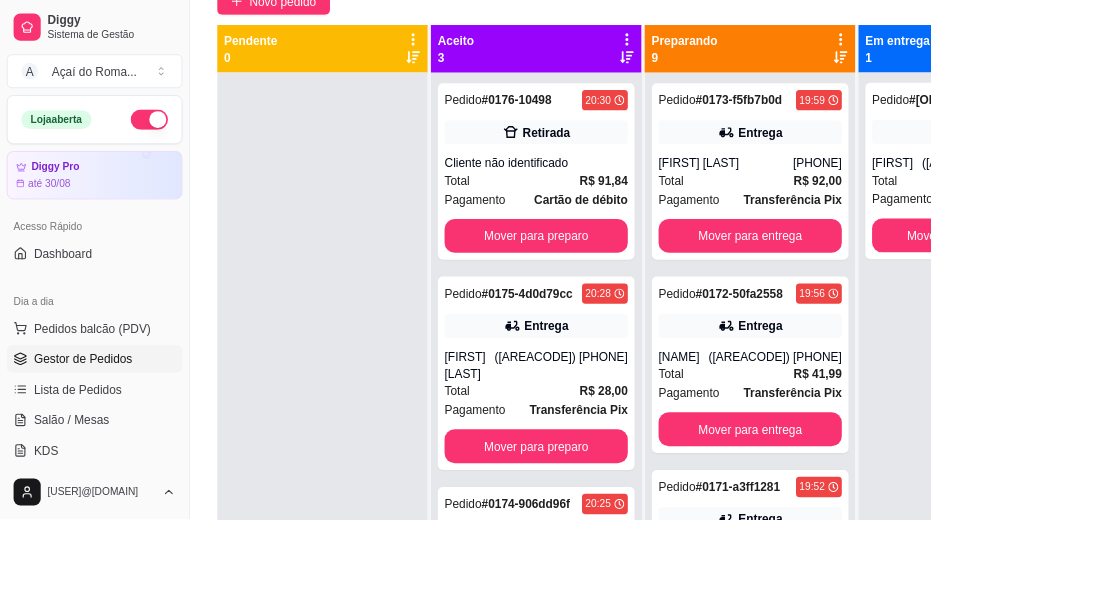 click on "Total R$ 91,84" at bounding box center [632, 213] 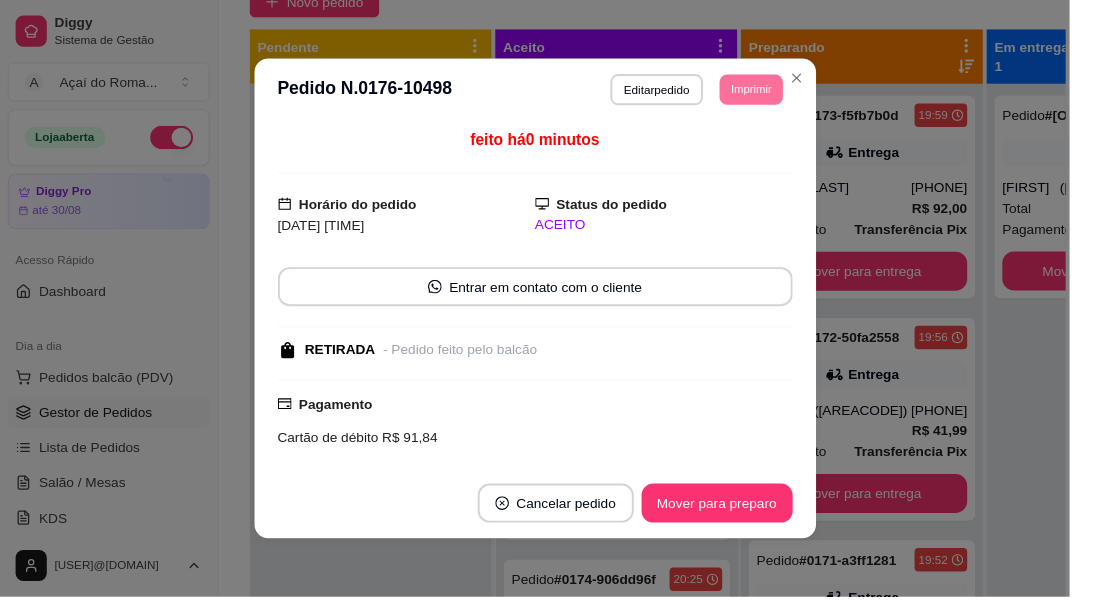 click on "Imprimir" at bounding box center [770, 91] 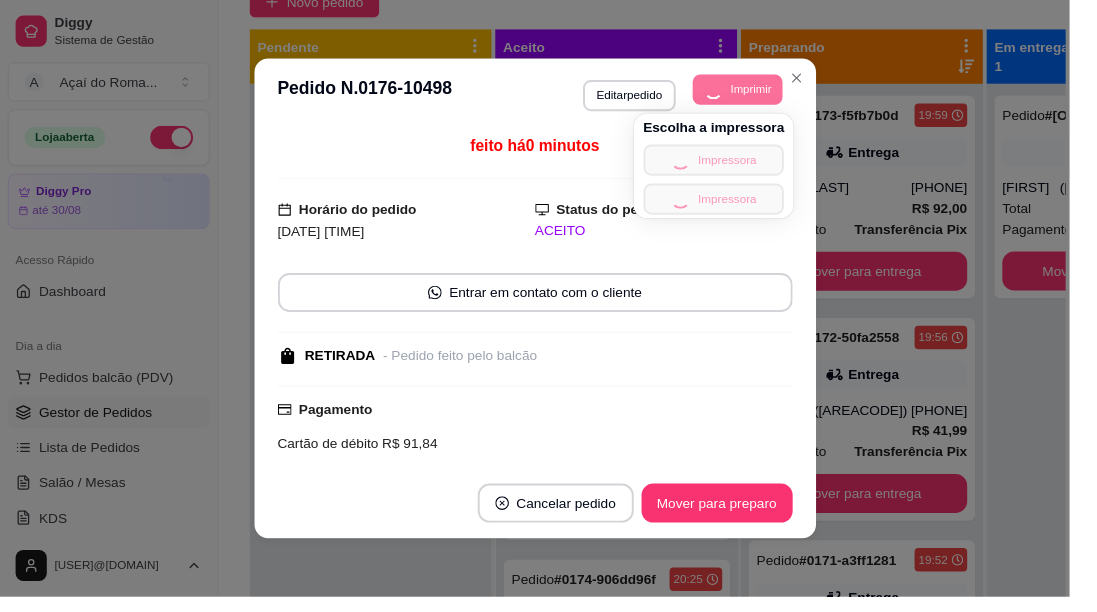 click on "Escolha a impressora Impressora Impressora" at bounding box center (732, 170) 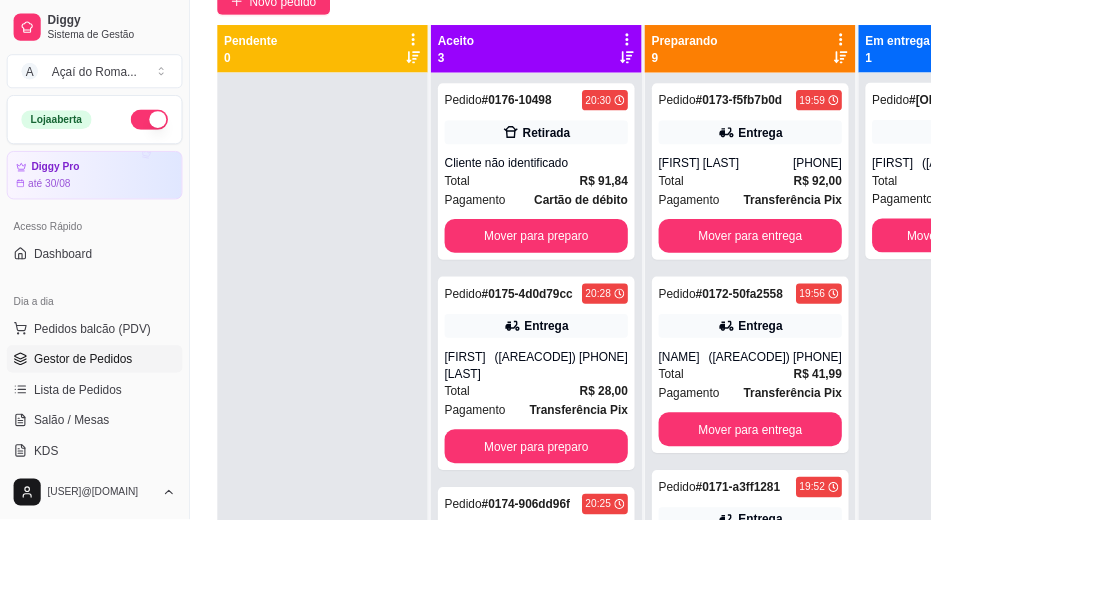 click on "Pedido  # [ORDER_ID] [TIME] Entrega [FIRST] [LAST]  ([AREA_CODE]) [PHONE] Total R$ 92,00 Pagamento Transferência Pix Mover para entrega" at bounding box center [884, 202] 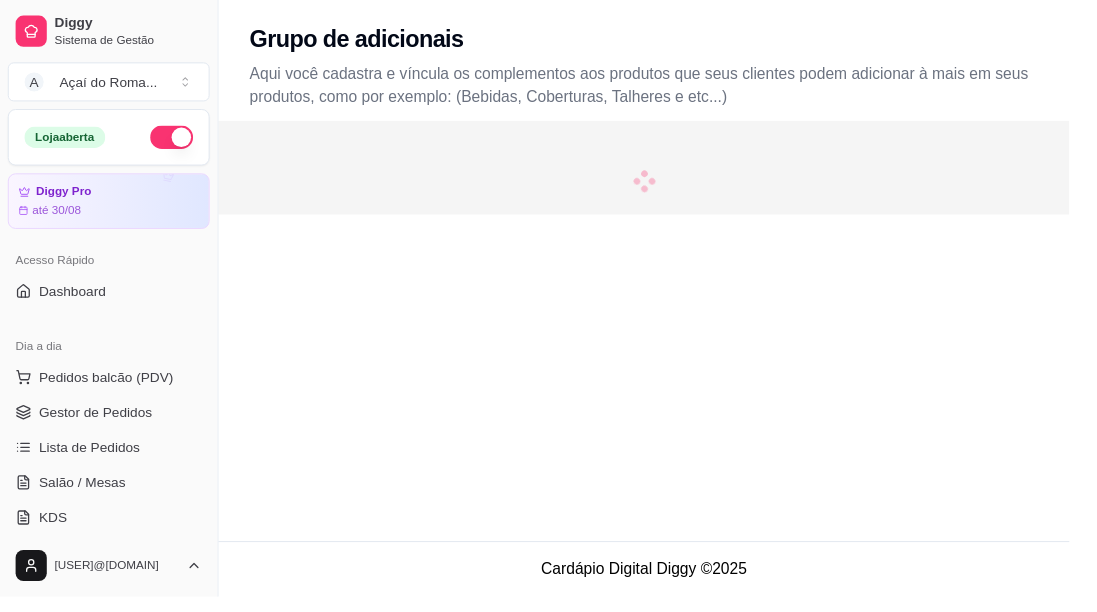 scroll, scrollTop: 0, scrollLeft: 0, axis: both 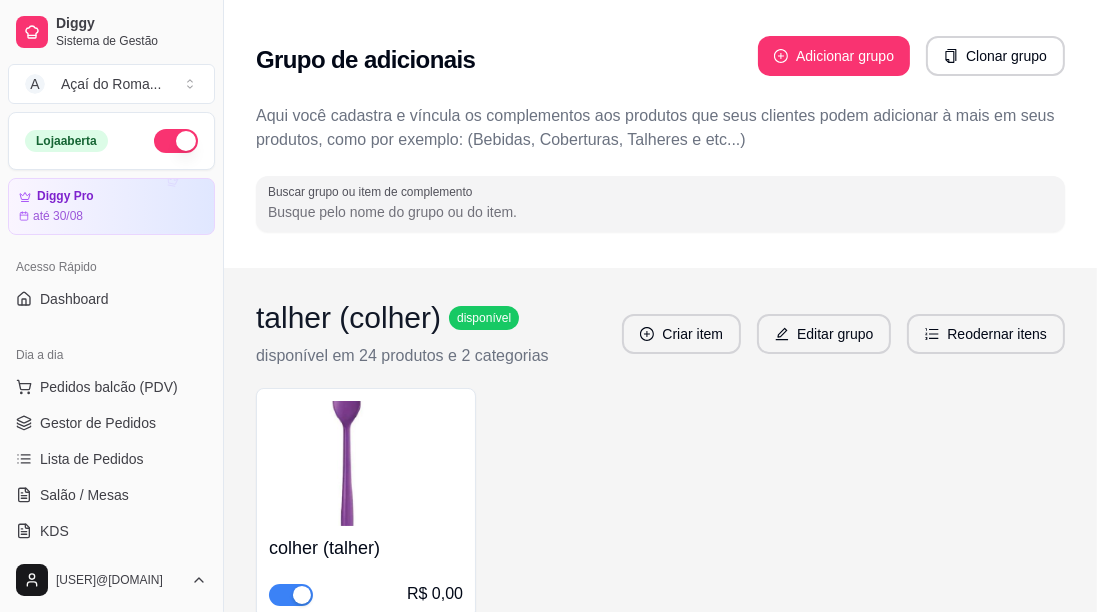 click on "Gestor de Pedidos" at bounding box center (111, 423) 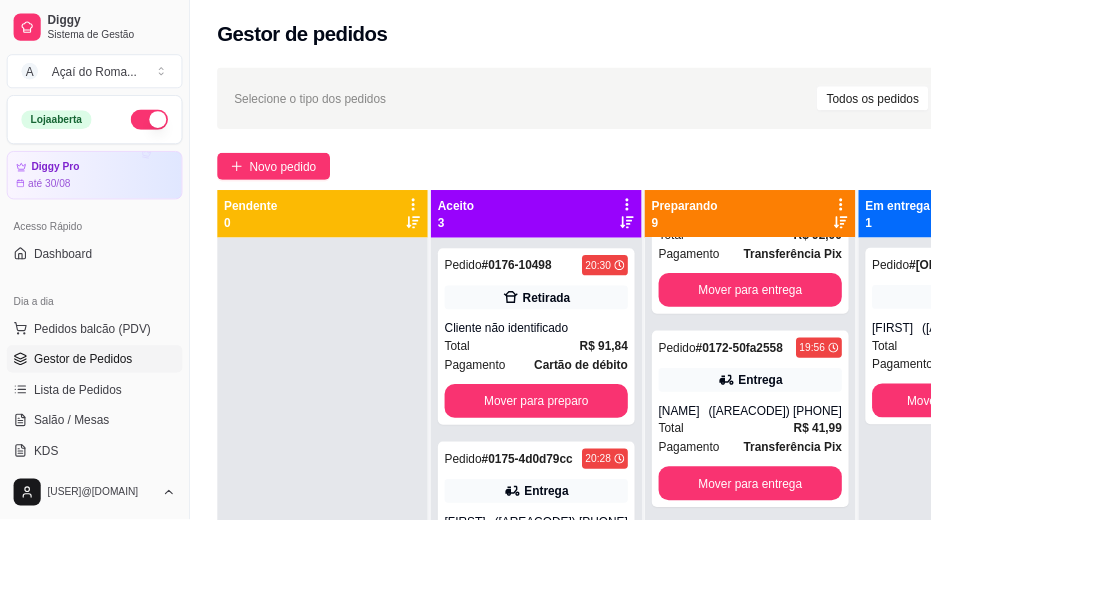 scroll, scrollTop: 174, scrollLeft: 0, axis: vertical 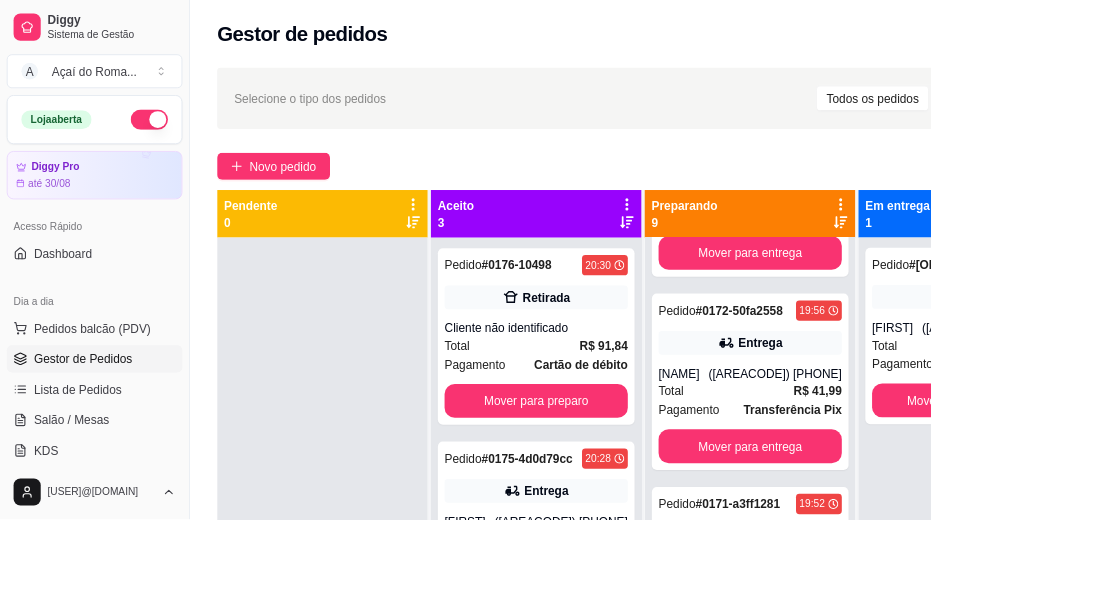 click on "R$ 91,84" at bounding box center (711, 407) 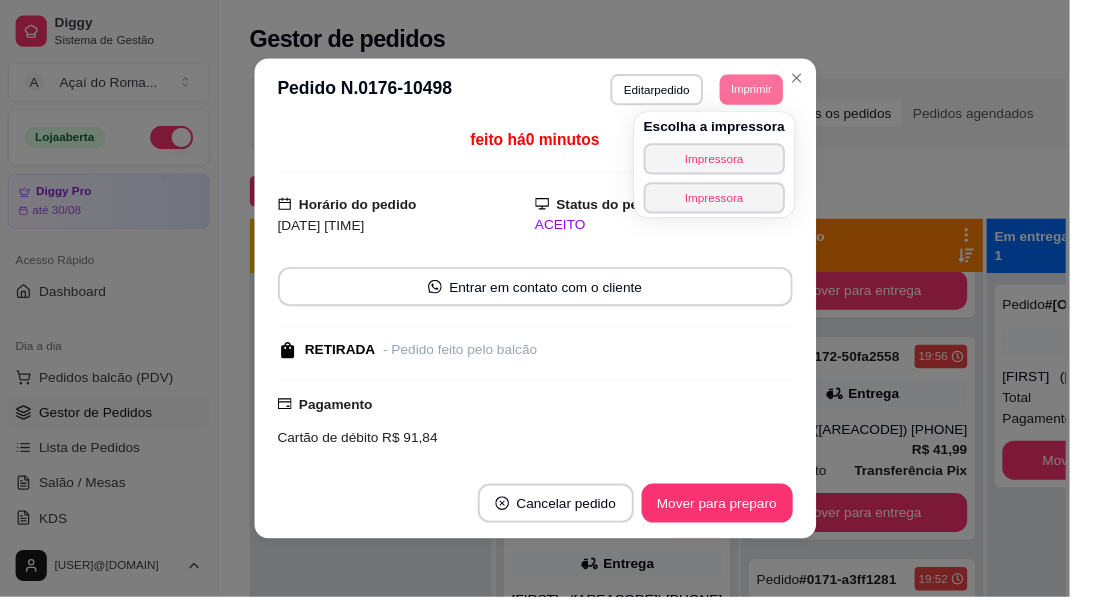 click on "Imprimir" at bounding box center (770, 91) 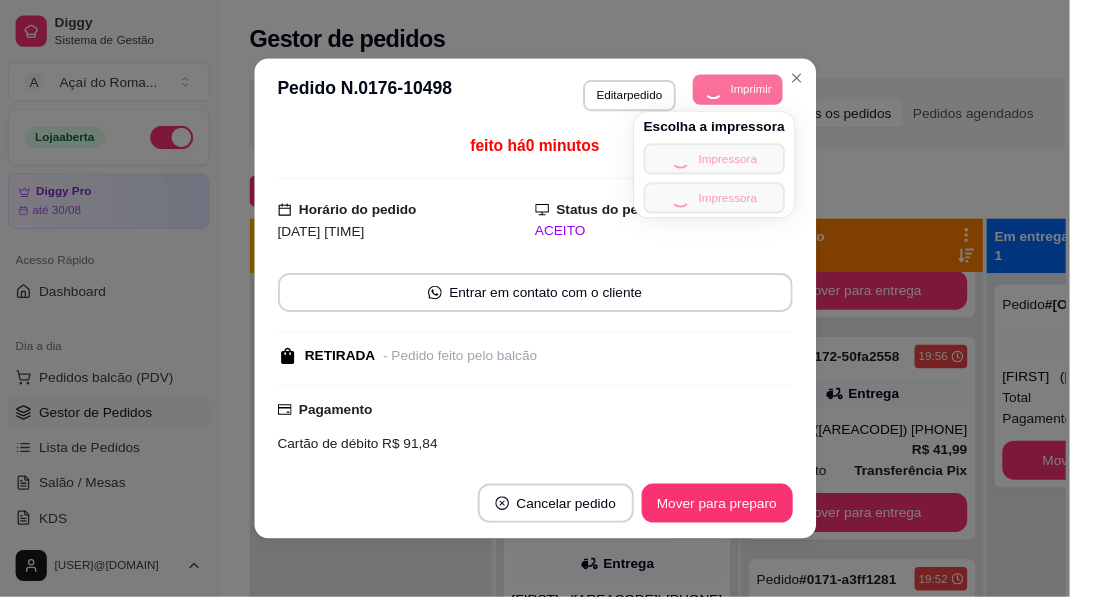 click on "Escolha a impressora Impressora Impressora" at bounding box center [732, 169] 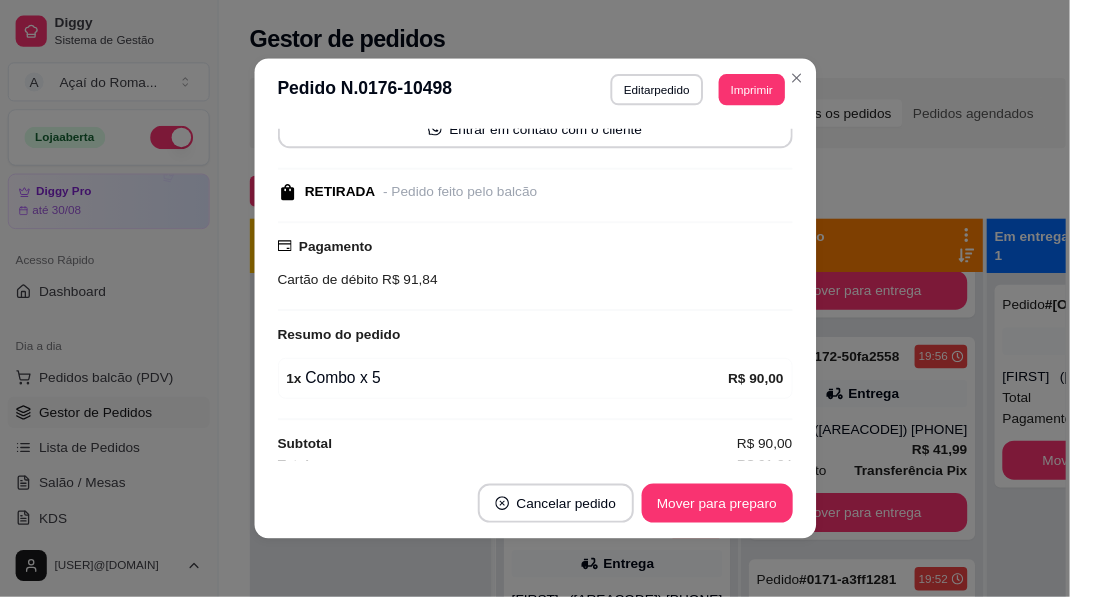 scroll, scrollTop: 172, scrollLeft: 0, axis: vertical 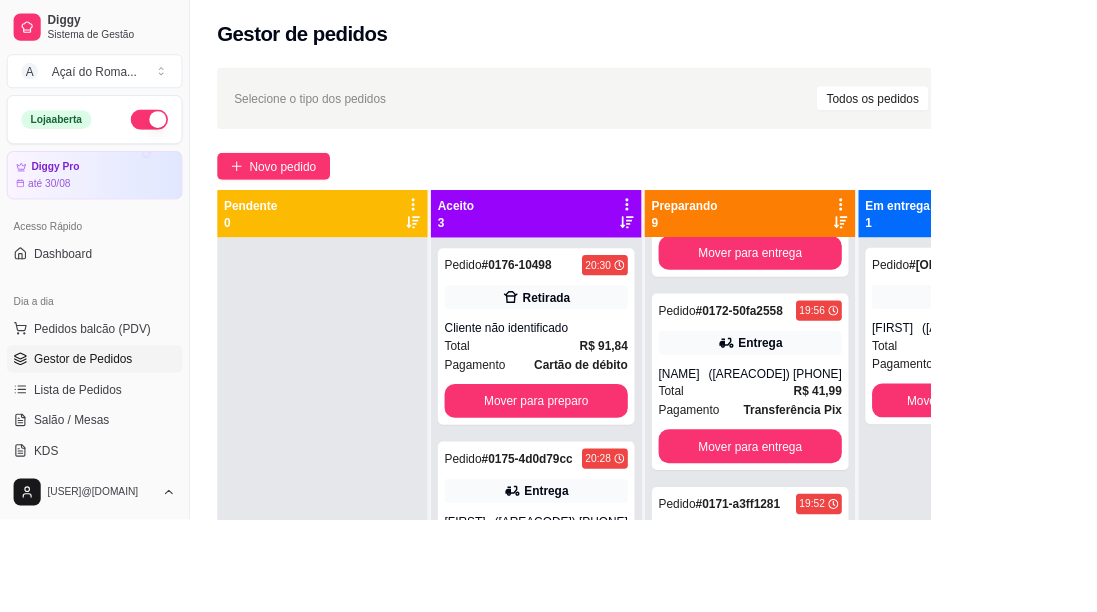 click on "Em entrega 1" at bounding box center (1136, 252) 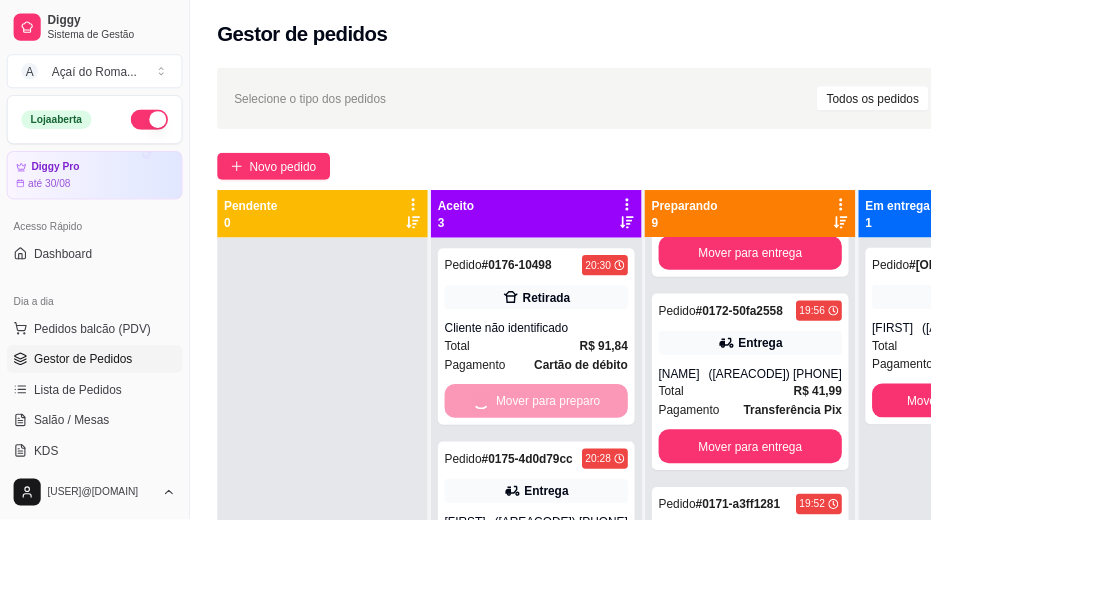 click on "Mover para preparo" at bounding box center [632, 472] 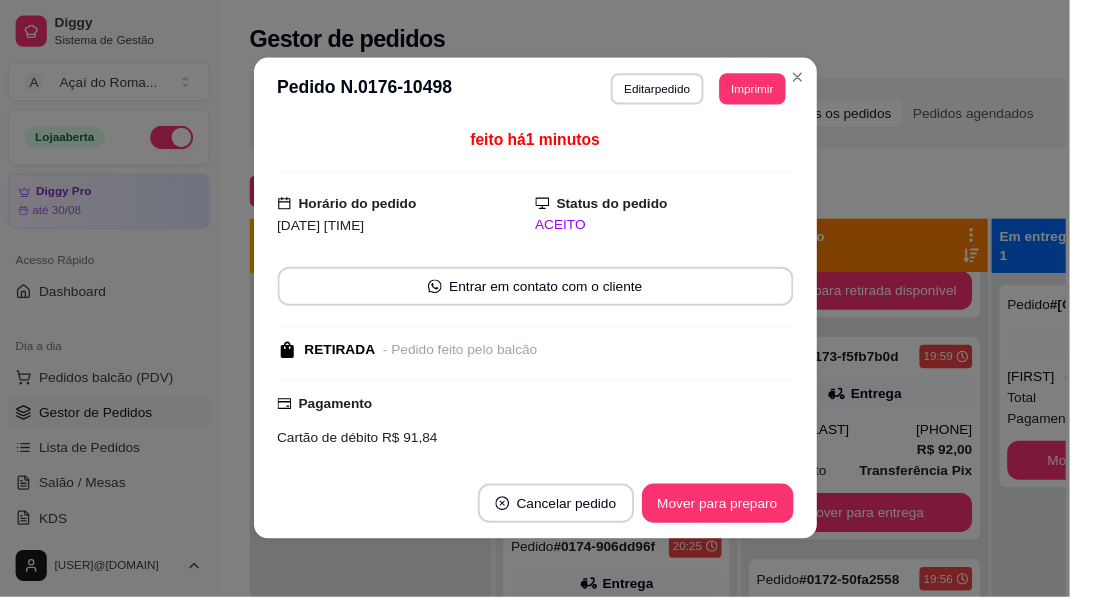 scroll, scrollTop: 402, scrollLeft: 0, axis: vertical 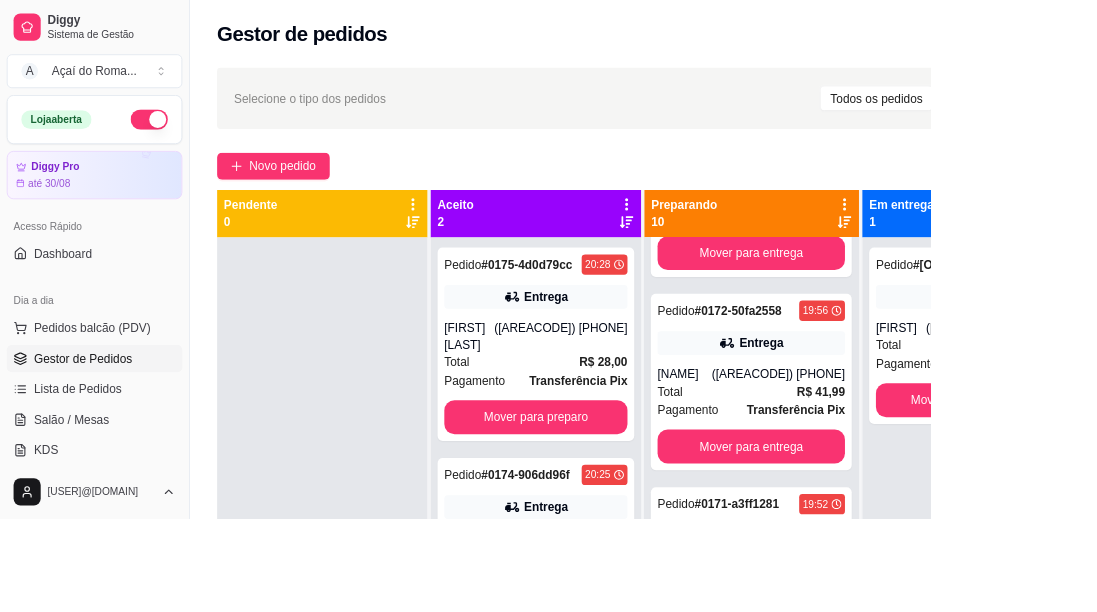 click on "Gestor de pedidos" at bounding box center [761, 34] 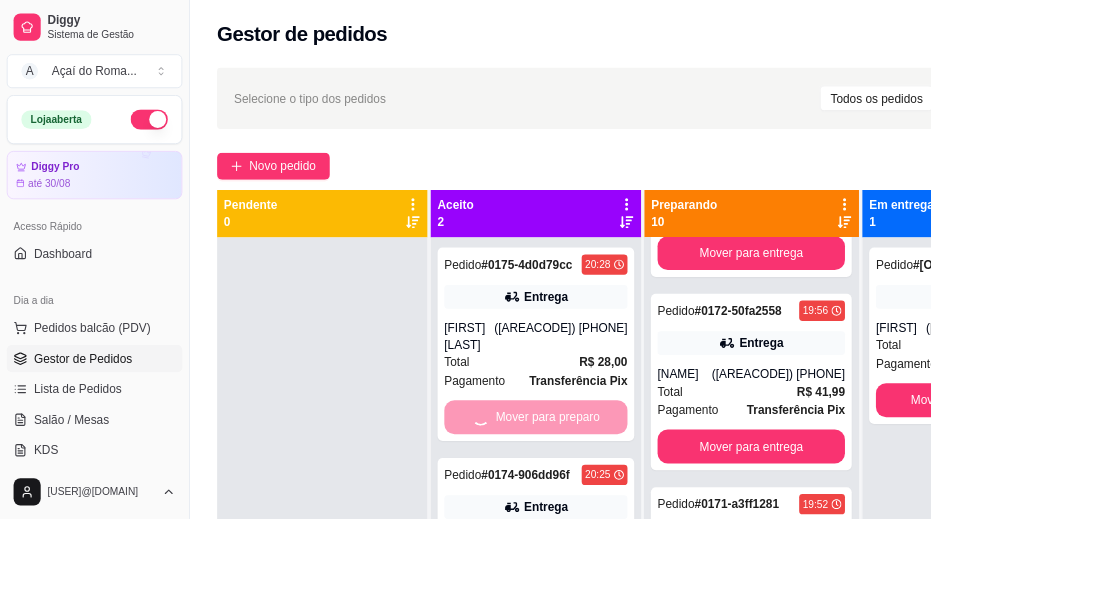 click on "Mover para preparo" at bounding box center (632, 492) 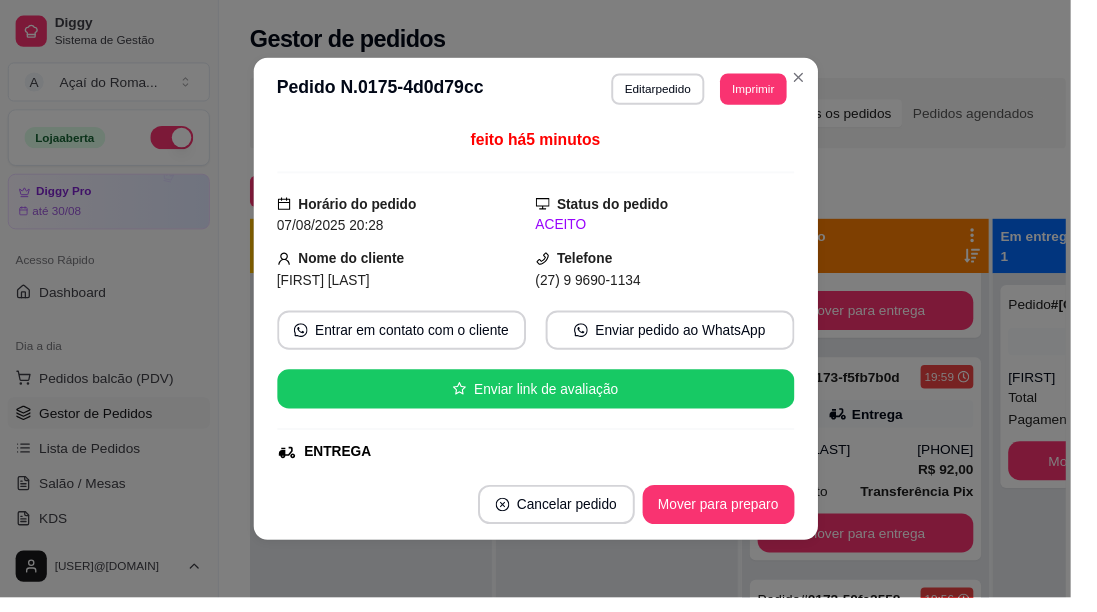 scroll, scrollTop: 650, scrollLeft: 0, axis: vertical 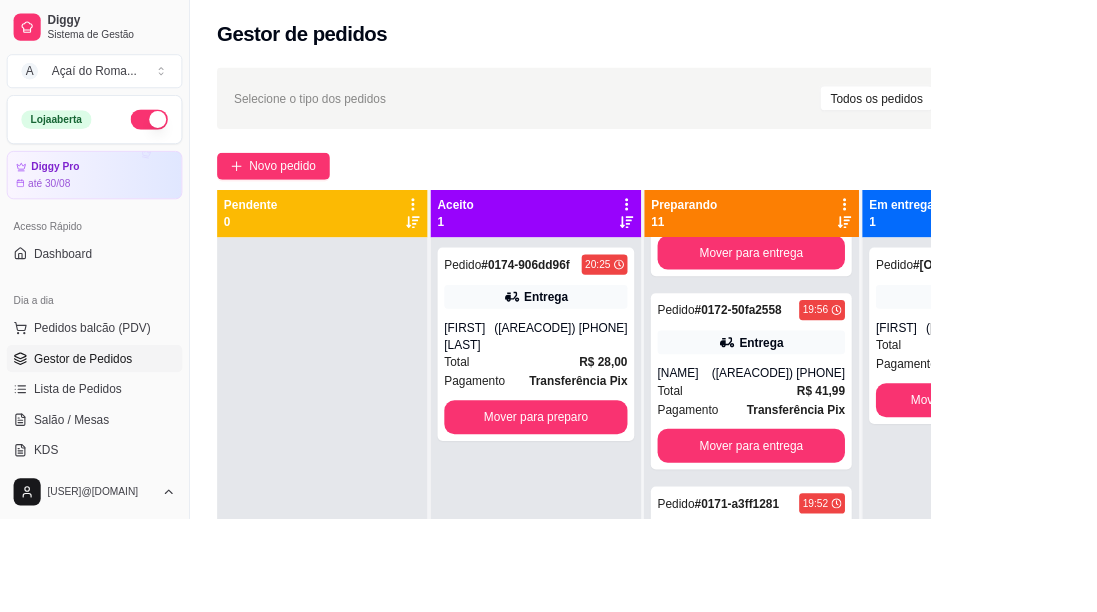click on "Novo pedido" at bounding box center [761, 196] 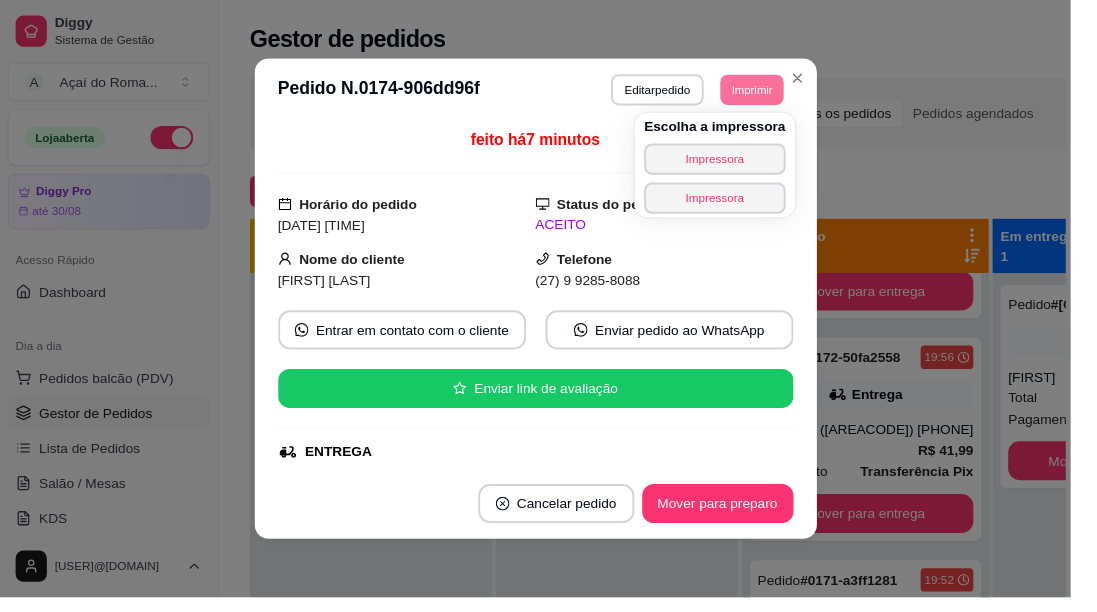 click on "Imprimir" at bounding box center (770, 91) 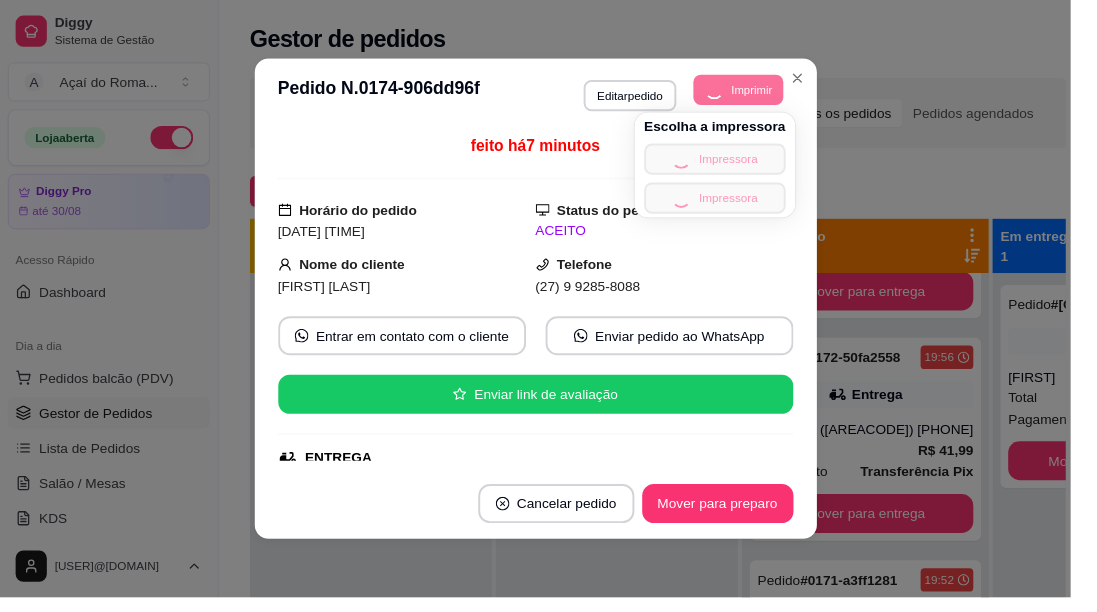 click on "Escolha a impressora Impressora Impressora" at bounding box center (732, 169) 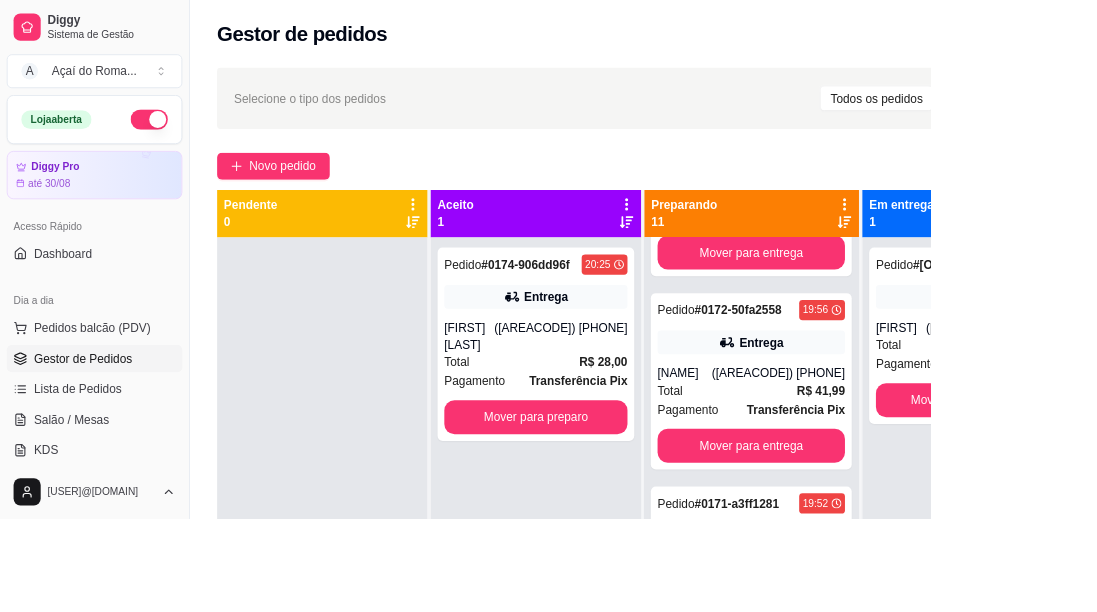 click on "Selecione o tipo dos pedidos Todos os pedidos Pedidos agendados Novo pedido Pendente 0 Aceito 1 Pedido  # [ORDER_ID] [TIME] Entrega [NAME]  ([AREACODE]) [PHONE] Total R$ 28,00 Pagamento Transferência Pix Mover para preparo Preparando 11 Pedido  # [ORDER_ID] [TIME] Retirada Cliente não identificado Total R$ 91,84 Pagamento Cartão de débito Mover para retirada disponível Pedido  # [ORDER_ID] [TIME] Entrega [NAME]  ([AREACODE]) [PHONE] Total R$ 28,00 Pagamento Transferência Pix Mover para entrega Pedido  # [ORDER_ID] [TIME] Entrega [NAME]  ([AREACODE]) [PHONE] Total R$ 92,00 Pagamento Transferência Pix Mover para entrega Pedido  # [ORDER_ID] [TIME] Entrega [NAME] ([AREACODE]) [PHONE] Total R$ 41,99 Pagamento Transferência Pix Mover para entrega Pedido  # [ORDER_ID] [TIME] Entrega [NAME]  ([AREACODE]) [PHONE] Total R$ 53,00 Pagamento Transferência Pix Mover para entrega Pedido  # [ORDER_ID] [TIME] Entrega [NAME] (([AREACODE])) [PHONE] Total R$ 50,00 Pagamento Dinheiro Pedido  #" at bounding box center [761, 464] 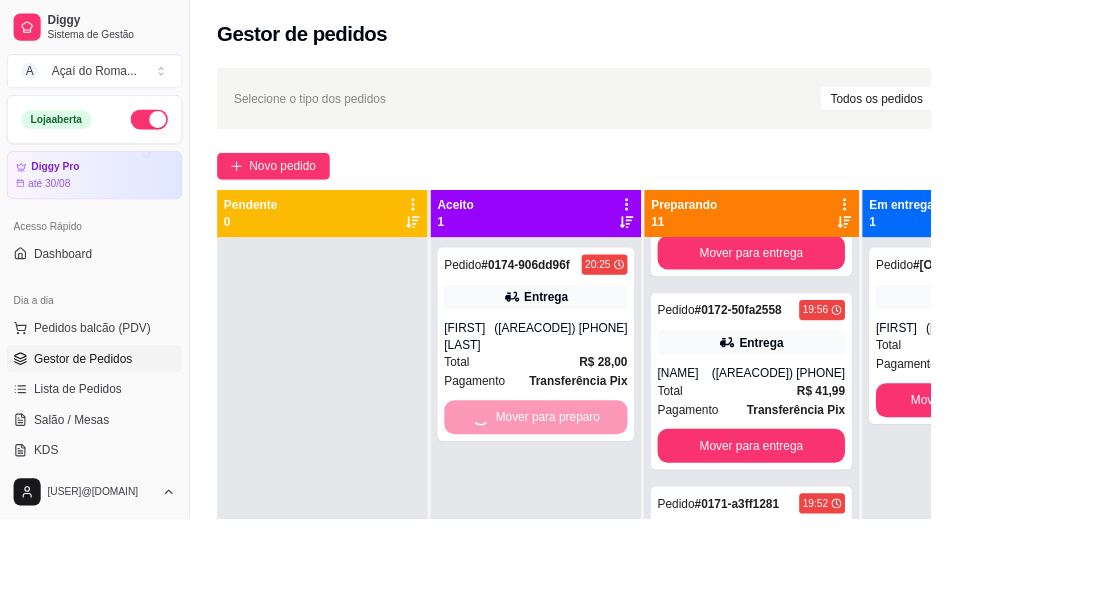 click on "Mover para preparo" at bounding box center (632, 492) 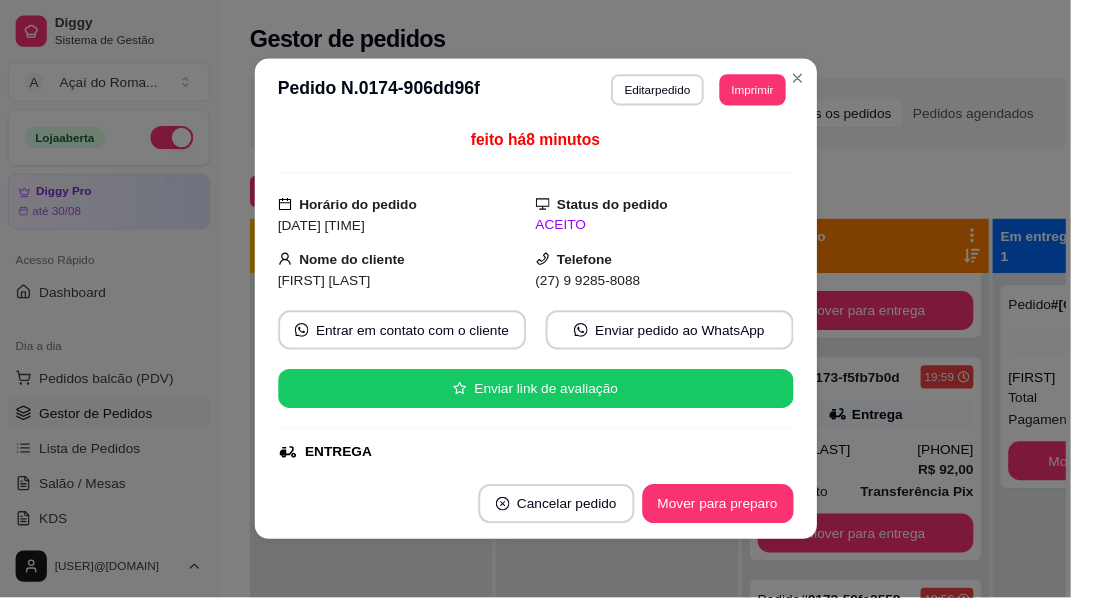 scroll, scrollTop: 878, scrollLeft: 0, axis: vertical 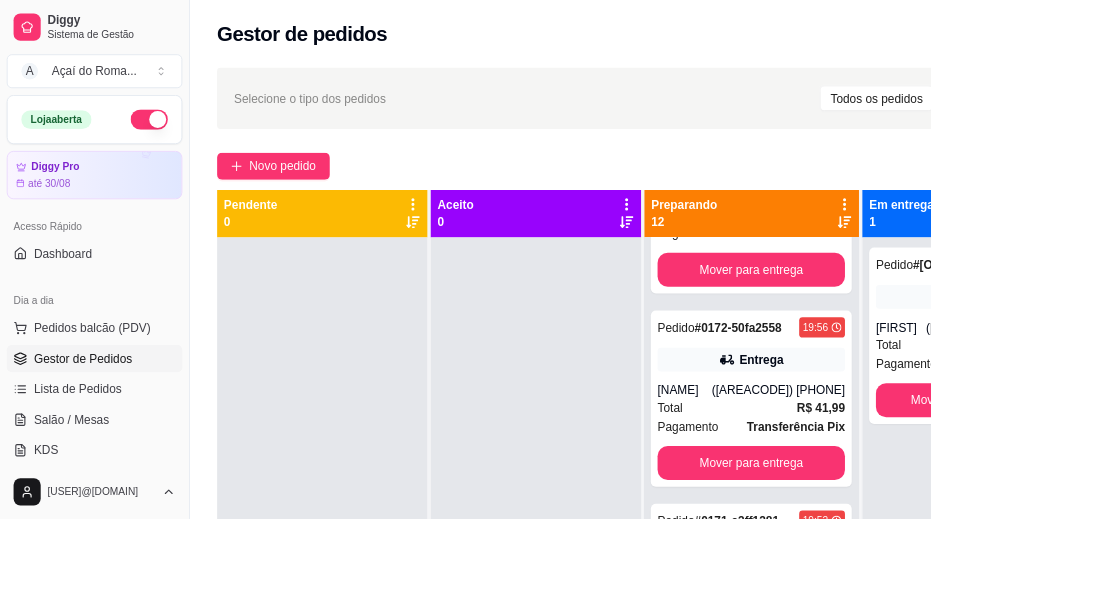 click at bounding box center (380, 586) 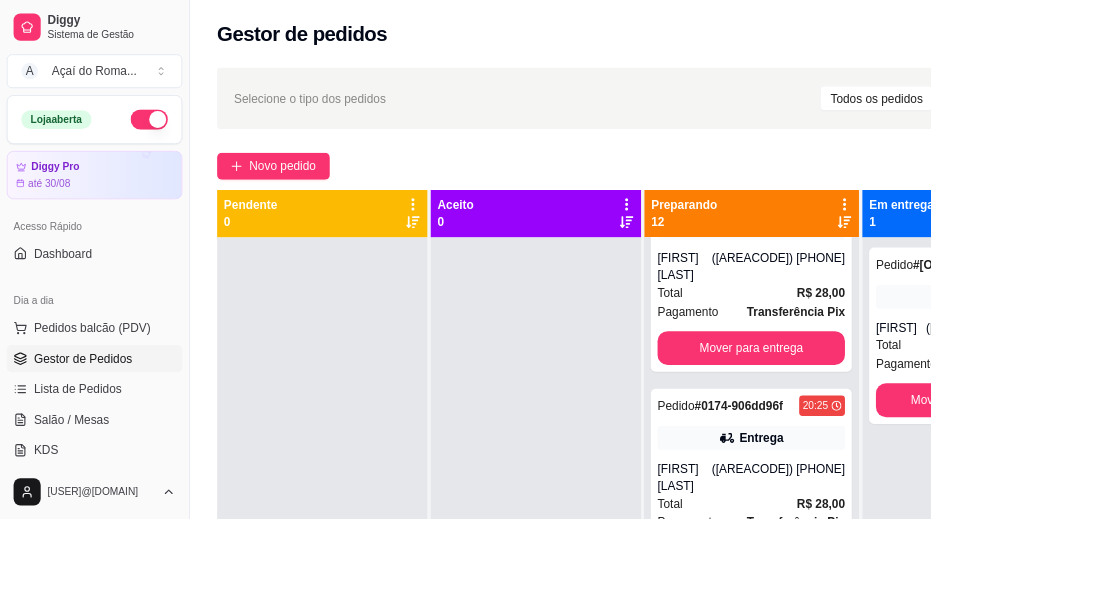 scroll, scrollTop: 0, scrollLeft: 0, axis: both 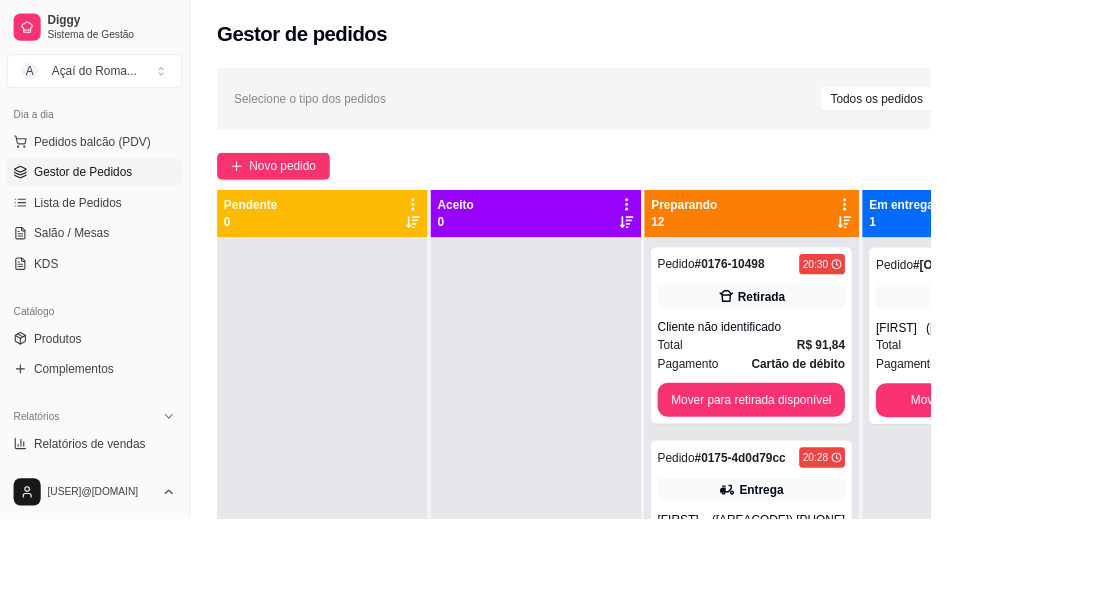 click on "Produtos" at bounding box center [111, 399] 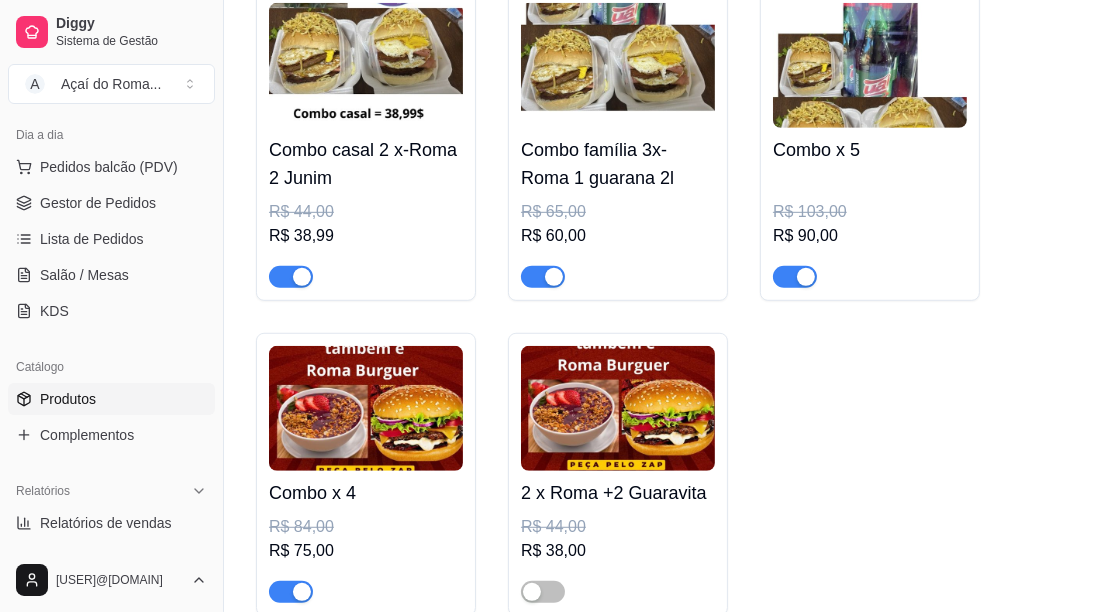 scroll, scrollTop: 1221, scrollLeft: 0, axis: vertical 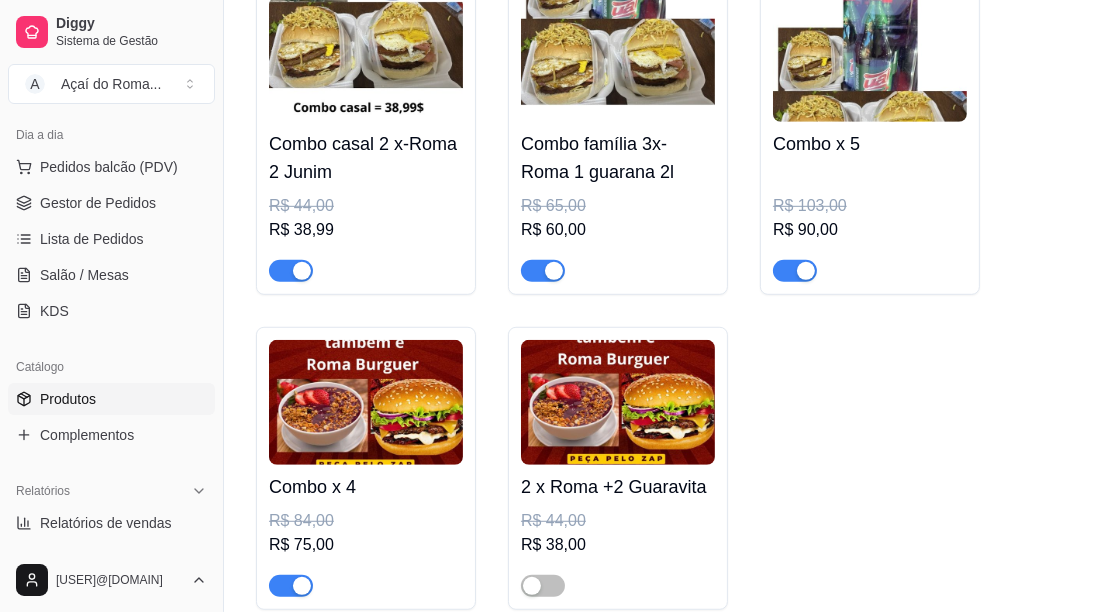 click on "R$ 103,00 R$ 90,00" at bounding box center (870, 224) 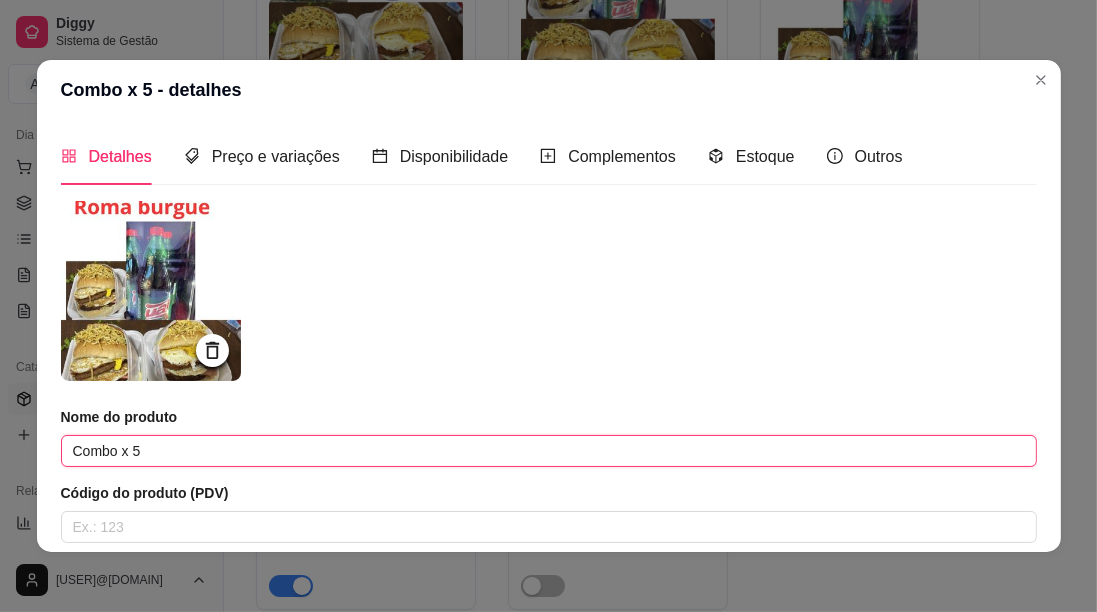 click on "Combo x 5" at bounding box center (549, 451) 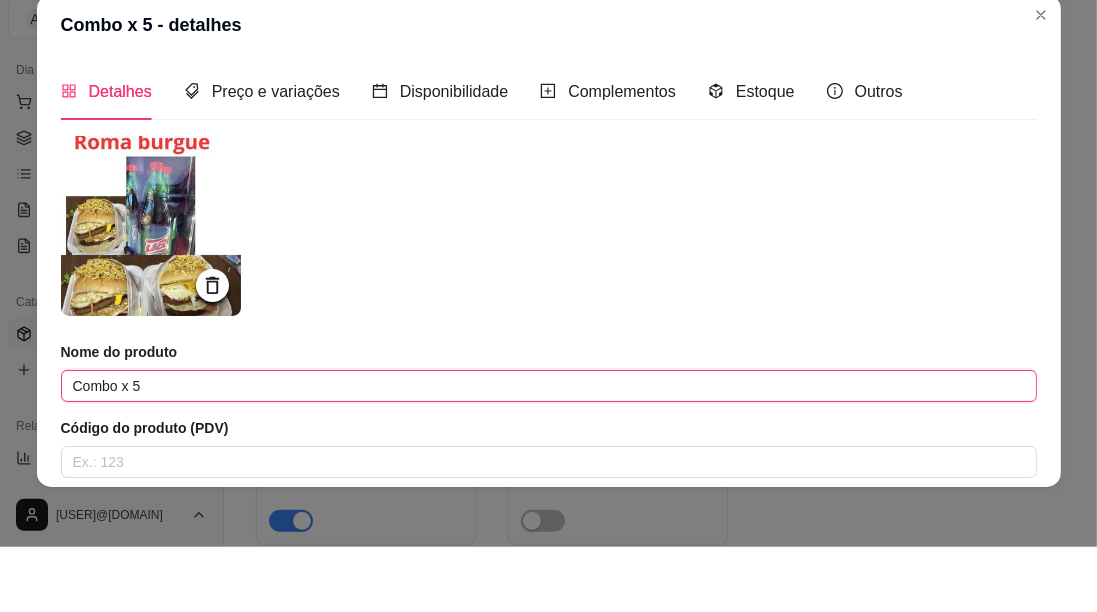 scroll, scrollTop: 1221, scrollLeft: 0, axis: vertical 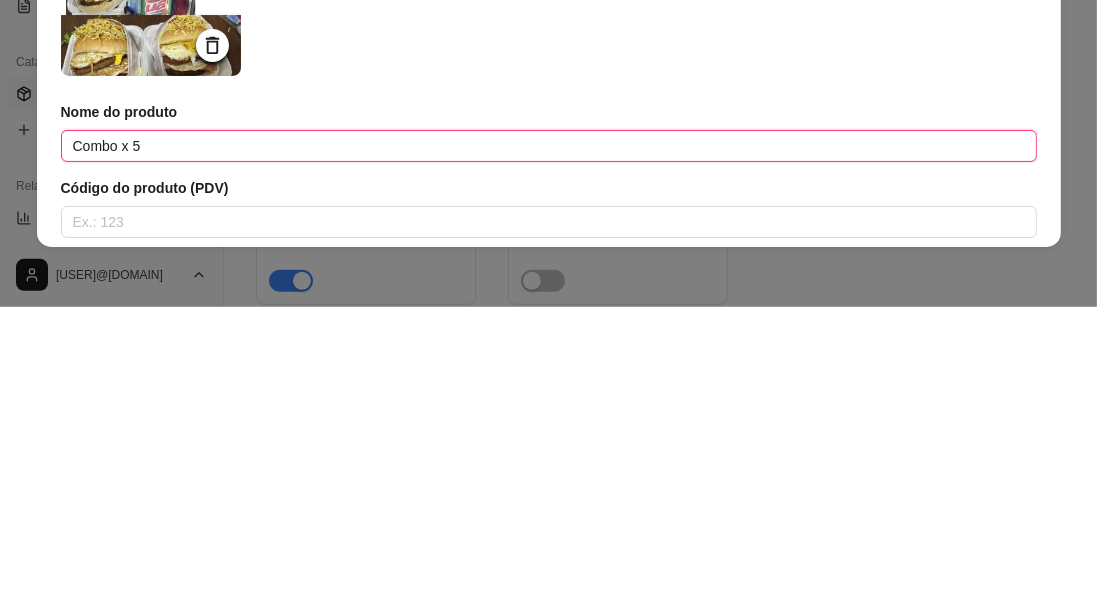 click on "Combo x 5" at bounding box center (549, 451) 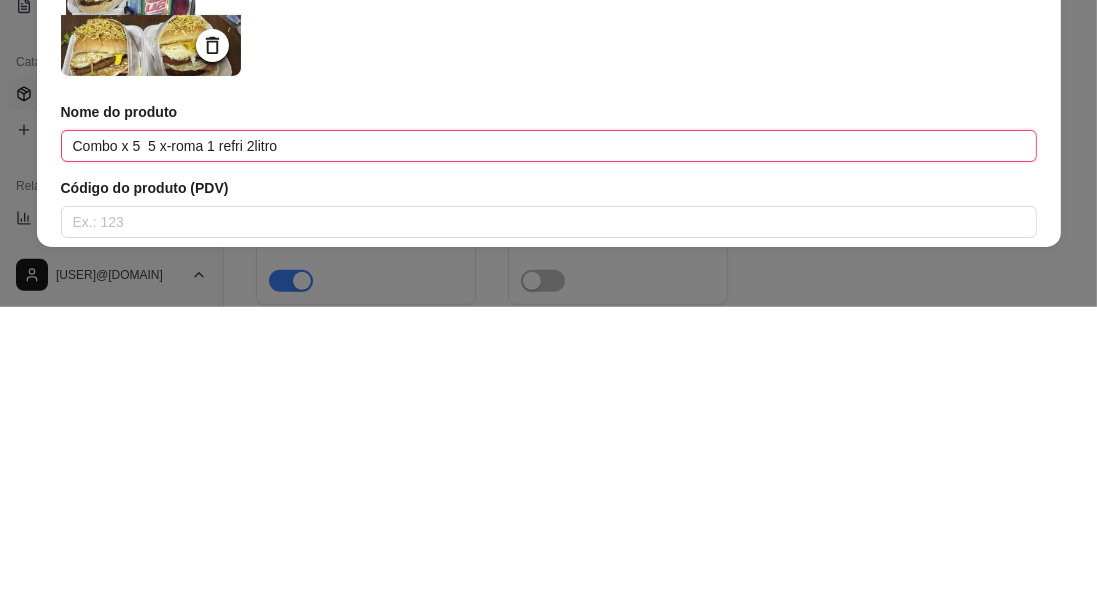 scroll, scrollTop: 1221, scrollLeft: 0, axis: vertical 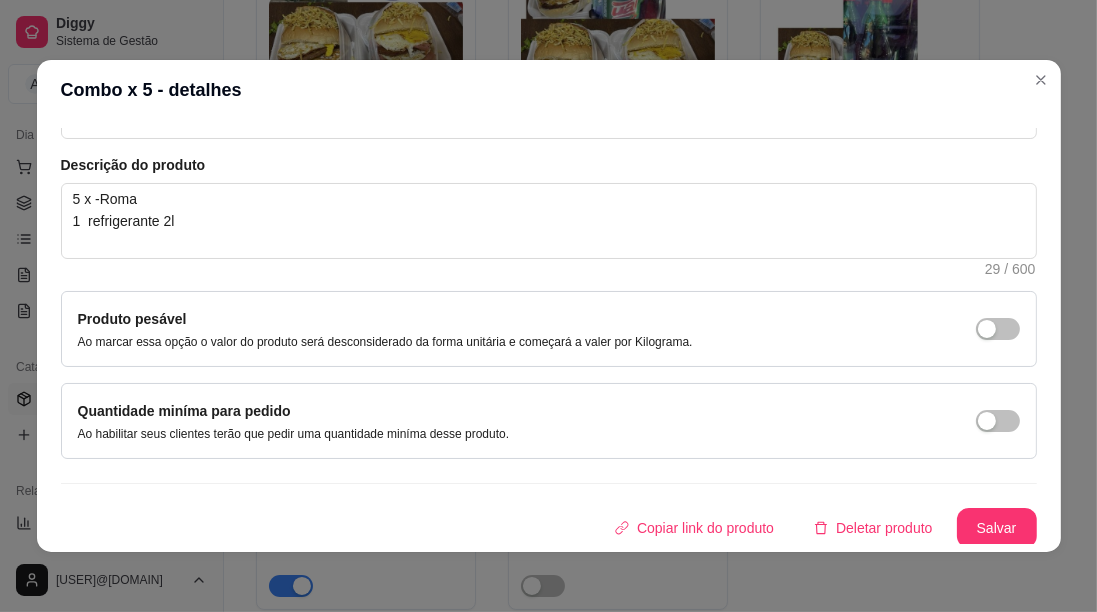 type on "Combo x 5  5 x-roma 1 refri 2litro" 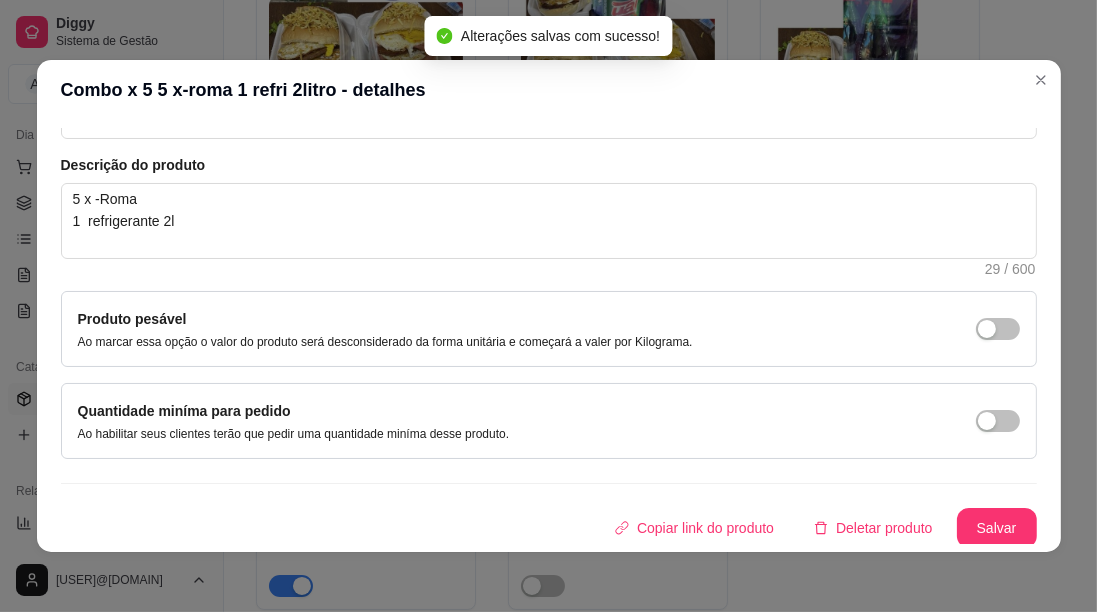 click on "Combo casal  2 x-Roma 2 Junim    R$ 44,00 R$ 38,99 Combo família 3x-Roma 1 guarana 2l   R$ 65,00 R$ 60,00 Combo x 5  5 x-roma 1 refri 2litro   R$ 103,00 R$ 90,00 Combo x 4   R$ 84,00 R$ 75,00  2 x Roma +2 Guaravita    R$ 44,00 R$ 38,00" at bounding box center (660, 297) 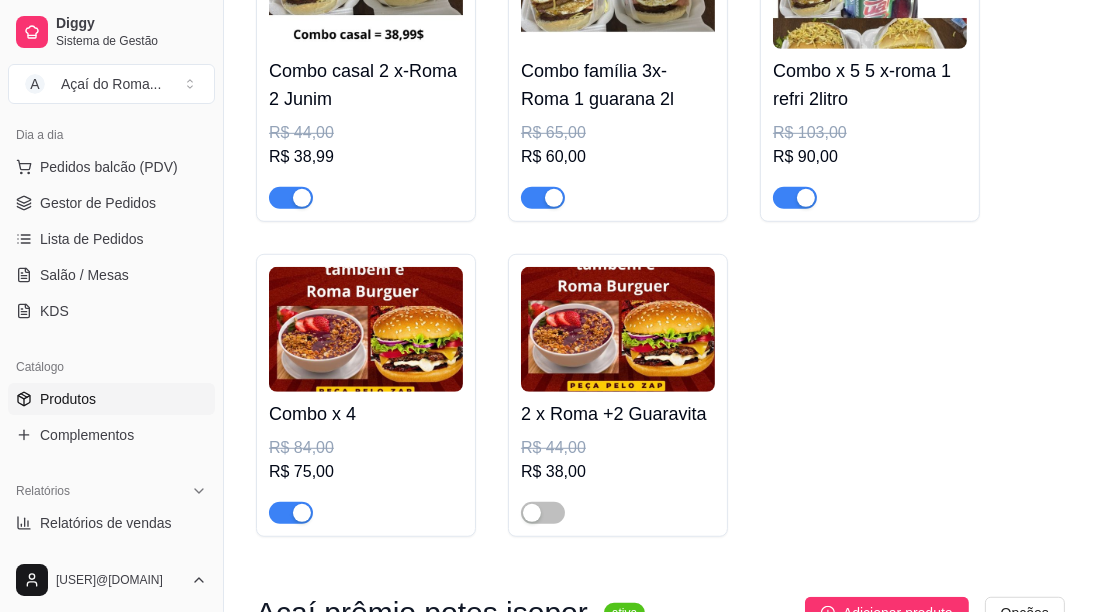 scroll, scrollTop: 1303, scrollLeft: 0, axis: vertical 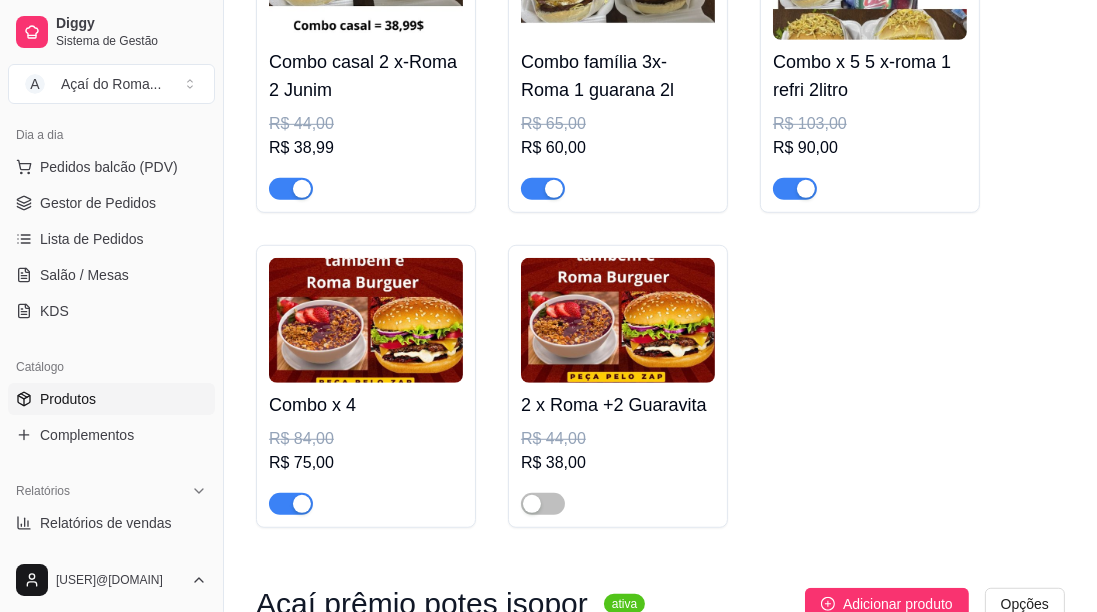 click on "R$ 84,00" at bounding box center [366, 439] 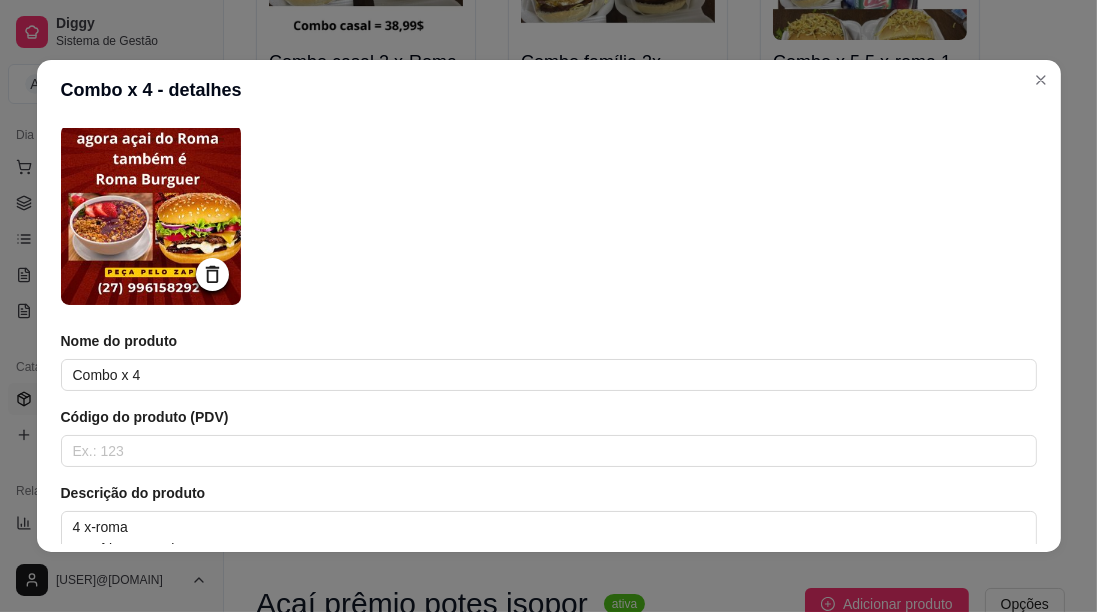 scroll, scrollTop: 172, scrollLeft: 0, axis: vertical 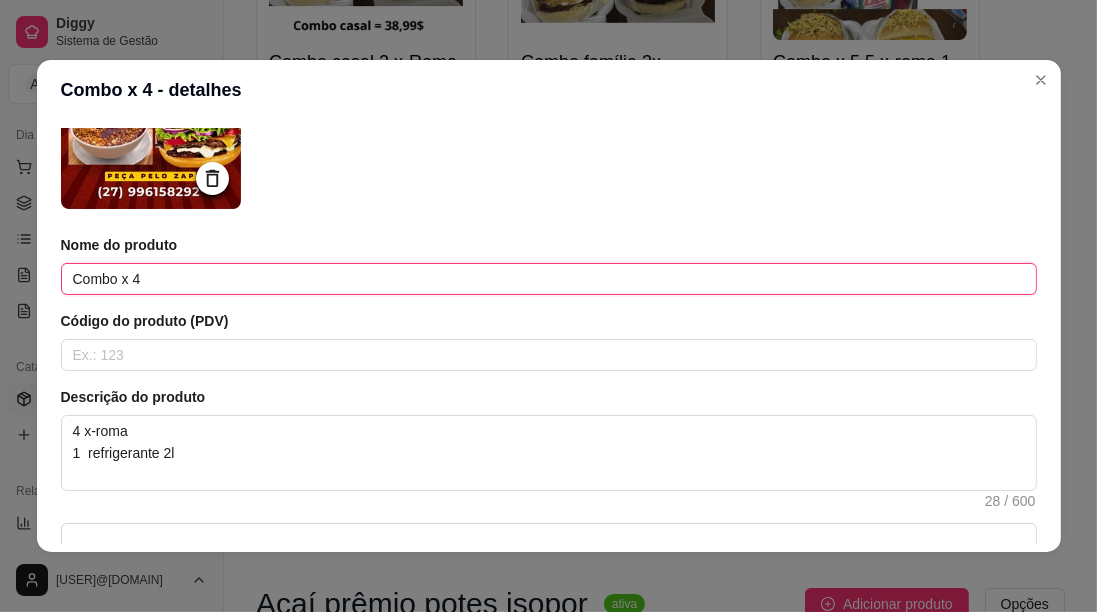 click on "Combo x 4" at bounding box center [549, 279] 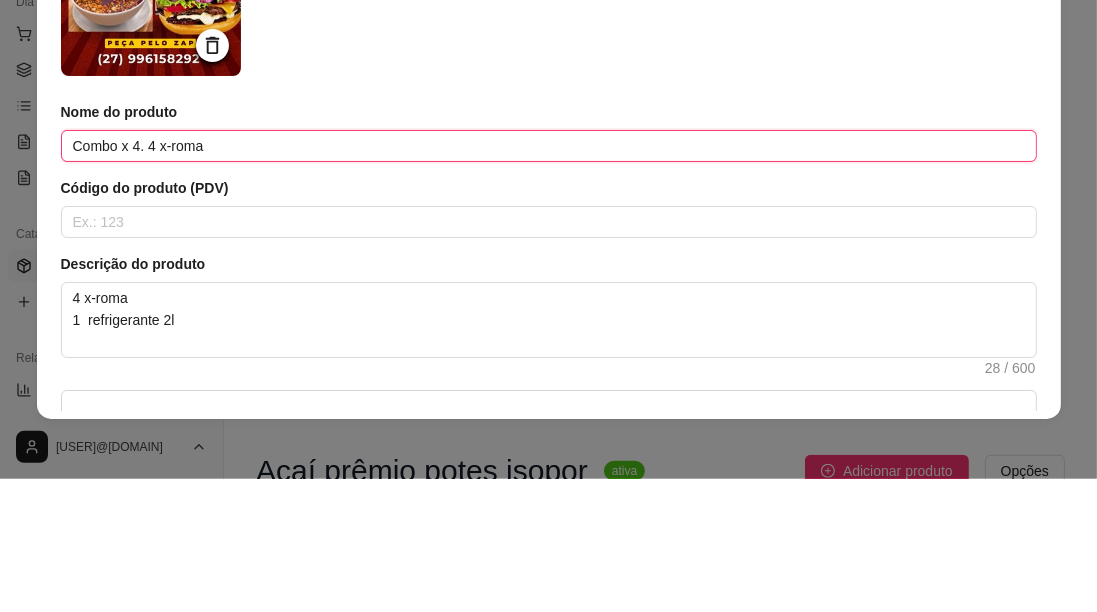 click on "Combo x 4. 4 x-roma" at bounding box center (549, 279) 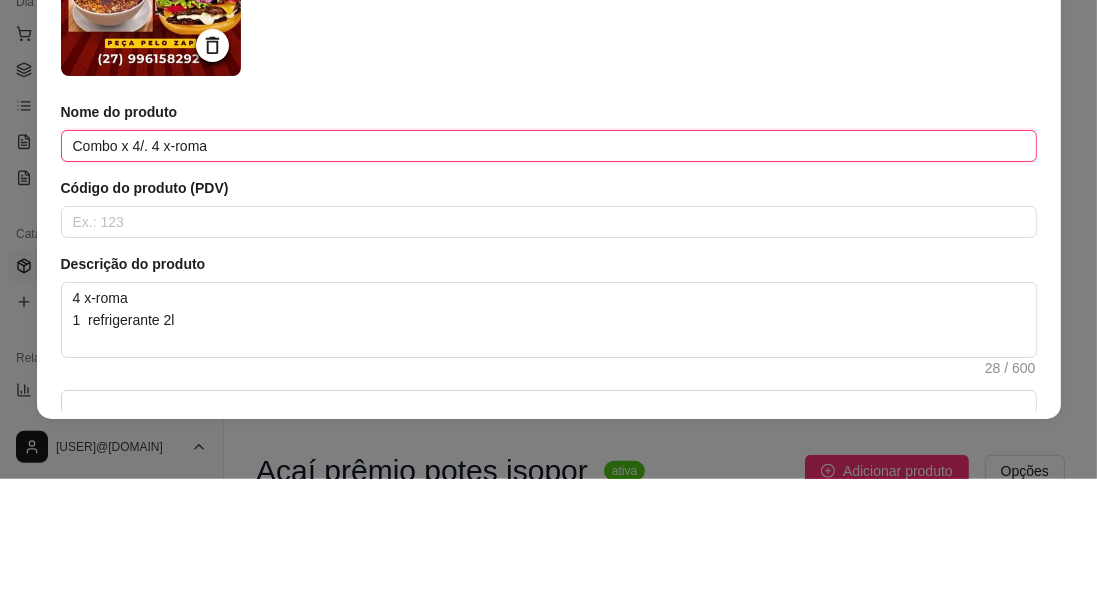 click on "Combo x 4/. 4 x-roma" at bounding box center [549, 279] 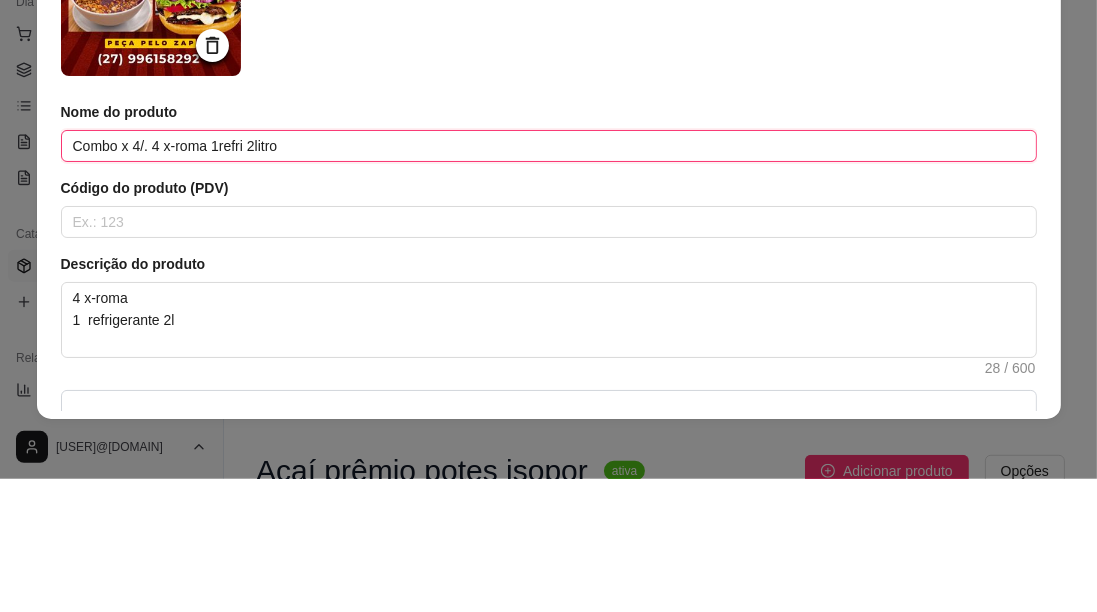 scroll, scrollTop: 1303, scrollLeft: 0, axis: vertical 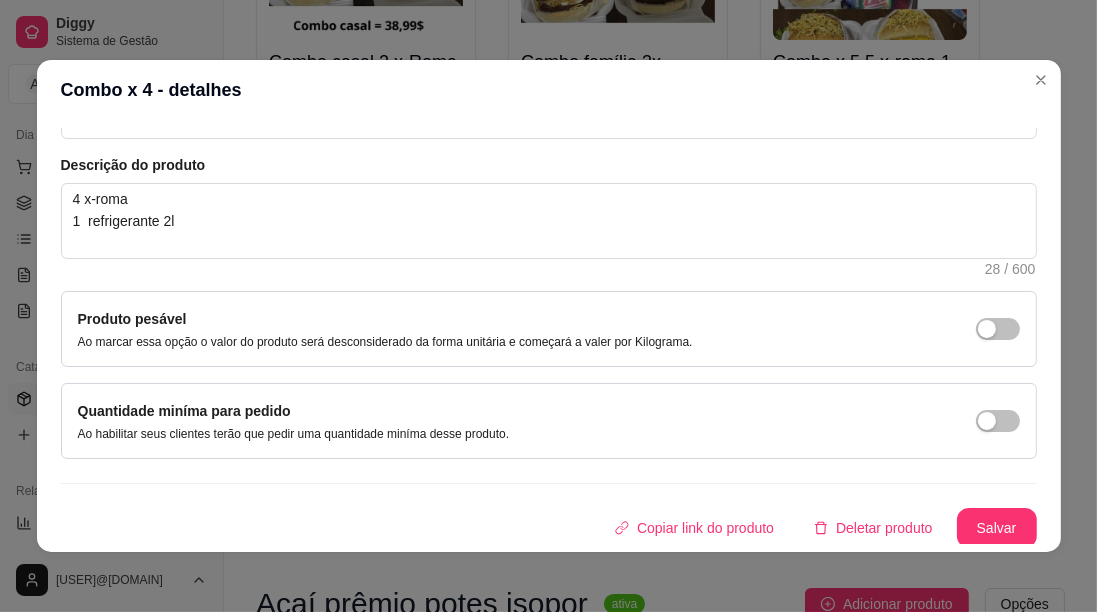 type on "Combo x 4/. 4 x-roma 1refri 2litro" 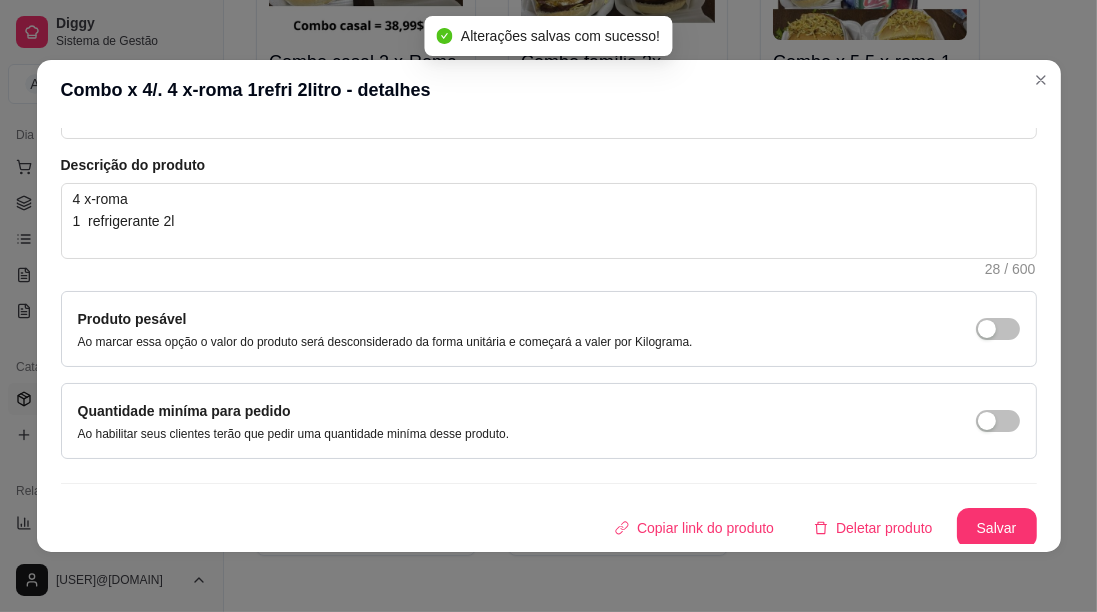 click on "Combo casal  2 x-Roma 2 Junim    R$ 44,00 R$ 38,99 Combo família 3x-Roma 1 guarana 2l   R$ 65,00 R$ 60,00 Combo x 5  5 x-roma 1 refri 2litro   R$ 103,00 R$ 90,00 Combo x 4/. 4 x-roma 1refri 2litro    R$ 84,00 R$ 75,00  2 x Roma +2 Guaravita    R$ 44,00 R$ 38,00" at bounding box center (660, 229) 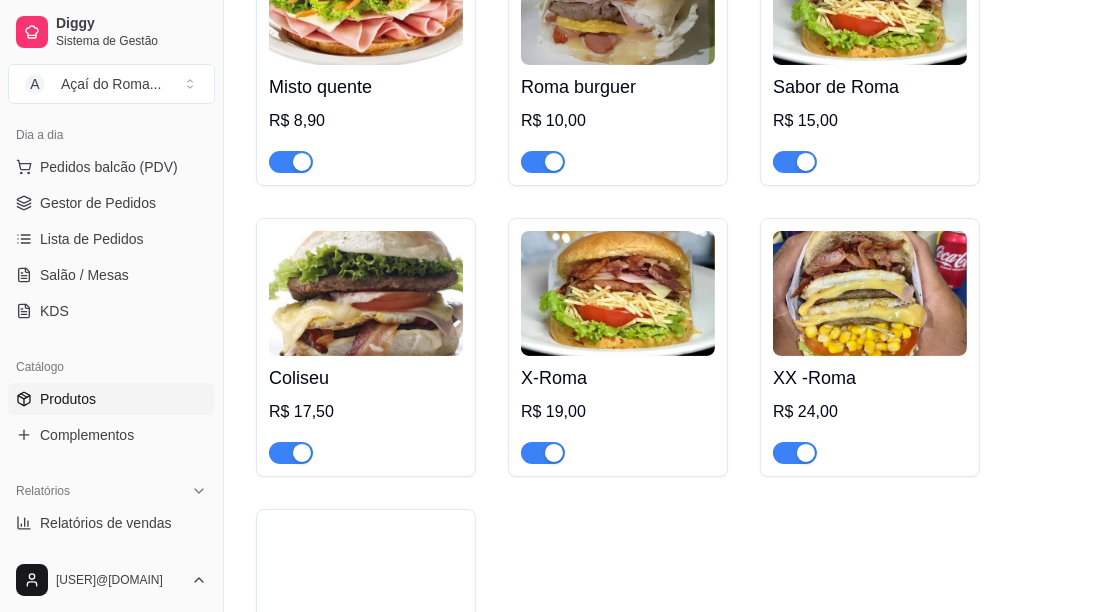 scroll, scrollTop: 136, scrollLeft: 0, axis: vertical 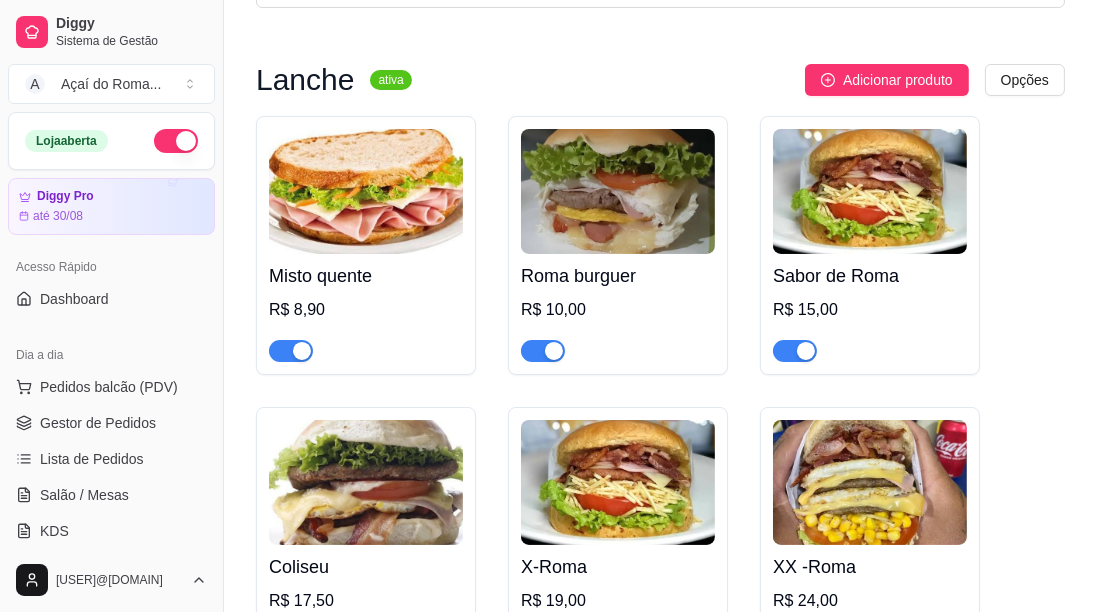 click on "Gestor de Pedidos" at bounding box center (98, 423) 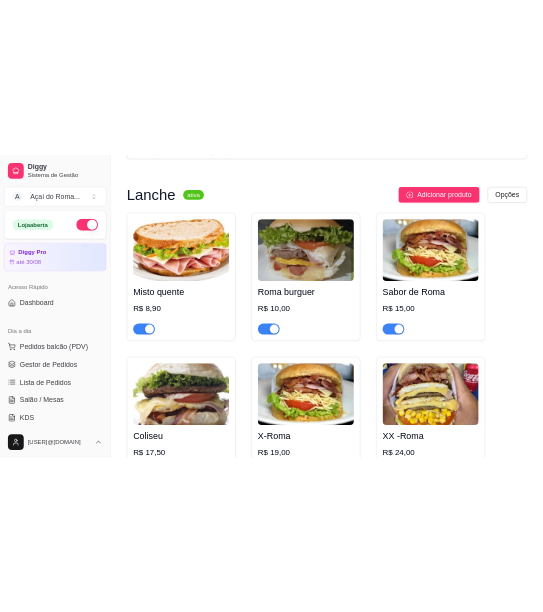 scroll, scrollTop: 0, scrollLeft: 0, axis: both 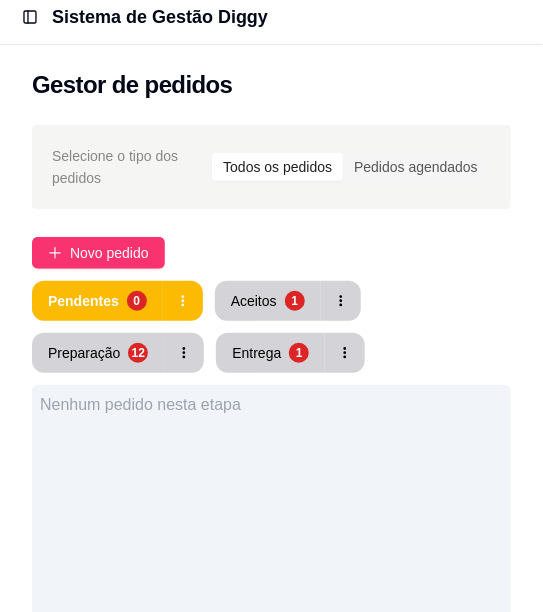 click on "Aceitos" at bounding box center [254, 301] 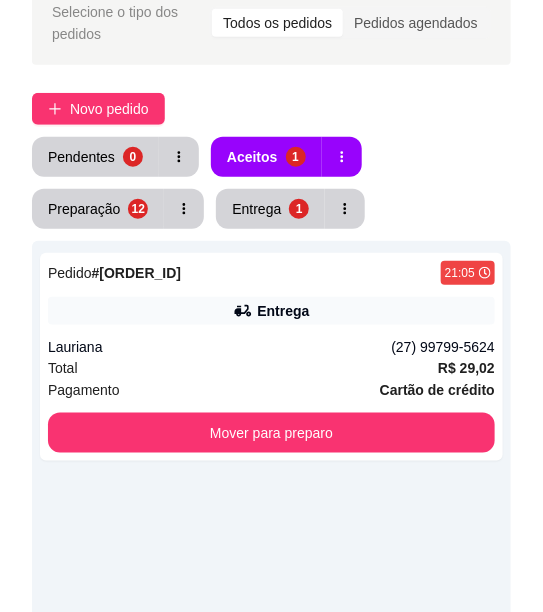 scroll, scrollTop: 156, scrollLeft: 0, axis: vertical 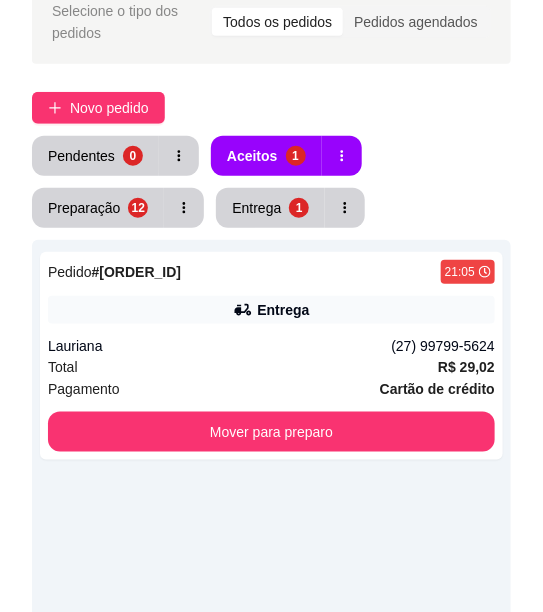 click on "Pedido  # 0177-d51b354b 21:05 Entrega [FIRST]  ([PHONE]) Total R$ 29,02 Pagamento Cartão de crédito Mover para preparo" at bounding box center [271, 356] 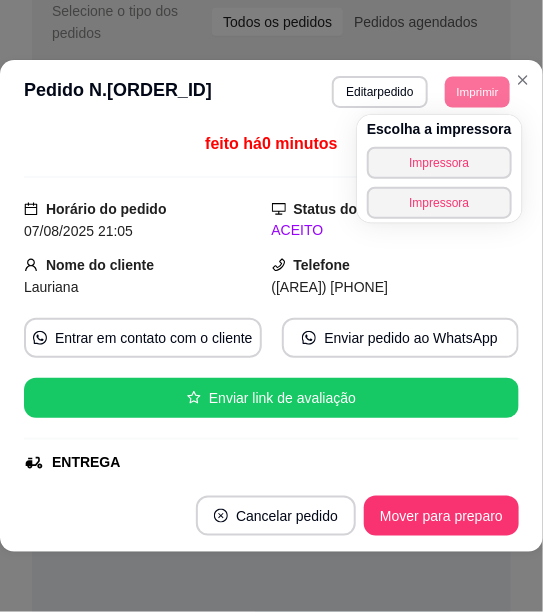 click on "Imprimir" at bounding box center (477, 91) 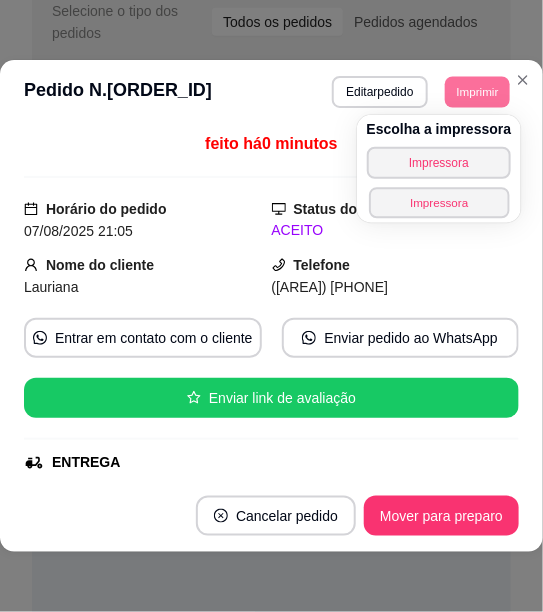 click on "Escolha a impressora Impressora Impressora" at bounding box center (439, 169) 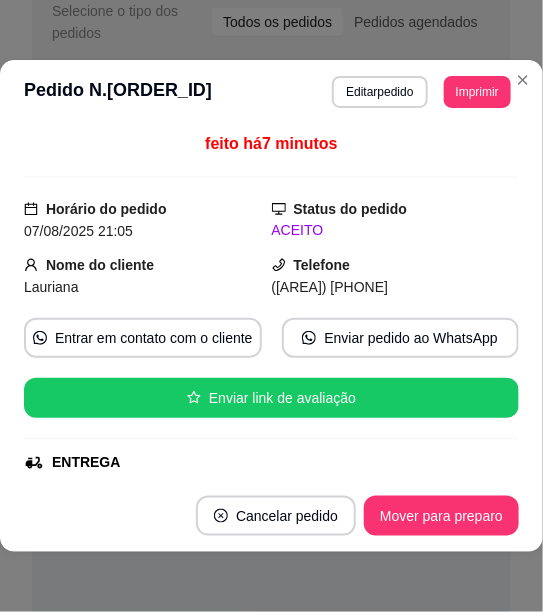 click on "Selecione o tipo dos pedidos Todos os pedidos Pedidos agendados" at bounding box center (271, 22) 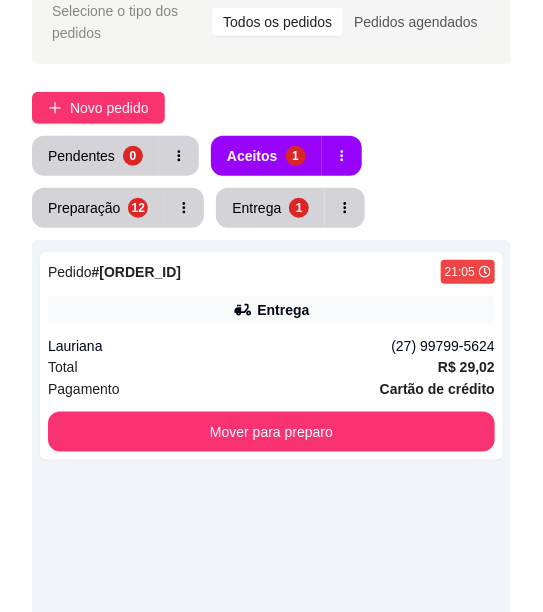 click on "Mover para preparo" at bounding box center [271, 432] 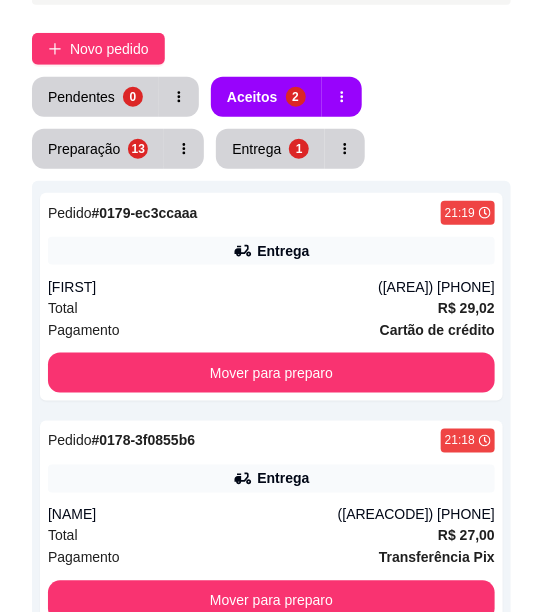 scroll, scrollTop: 221, scrollLeft: 0, axis: vertical 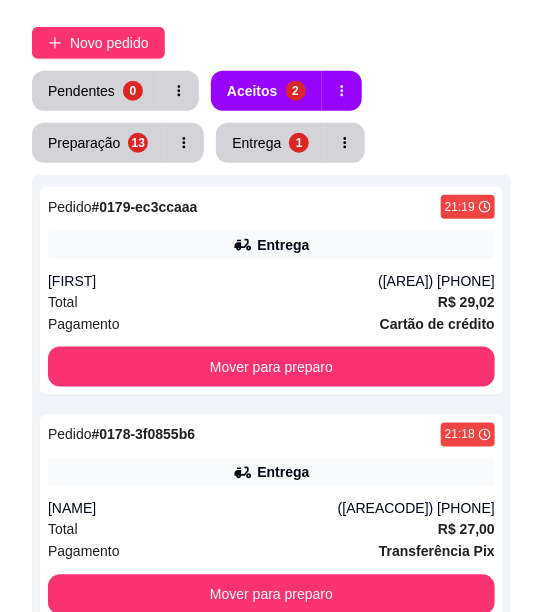 click on "Total R$ 29,02" at bounding box center [271, 302] 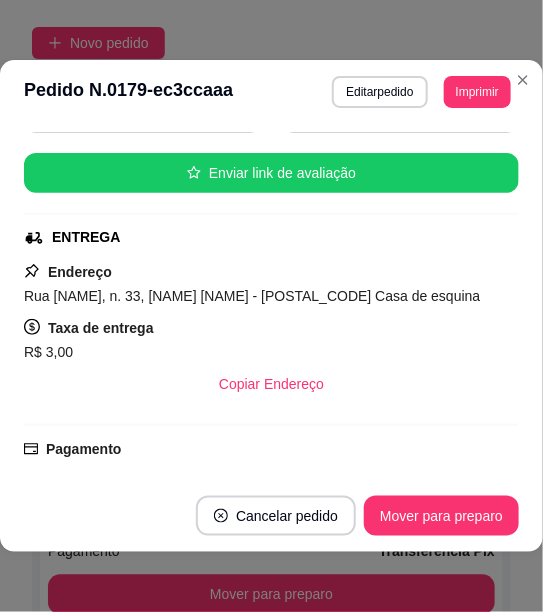 scroll, scrollTop: 304, scrollLeft: 0, axis: vertical 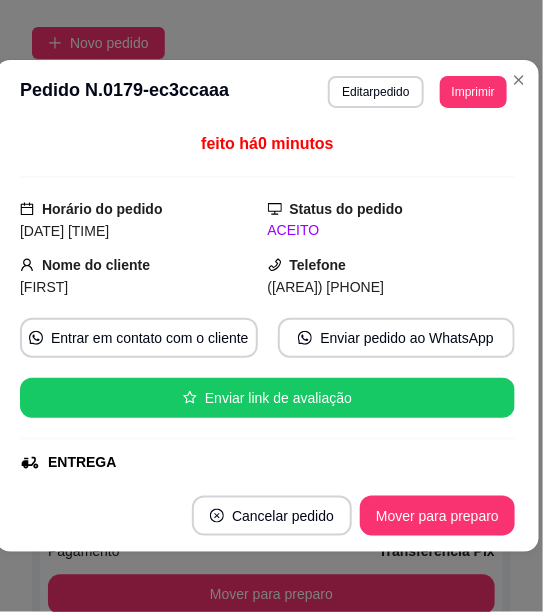 click on "Selecione o tipo dos pedidos Todos os pedidos Pedidos agendados Novo pedido Pendentes 0 Aceitos 2 Preparação 13 Entrega 1 Pedido  # [ORDER_ID] [TIME] Entrega [NAME]  ([AREACODE]) [PHONE] Total R$ 29,02 Pagamento Cartão de crédito Mover para preparo Pedido  # [ORDER_ID] [TIME] Entrega [NAME]  ([AREACODE]) [PHONE] Total R$ 27,00 Pagamento Transferência Pix Mover para preparo" at bounding box center (271, 357) 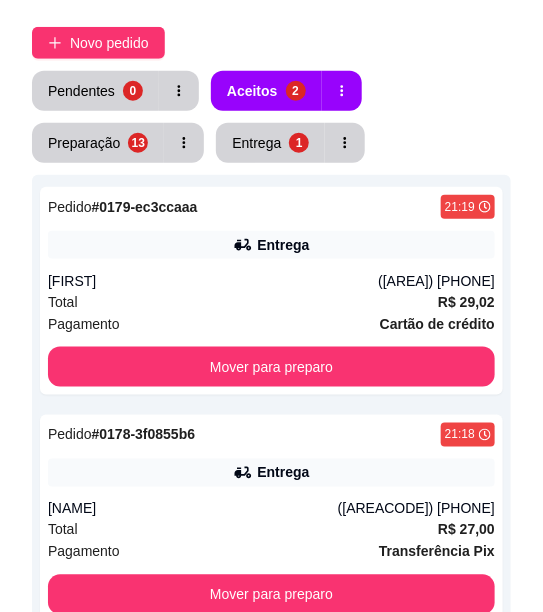 click on "Total R$ 29,02" at bounding box center (271, 302) 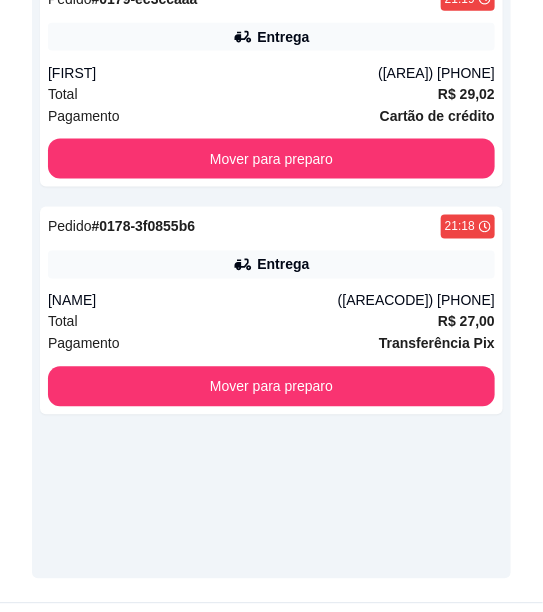 scroll, scrollTop: 445, scrollLeft: 0, axis: vertical 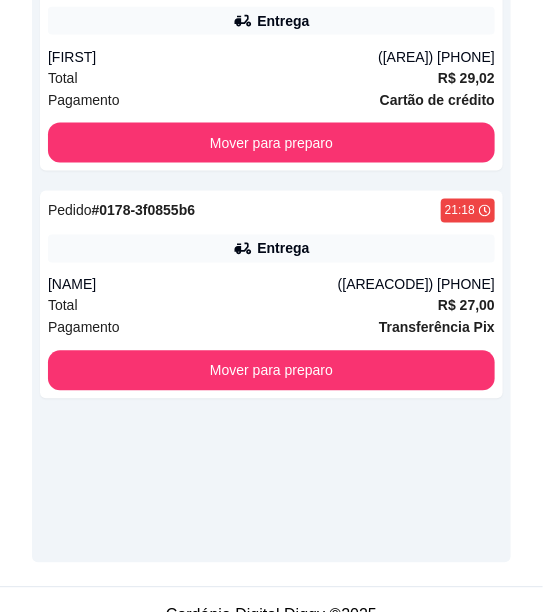 click on "Total R$ 27,00" at bounding box center [271, 306] 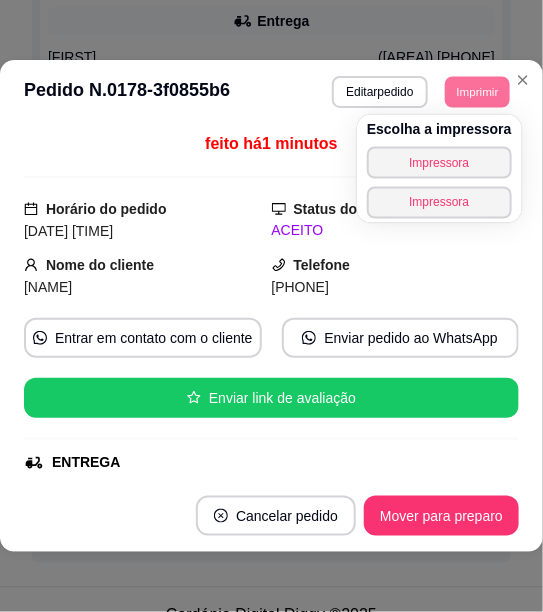 click on "Imprimir" at bounding box center [477, 91] 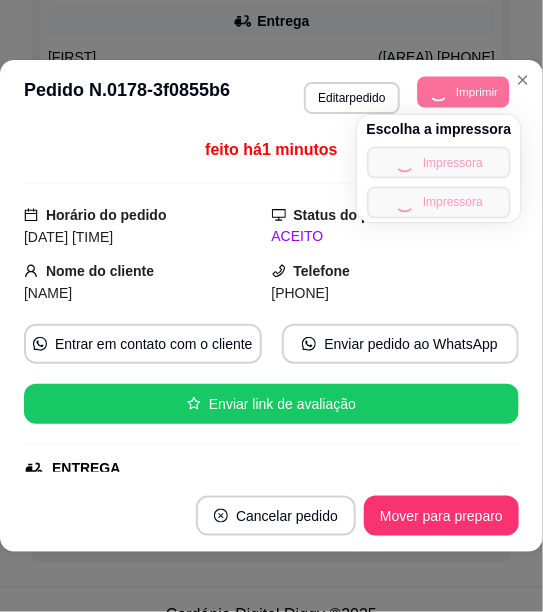 click on "Escolha a impressora Impressora Impressora" at bounding box center (439, 169) 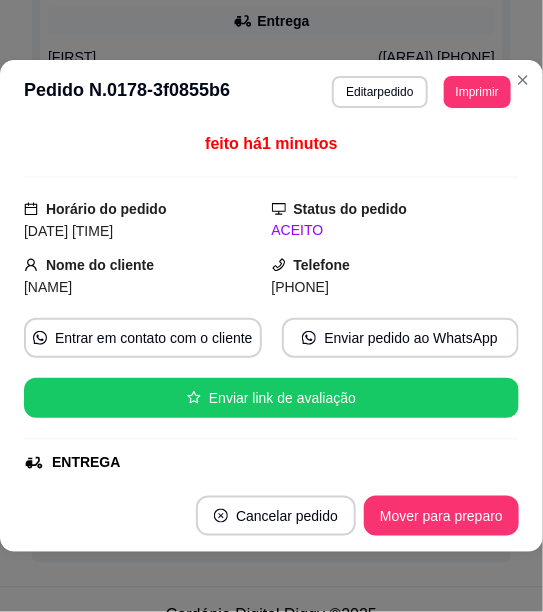 click on "Selecione o tipo dos pedidos Todos os pedidos Pedidos agendados Novo pedido Pendentes 0 Aceitos 2 Preparação 13 Entrega 1 Pedido  # [ORDER_ID] [TIME] Entrega [NAME]  ([AREACODE]) [PHONE] Total R$ 29,02 Pagamento Cartão de crédito Mover para preparo Pedido  # [ORDER_ID] [TIME] Entrega [NAME]  ([AREACODE]) [PHONE] Total R$ 27,00 Pagamento Transferência Pix Mover para preparo" at bounding box center (271, 133) 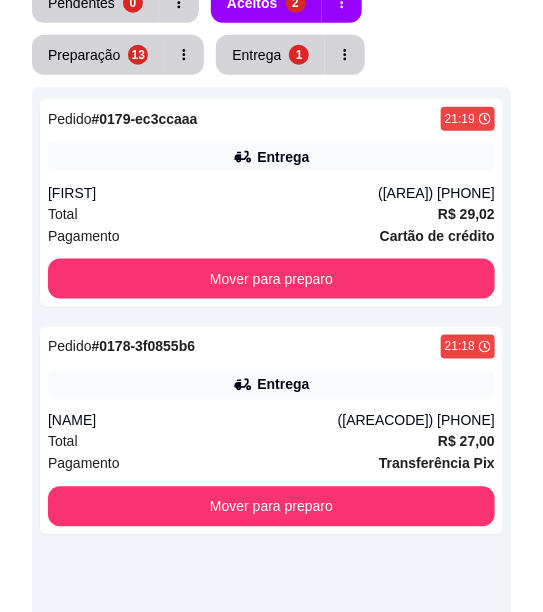 scroll, scrollTop: 308, scrollLeft: 0, axis: vertical 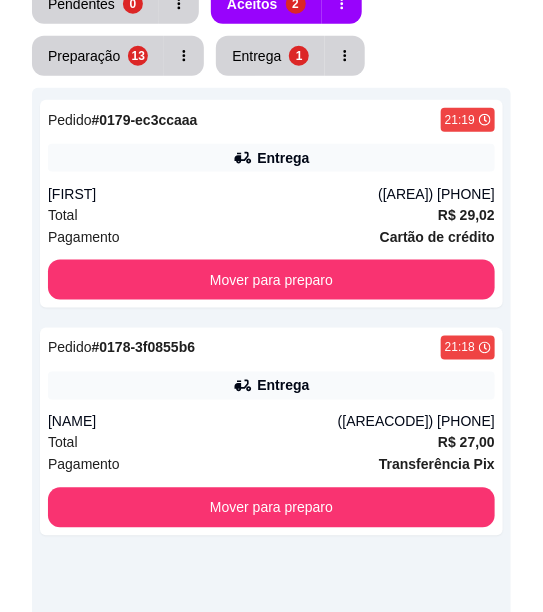 click on "[FIRST]" at bounding box center [213, 194] 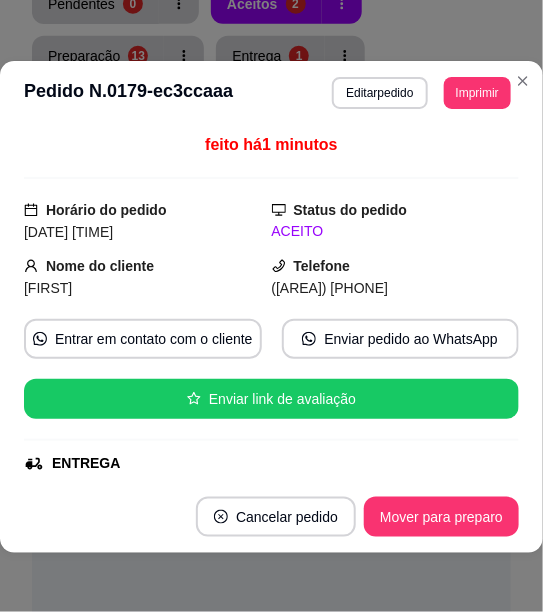 click on "Imprimir" at bounding box center [477, 93] 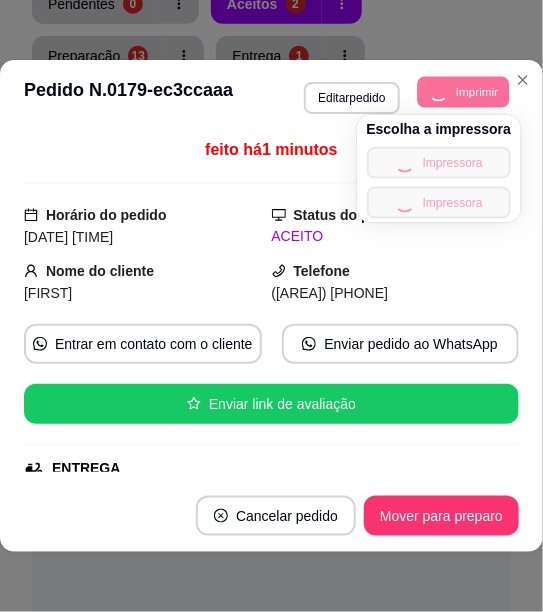 click on "Escolha a impressora Impressora Impressora" at bounding box center [439, 169] 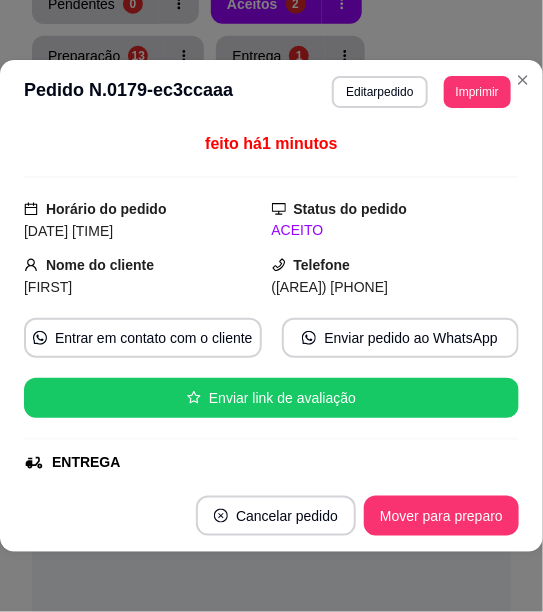 click on "Imprimir" at bounding box center (477, 92) 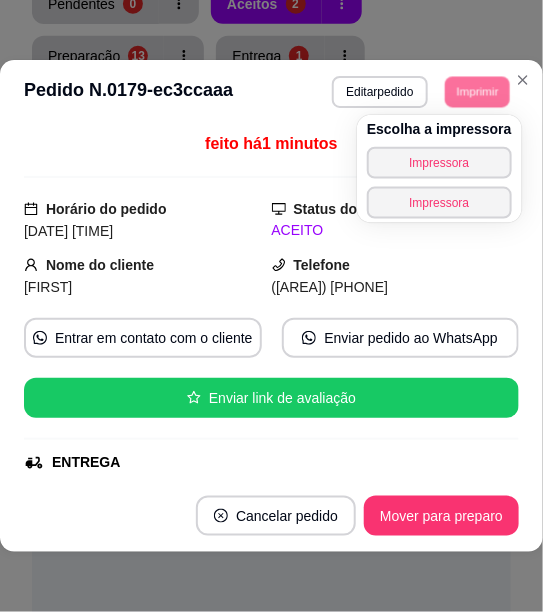 click on "Imprimir" at bounding box center (477, 91) 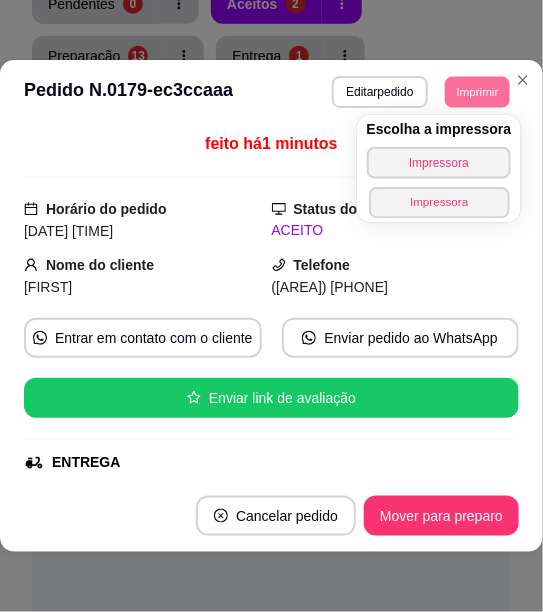 click on "Escolha a impressora Impressora Impressora" at bounding box center (439, 169) 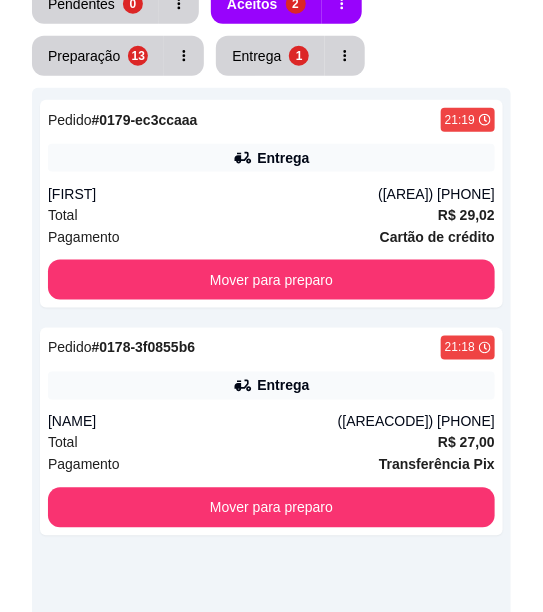 click on "Selecione o tipo dos pedidos Todos os pedidos Pedidos agendados Novo pedido Pendentes 0 Aceitos 2 Preparação 13 Entrega 1 Pedido  # [ORDER_ID] [TIME] Entrega [NAME]  ([AREACODE]) [PHONE] Total R$ 29,02 Pagamento Cartão de crédito Mover para preparo Pedido  # [ORDER_ID] [TIME] Entrega [NAME]  ([AREACODE]) [PHONE] Total R$ 27,00 Pagamento Transferência Pix Mover para preparo" at bounding box center [271, 270] 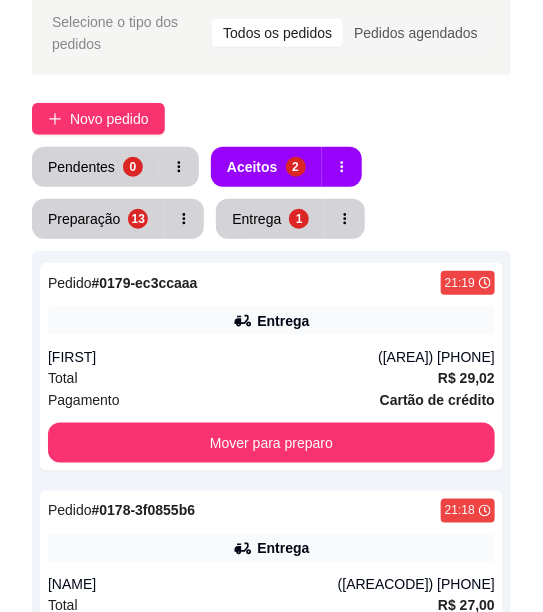 scroll, scrollTop: 144, scrollLeft: 0, axis: vertical 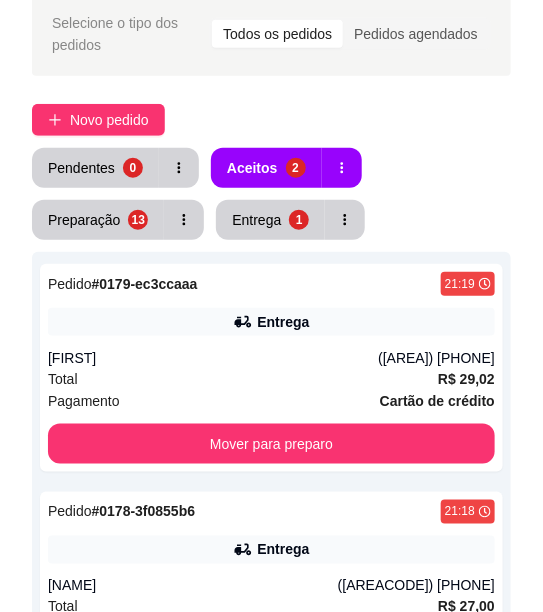 click on "Total R$ 29,02" at bounding box center (271, 379) 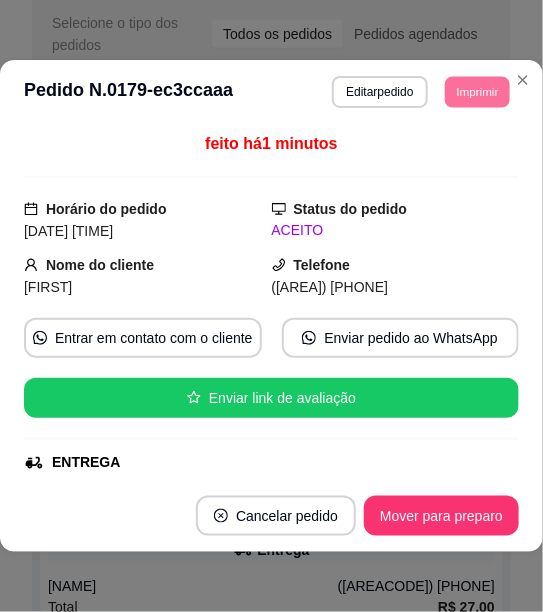 click on "Imprimir" at bounding box center [477, 91] 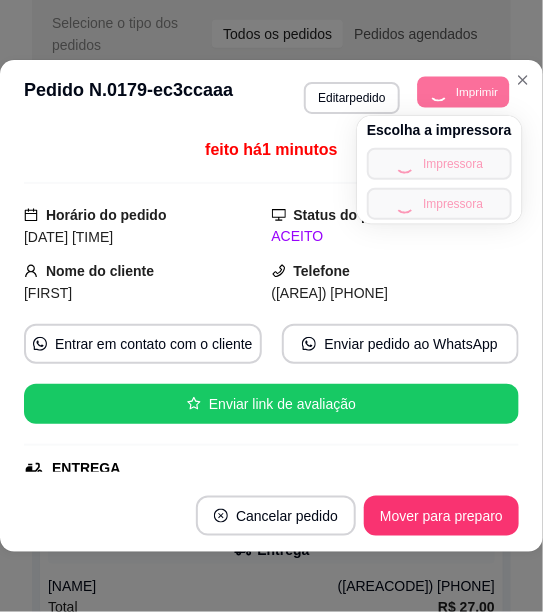 click on "Escolha a impressora Impressora Impressora" at bounding box center [439, 170] 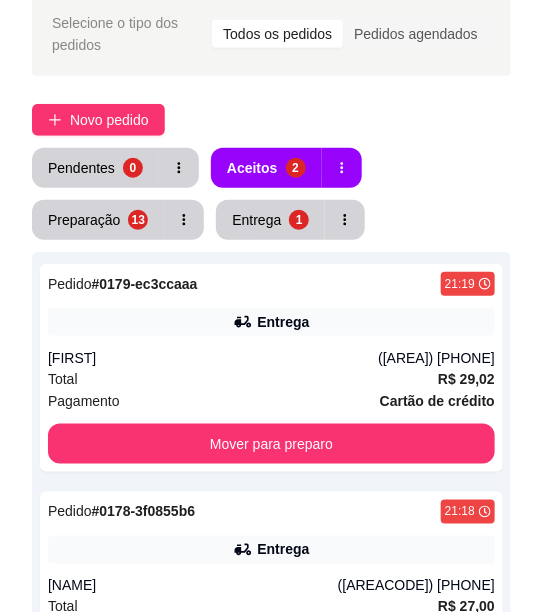 click on "Selecione o tipo dos pedidos Todos os pedidos Pedidos agendados Novo pedido Pendentes 0 Aceitos 2 Preparação 13 Entrega 1 Pedido  # [ORDER_ID] [TIME] Entrega [NAME]  ([AREACODE]) [PHONE] Total R$ 29,02 Pagamento Cartão de crédito Mover para preparo Pedido  # [ORDER_ID] [TIME] Entrega [NAME]  ([AREACODE]) [PHONE] Total R$ 27,00 Pagamento Transferência Pix Mover para preparo" at bounding box center (271, 434) 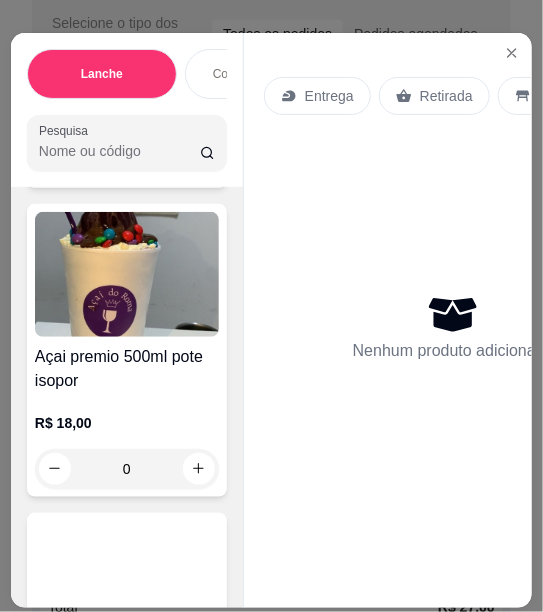 scroll, scrollTop: 3848, scrollLeft: 0, axis: vertical 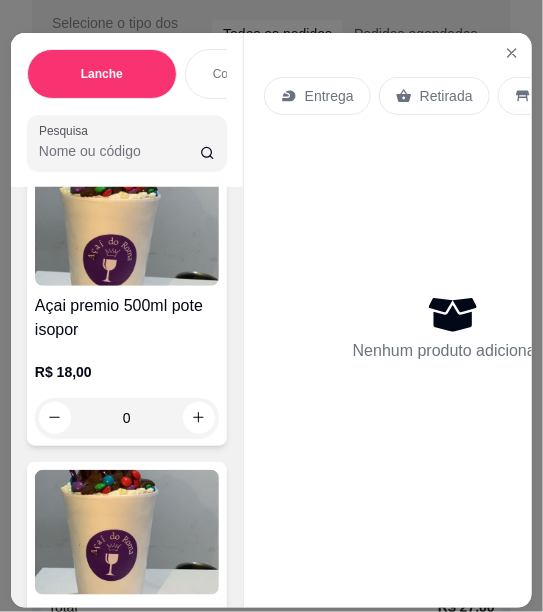 click on "0" at bounding box center [127, 418] 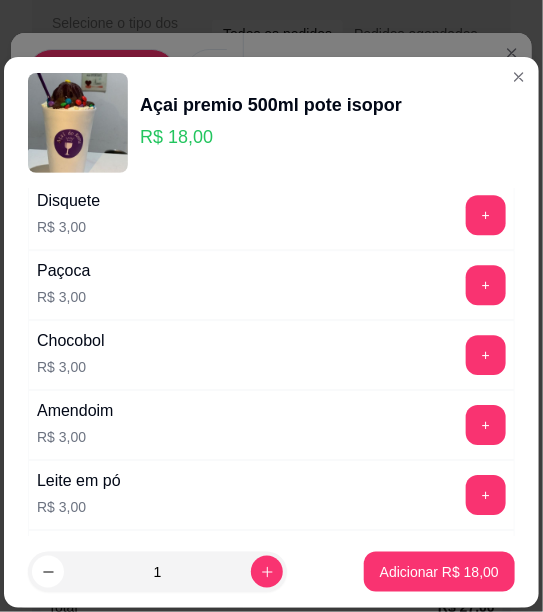 scroll, scrollTop: 2408, scrollLeft: 0, axis: vertical 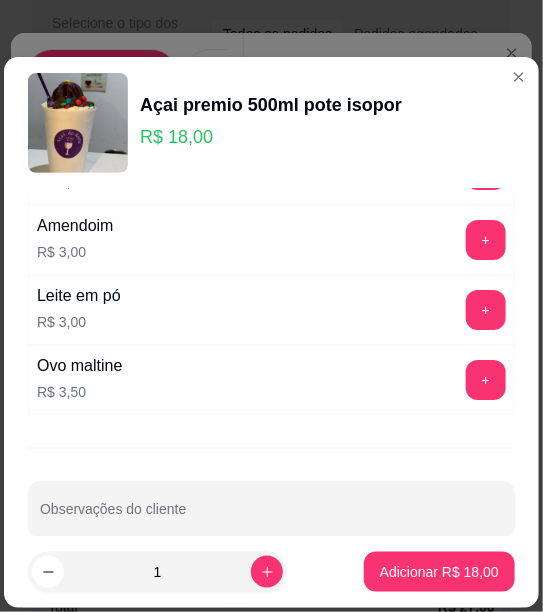 click on "Observações do cliente" at bounding box center (271, 517) 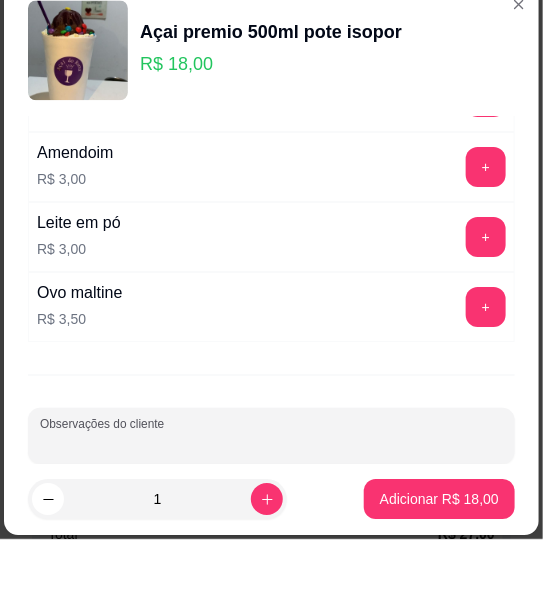 scroll, scrollTop: 144, scrollLeft: 0, axis: vertical 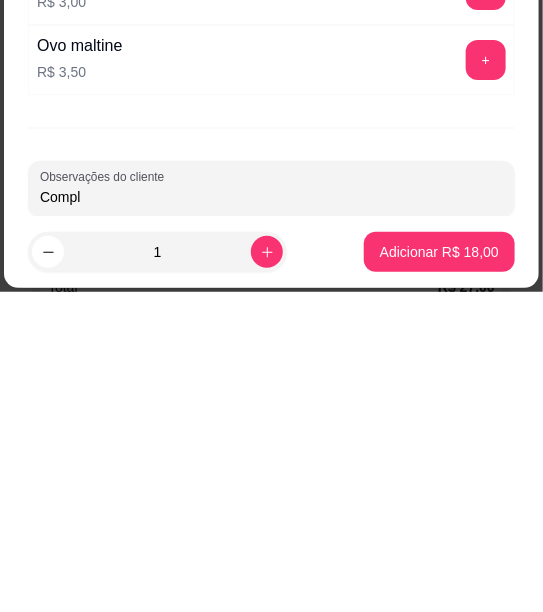 type on "Completo" 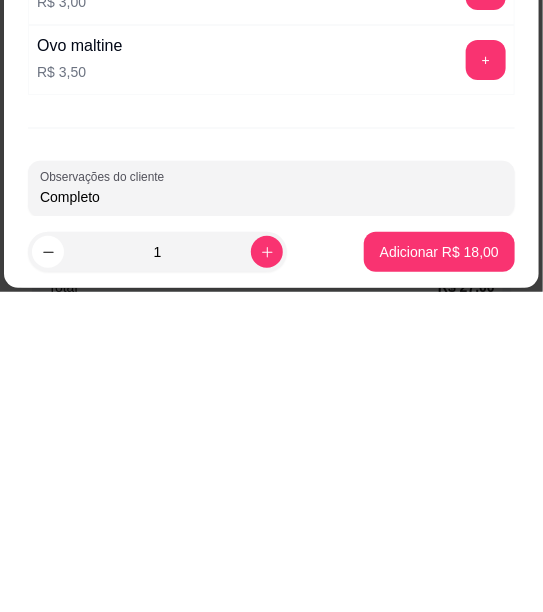 scroll, scrollTop: 144, scrollLeft: 0, axis: vertical 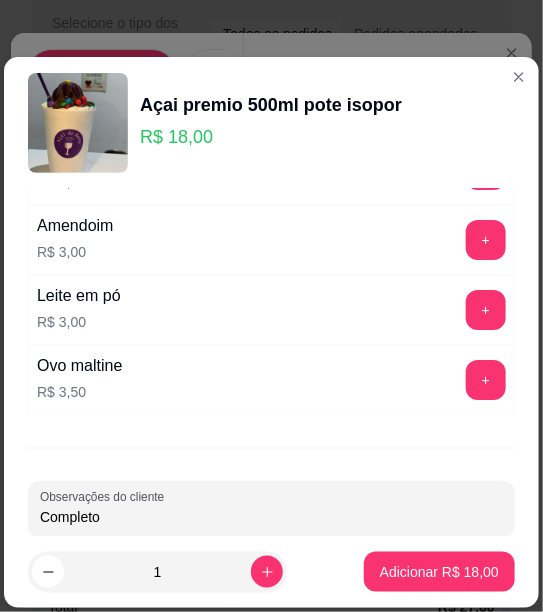 click on "Adicionar   R$ 18,00" at bounding box center (439, 572) 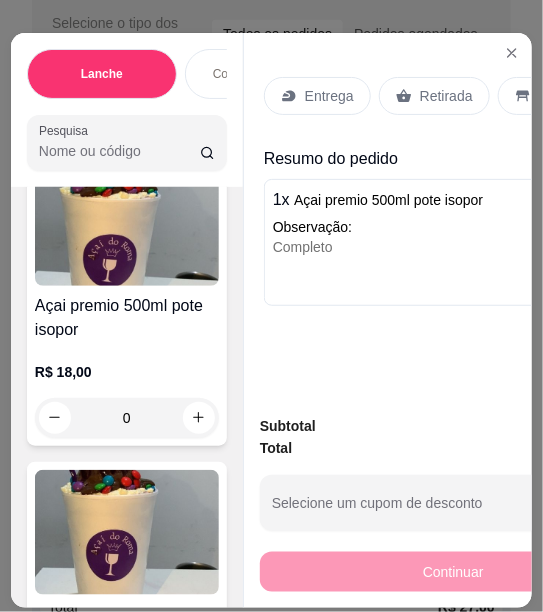 click on "Entrega" at bounding box center (329, 96) 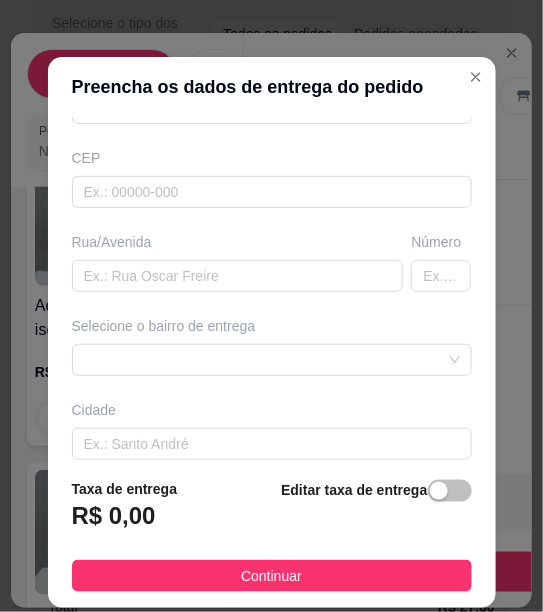 scroll, scrollTop: 226, scrollLeft: 0, axis: vertical 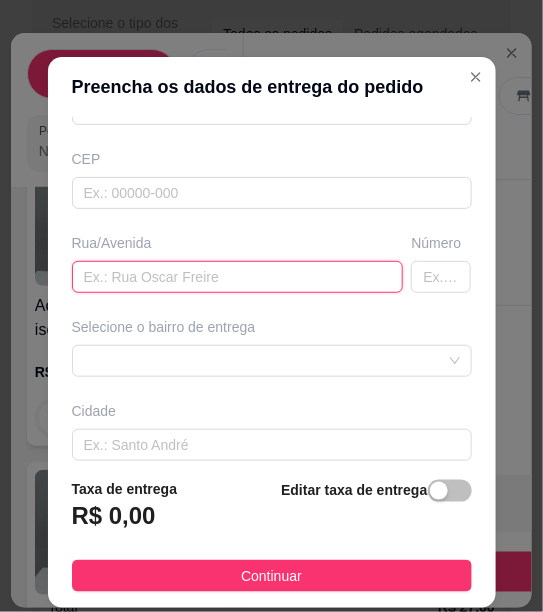 click at bounding box center (238, 277) 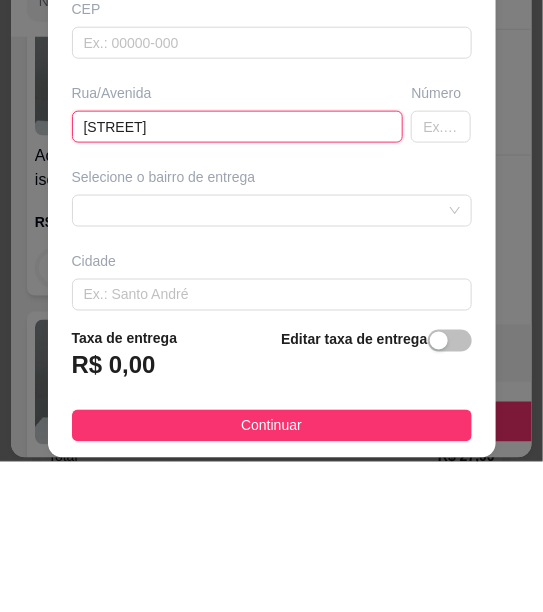 type on "[STREET]" 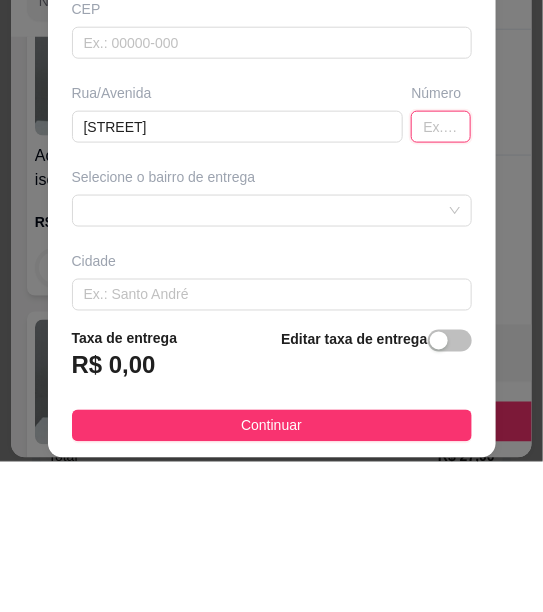 click at bounding box center [441, 277] 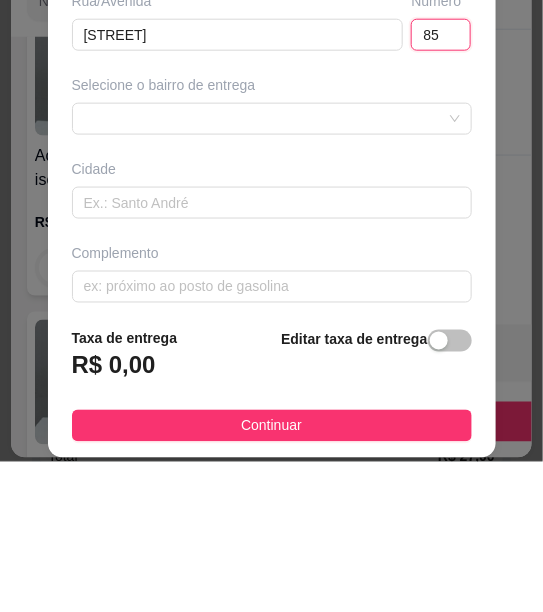 scroll, scrollTop: 322, scrollLeft: 0, axis: vertical 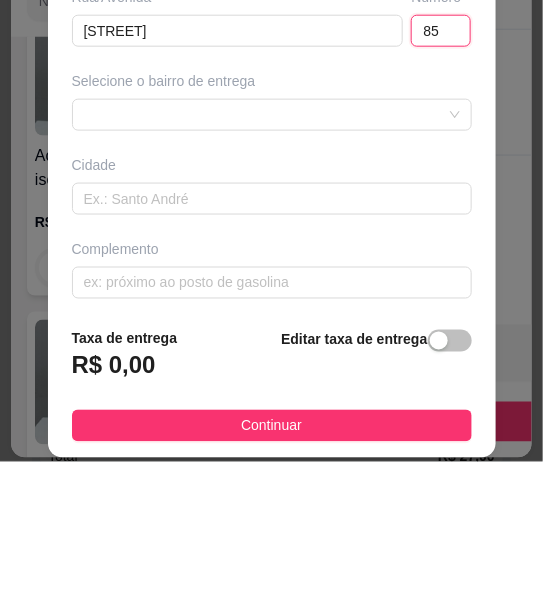 click at bounding box center [272, 265] 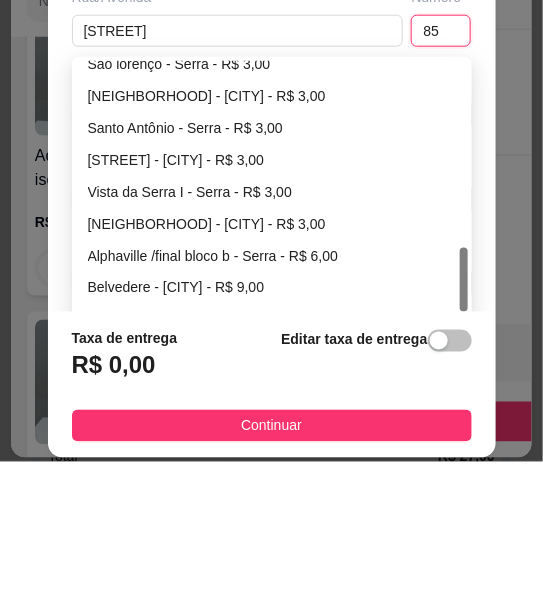 scroll, scrollTop: 750, scrollLeft: 0, axis: vertical 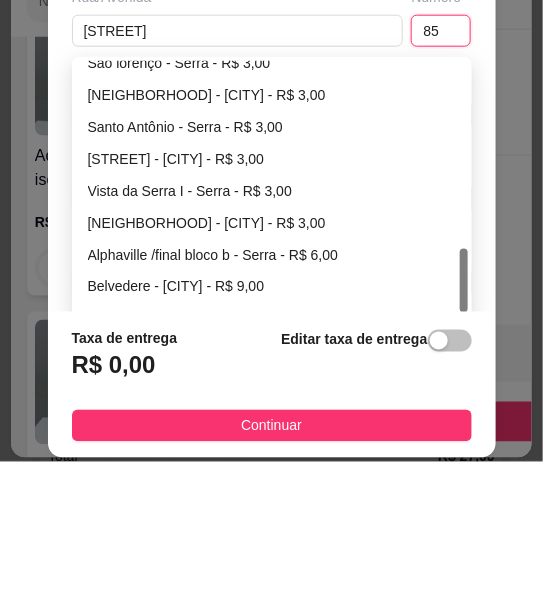 click on "[NEIGHBORHOOD] - [CITY] -  R$ 3,00" at bounding box center [272, 245] 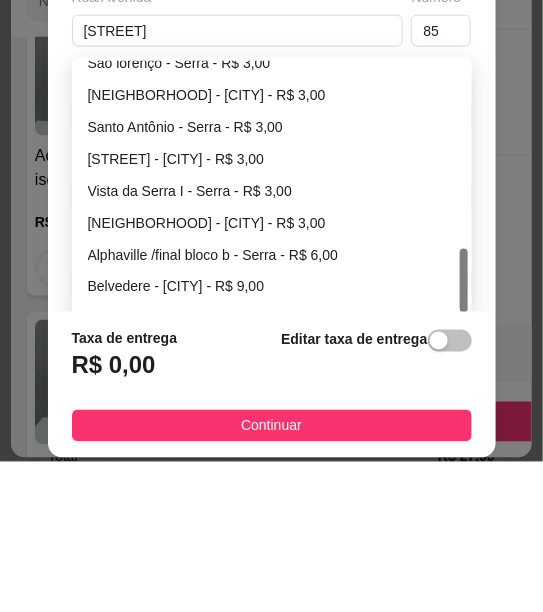 type on "Serra" 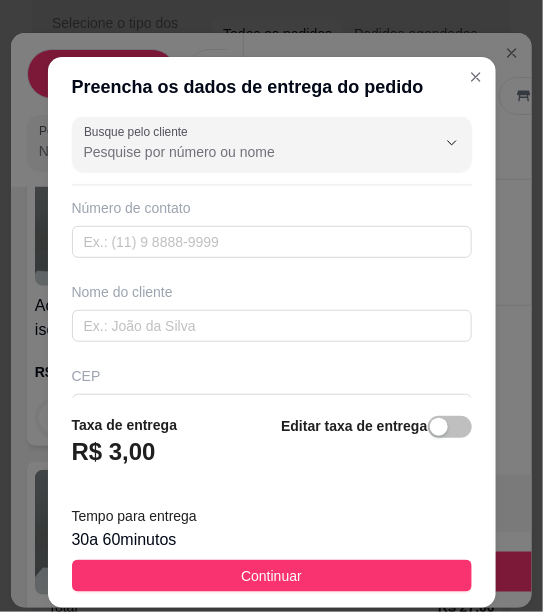 scroll, scrollTop: 8, scrollLeft: 0, axis: vertical 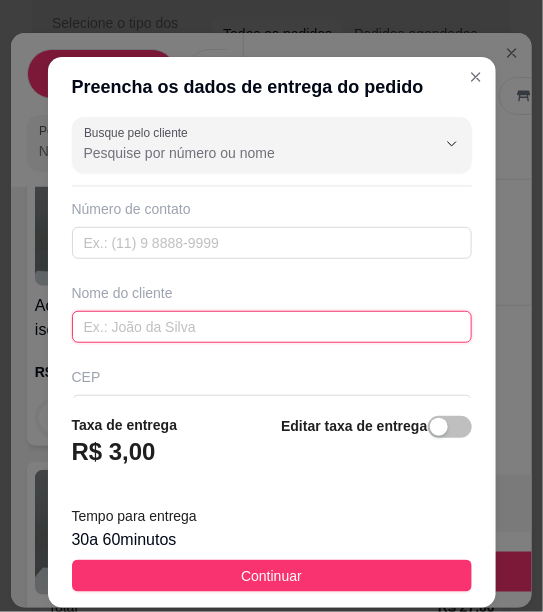 click at bounding box center [272, 327] 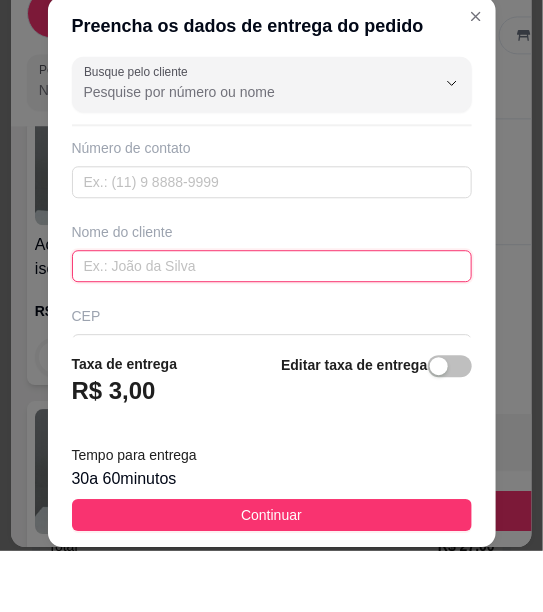 scroll, scrollTop: 144, scrollLeft: 0, axis: vertical 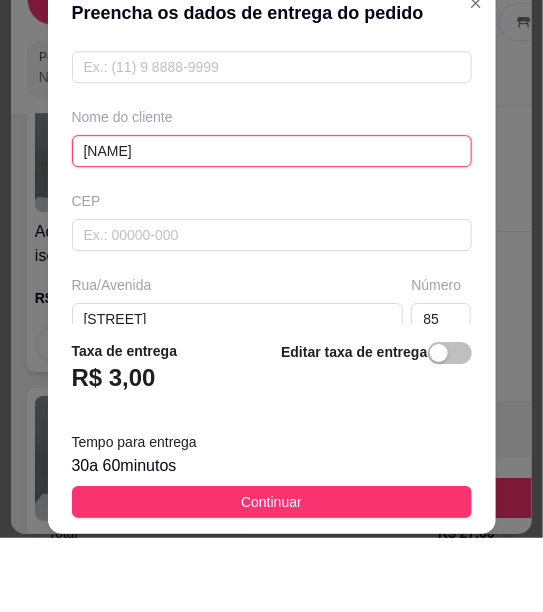 type on "[NAME]" 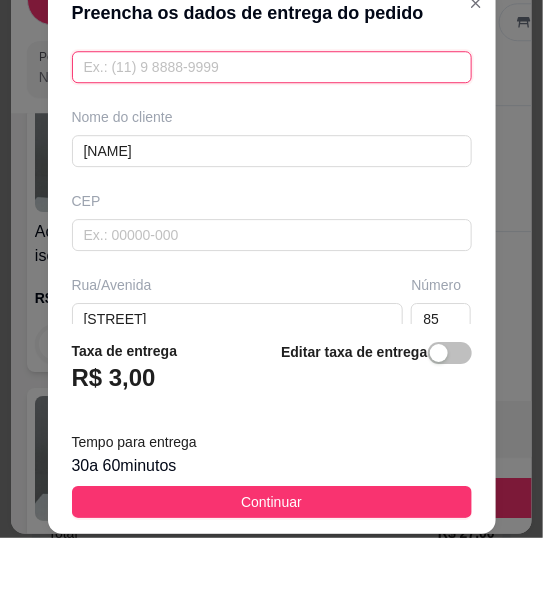 click at bounding box center [272, 141] 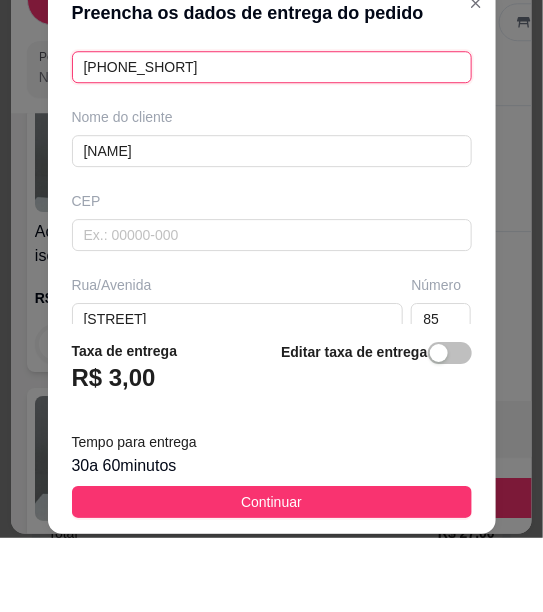 type on "[PHONE]" 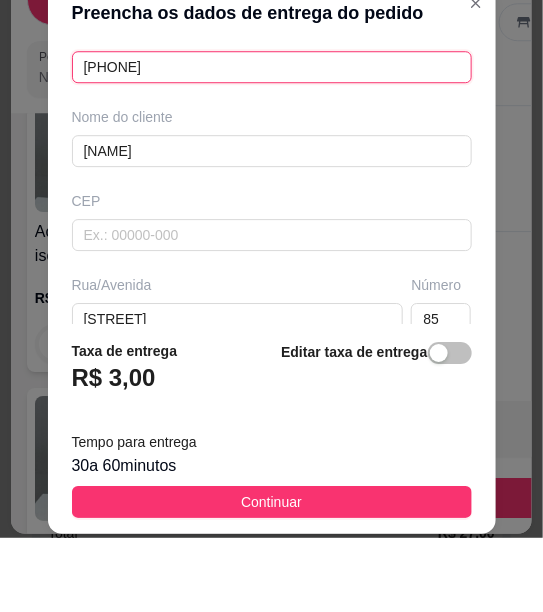 scroll, scrollTop: 144, scrollLeft: 0, axis: vertical 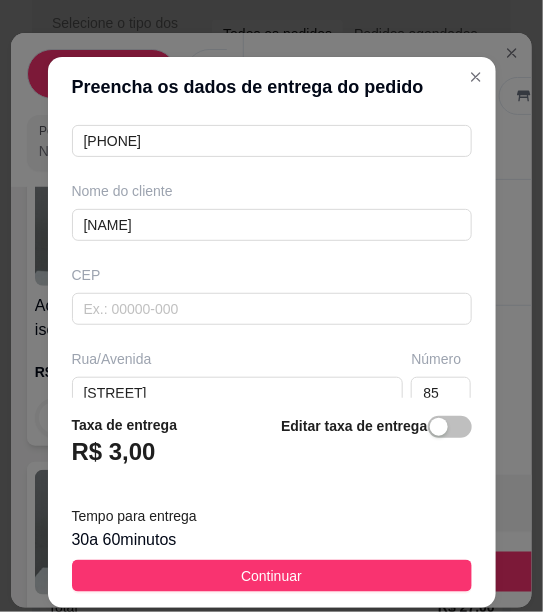 click on "Continuar" at bounding box center (272, 576) 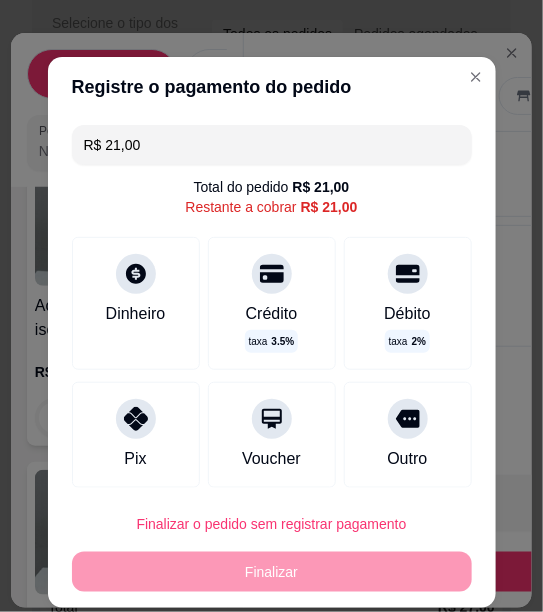 click at bounding box center [136, 274] 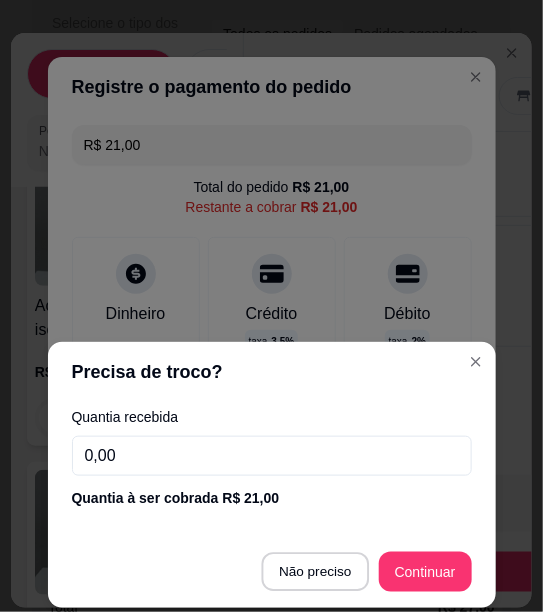 click on "Finalizar" at bounding box center (272, 572) 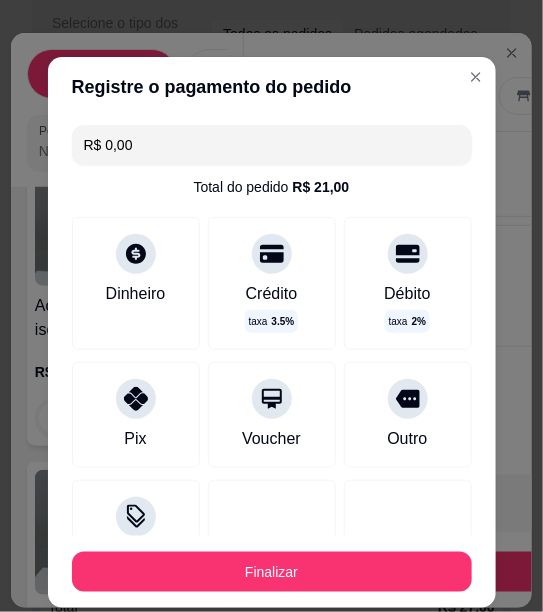 click on "Finalizar" at bounding box center (272, 572) 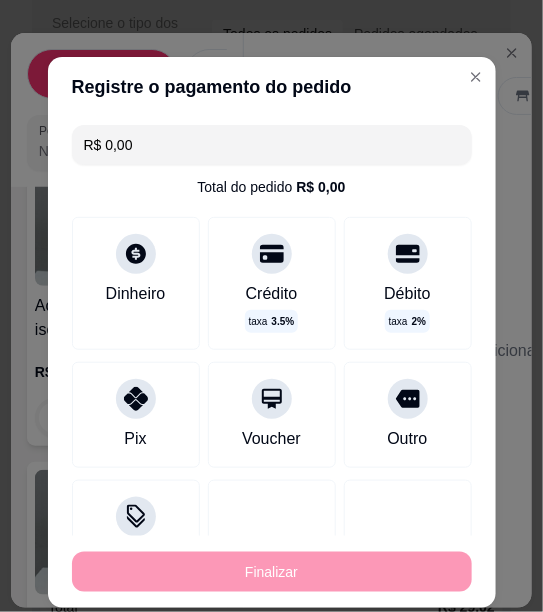 type on "-R$ 21,00" 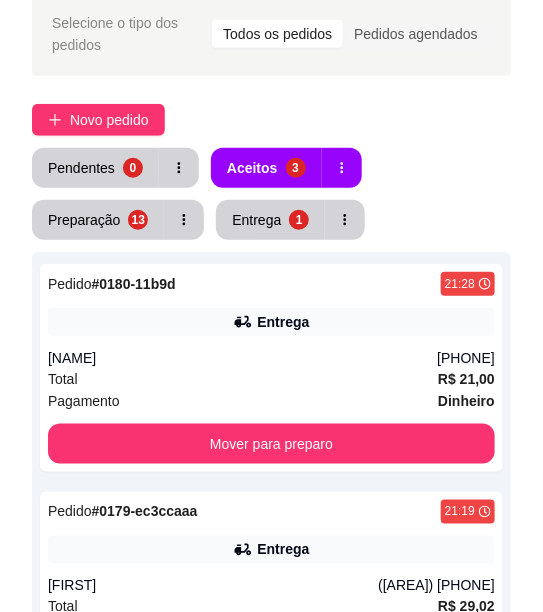 click on "Mover para preparo" at bounding box center [271, 444] 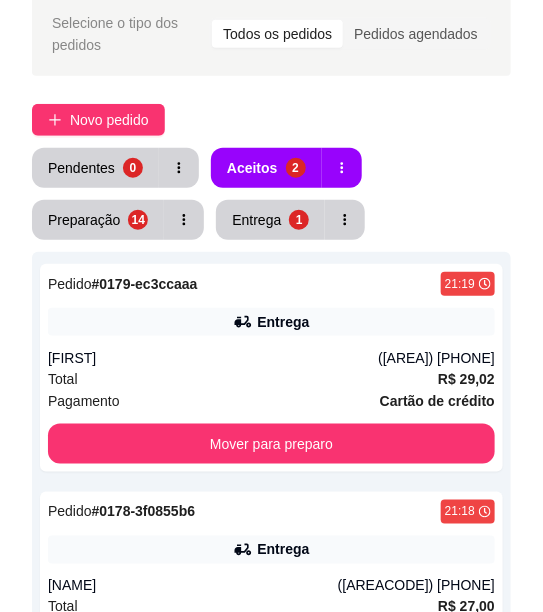 click on "Mover para preparo" at bounding box center (271, 444) 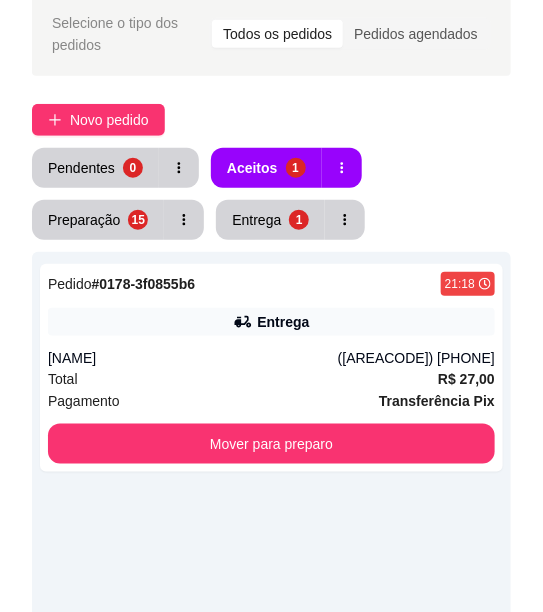 click on "Mover para preparo" at bounding box center (271, 444) 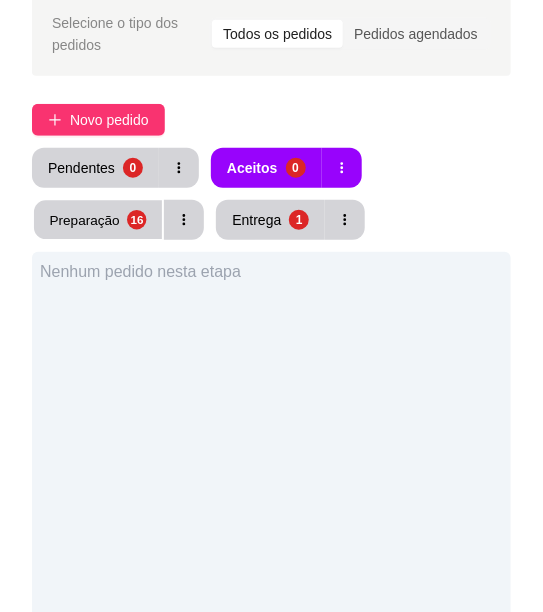 click on "16" at bounding box center [136, 219] 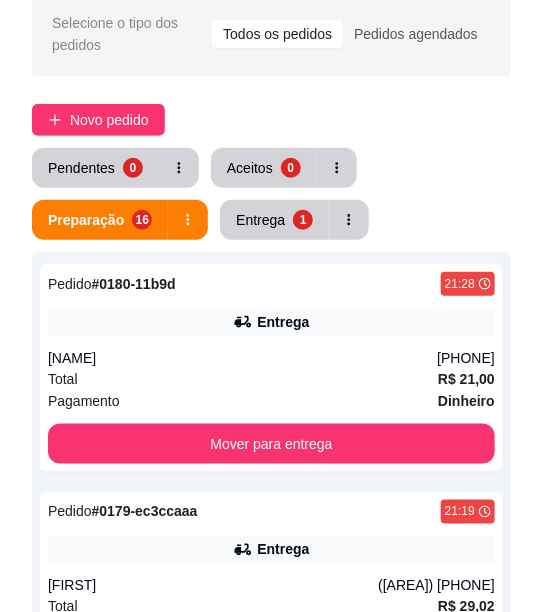 click on "[NAME]" at bounding box center (242, 358) 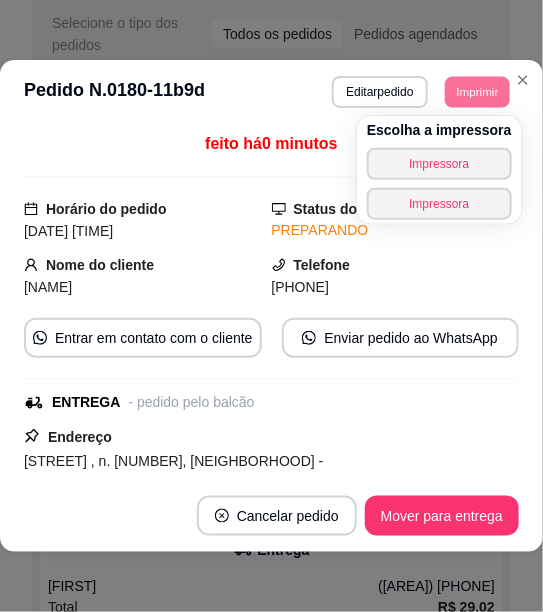 click on "Imprimir" at bounding box center (477, 91) 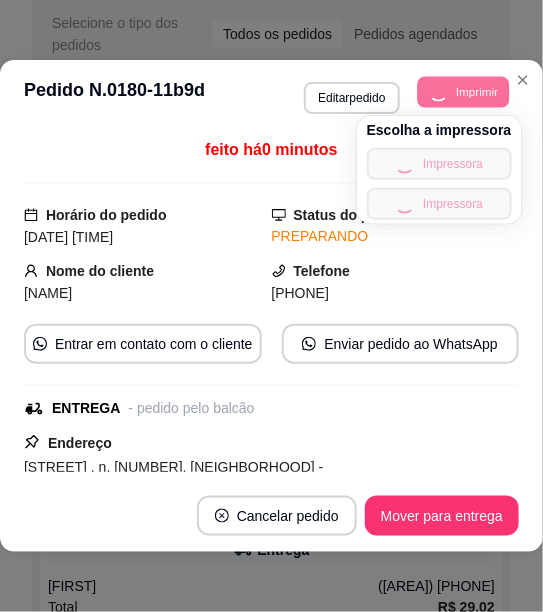 click on "Escolha a impressora Impressora Impressora" at bounding box center [439, 170] 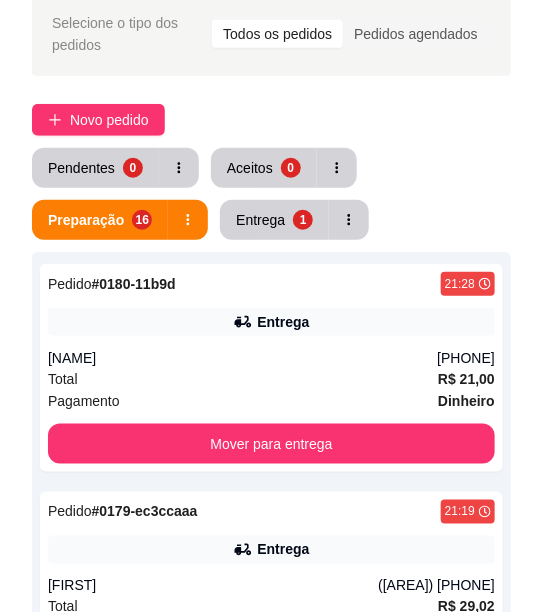 click on "Selecione o tipo dos pedidos Todos os pedidos Pedidos agendados Novo pedido Pendentes 0 Aceitos 0 Preparação 16 Entrega 1 Pedido  # 0180-11b9d 21:28 Entrega [FIRST] [PHONE] Total R$ 21,00 Pagamento Dinheiro Mover para entrega Pedido  # 0179-ec3ccaaa 21:19 Entrega [FIRST] ([PHONE]) Total R$ 29,02 Pagamento Cartão de crédito Mover para entrega Pedido  # 0178-3f0855b6 21:18 Entrega [FIRST] ([PHONE]) Total R$ 27,00 Pagamento Transferência Pix Mover para entrega Pedido  # 0177-d51b354b 21:05 Entrega [FIRST]  ([PHONE]) Total R$ 29,02 Pagamento Cartão de crédito Mover para entrega Pedido  # 0176-10498 20:30 Retirada Cliente não identificado Total R$ 91,84 Pagamento Cartão de débito Mover para retirada disponível Pedido  # 0175-4d0d79cc 20:28 Entrega [FIRST] [LAST]  ([PHONE]) Total R$ 28,00 Pagamento Transferência Pix Mover para entrega Pedido  # 0174-906dd96f 20:25 Entrega [FIRST] [LAST]  ([PHONE]) Total R$ 28,00 Pagamento Transferência Pix Pedido  # 19:59" at bounding box center (271, 1962) 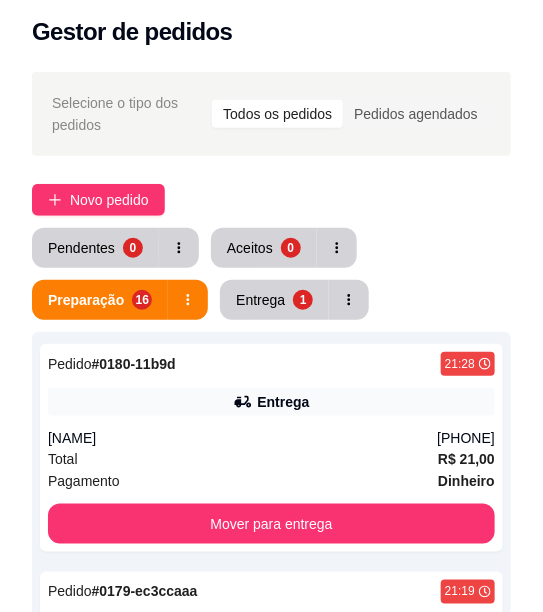 scroll, scrollTop: 58, scrollLeft: 0, axis: vertical 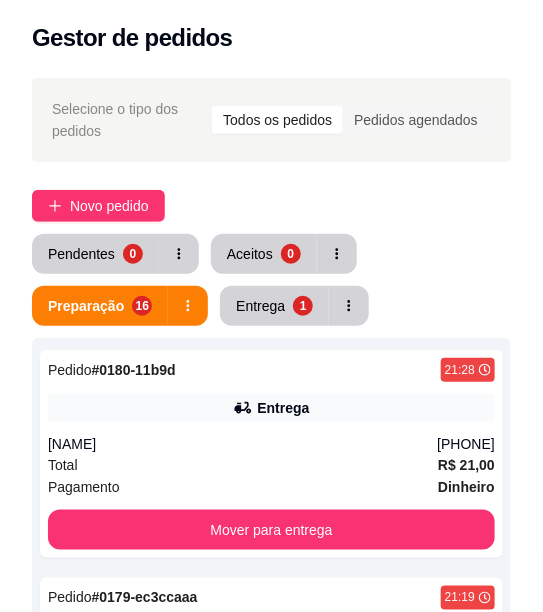 click 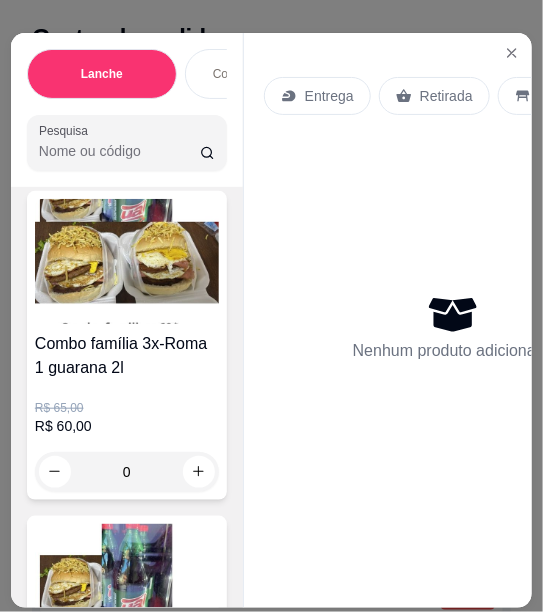 scroll, scrollTop: 2494, scrollLeft: 0, axis: vertical 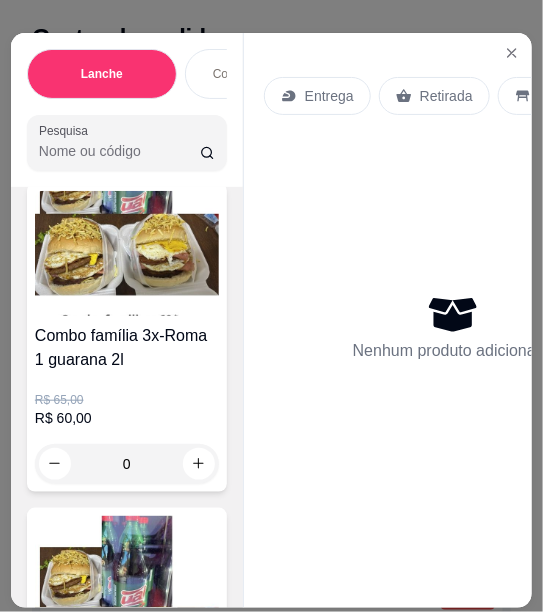 click on "0" at bounding box center [127, 464] 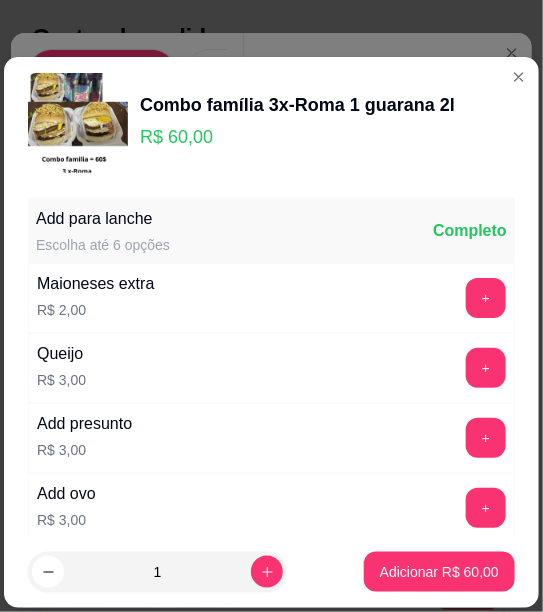 click on "Adicionar   R$ 60,00" at bounding box center [439, 572] 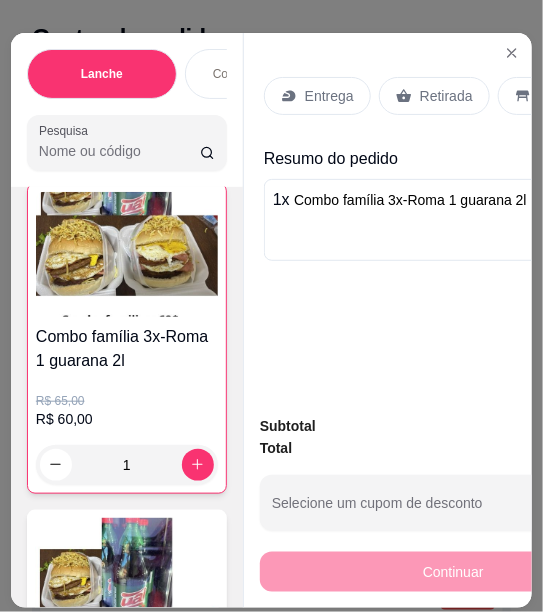 scroll, scrollTop: 2495, scrollLeft: 0, axis: vertical 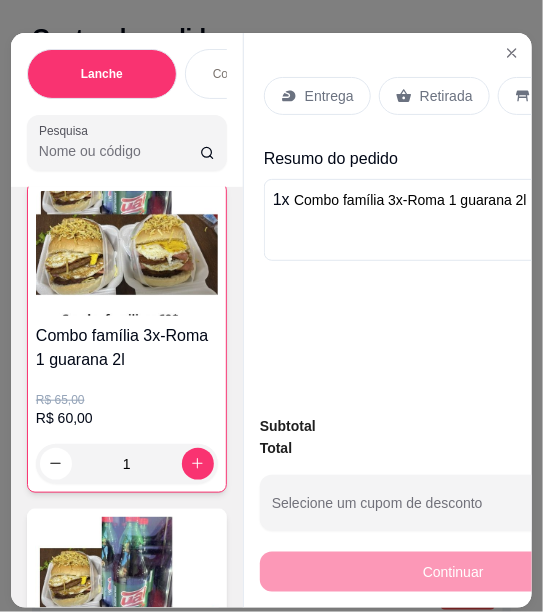 click on "Entrega" at bounding box center [329, 96] 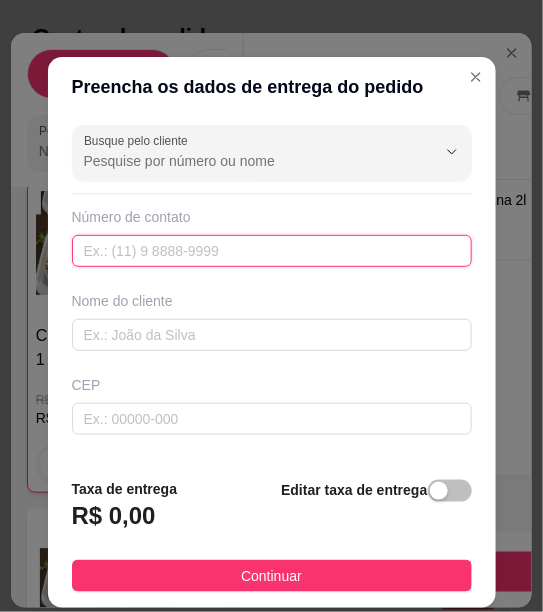 click at bounding box center [272, 251] 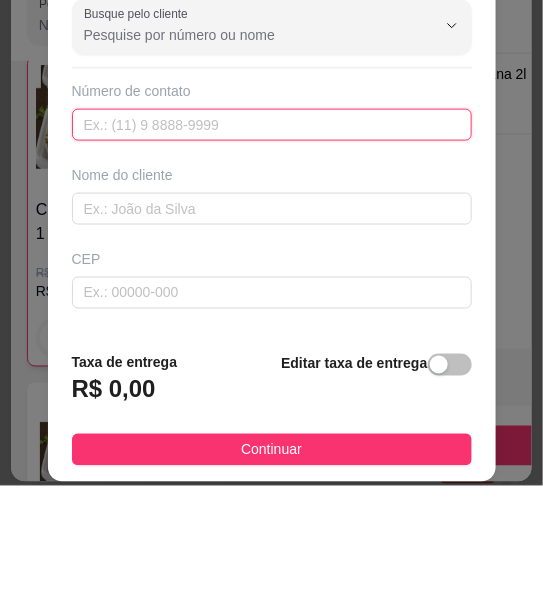 scroll, scrollTop: 58, scrollLeft: 0, axis: vertical 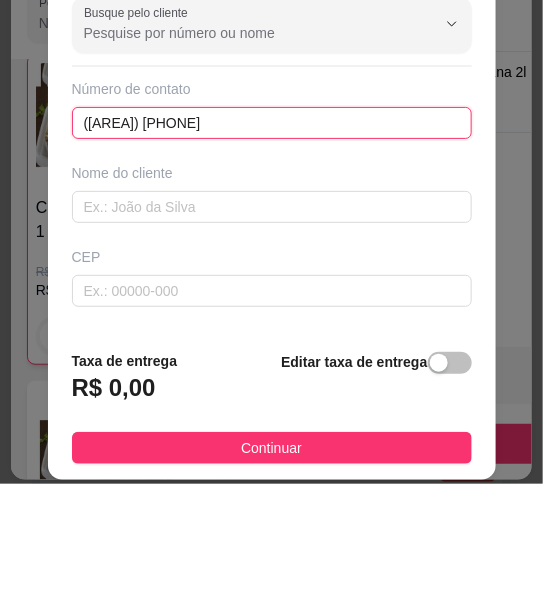 type on "([AREA]) [PHONE]" 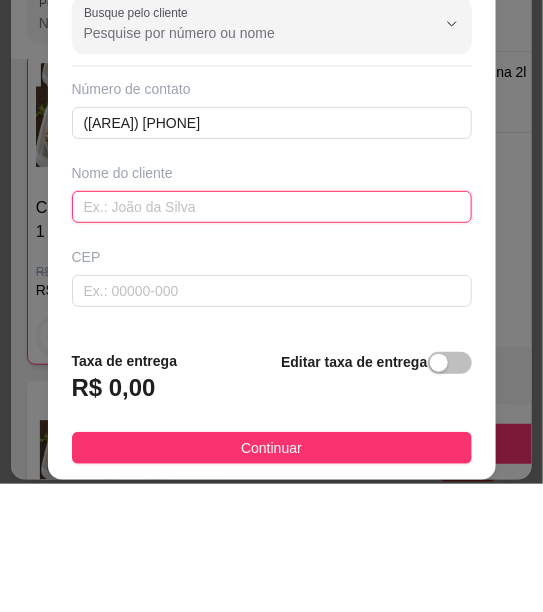 click at bounding box center (272, 335) 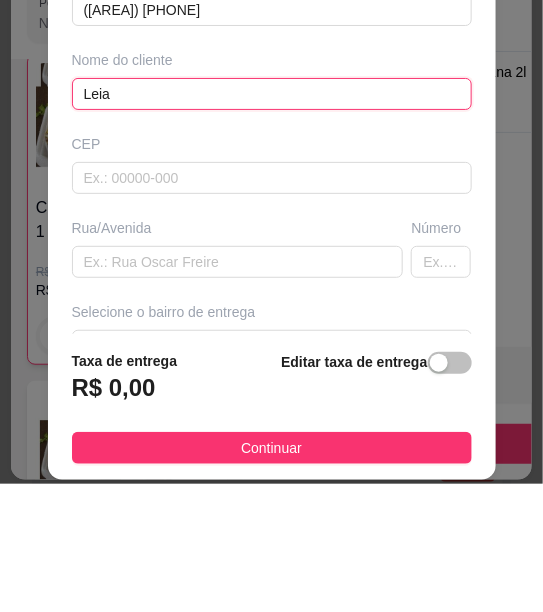 scroll, scrollTop: 117, scrollLeft: 0, axis: vertical 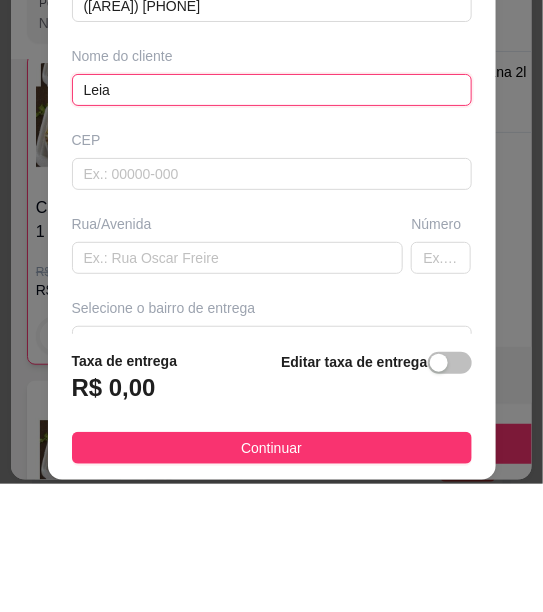 type on "Leia" 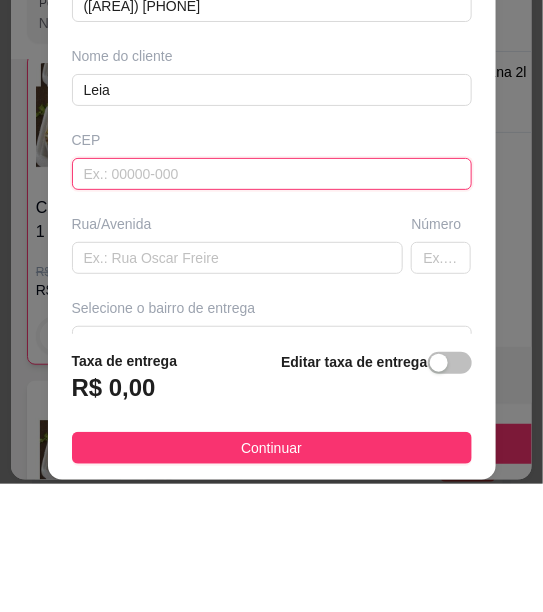 click at bounding box center (272, 302) 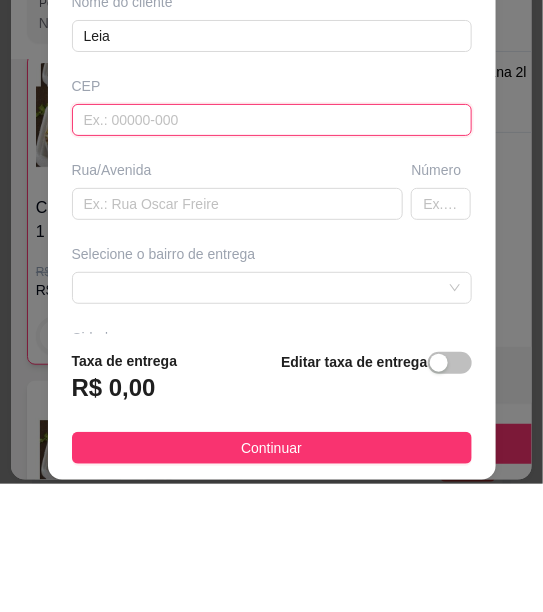 scroll, scrollTop: 213, scrollLeft: 0, axis: vertical 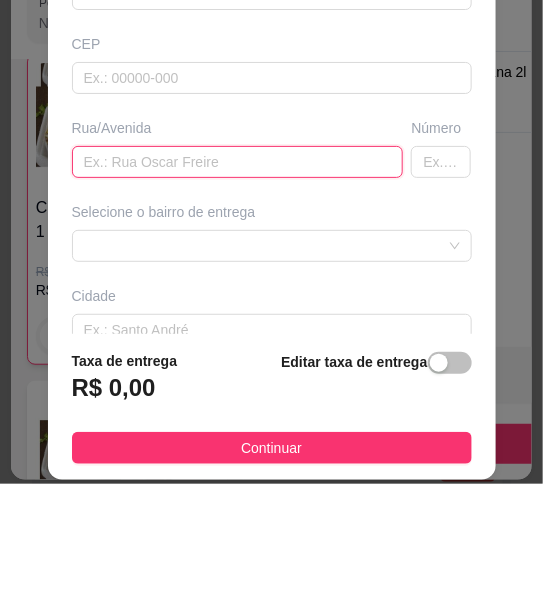 click at bounding box center (238, 290) 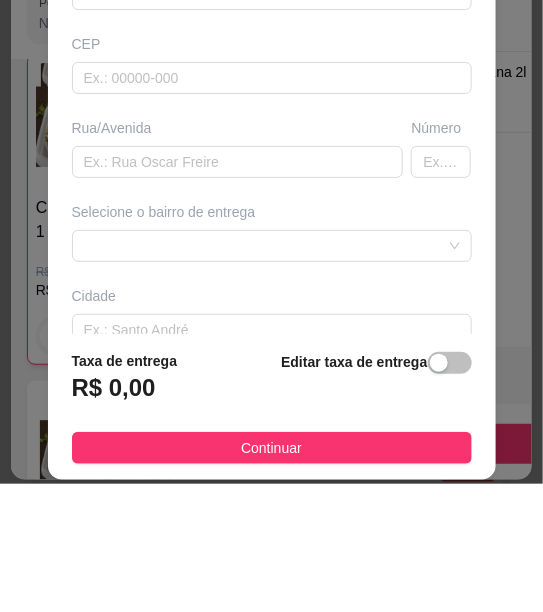 scroll, scrollTop: 58, scrollLeft: 0, axis: vertical 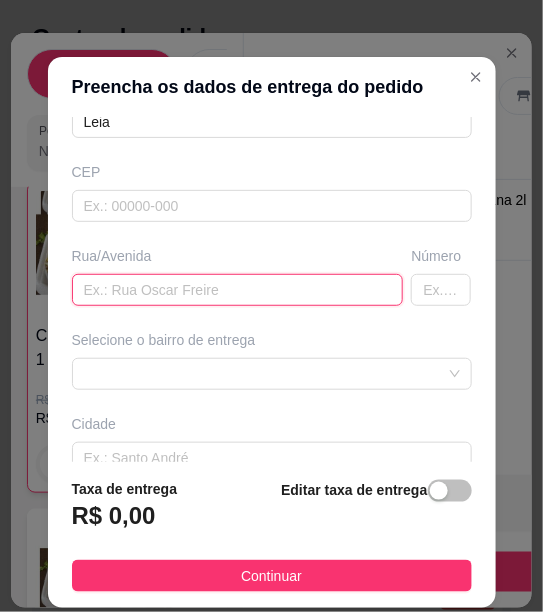 click at bounding box center [238, 290] 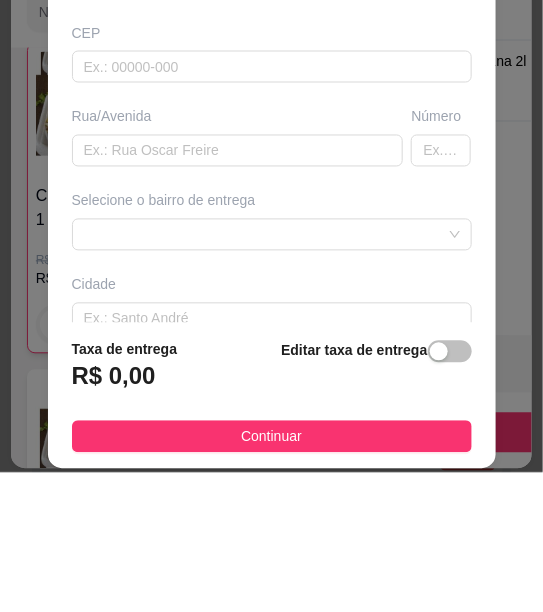scroll, scrollTop: 58, scrollLeft: 0, axis: vertical 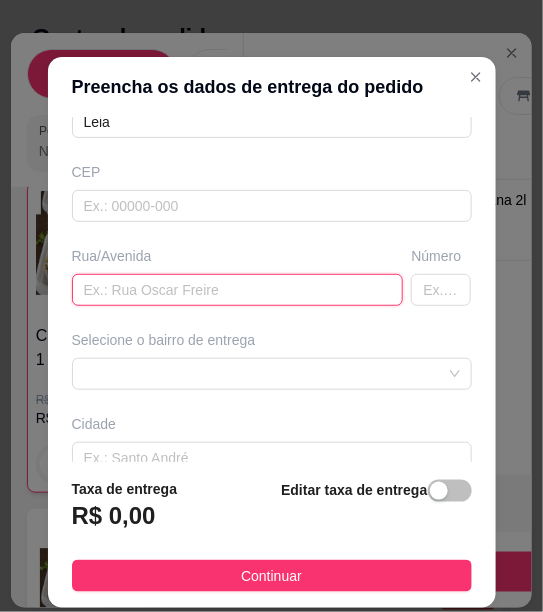 click at bounding box center [238, 290] 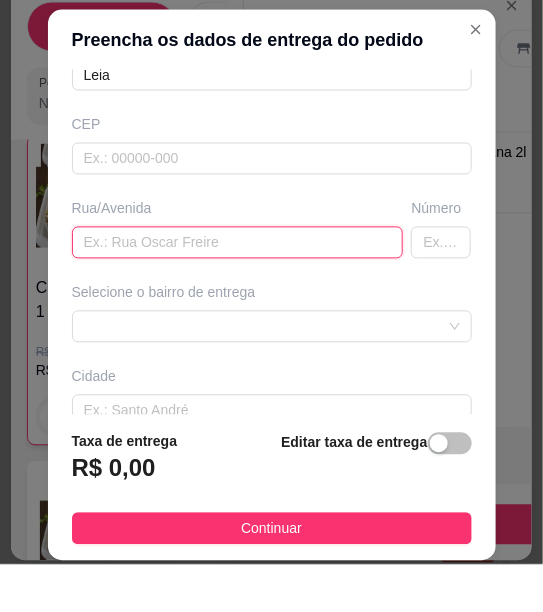 scroll, scrollTop: 58, scrollLeft: 0, axis: vertical 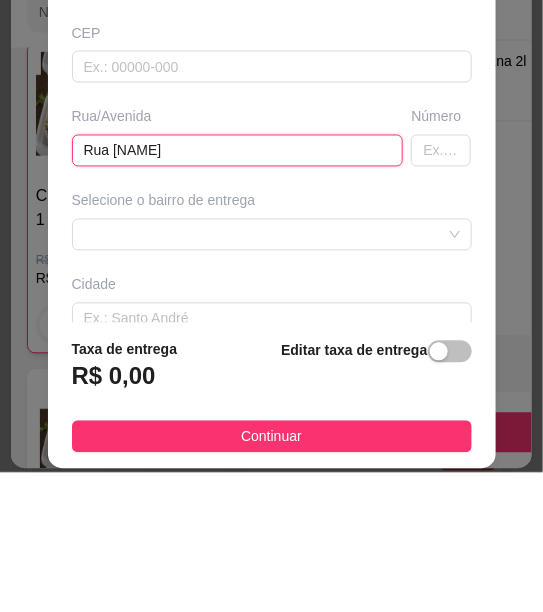 type on "Rua [NAME]" 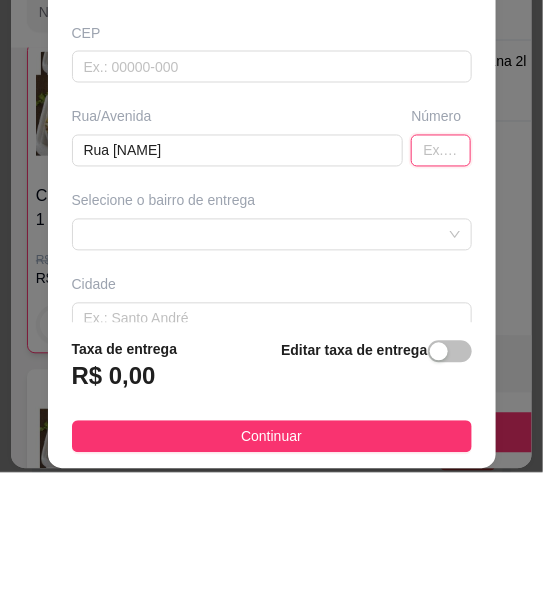 click at bounding box center [441, 290] 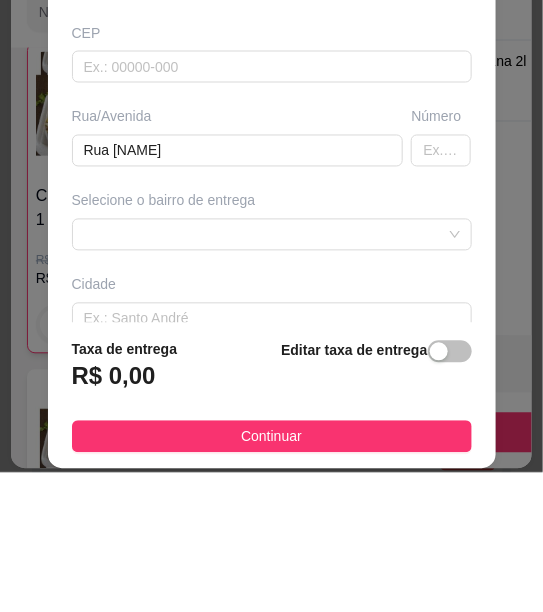 scroll, scrollTop: 58, scrollLeft: 0, axis: vertical 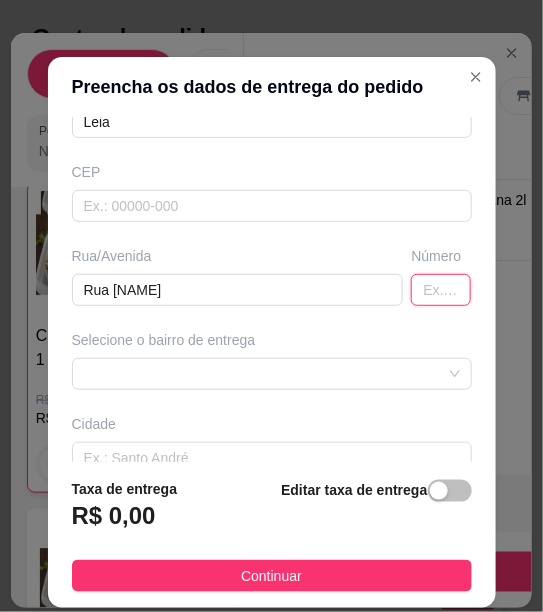 click at bounding box center (441, 290) 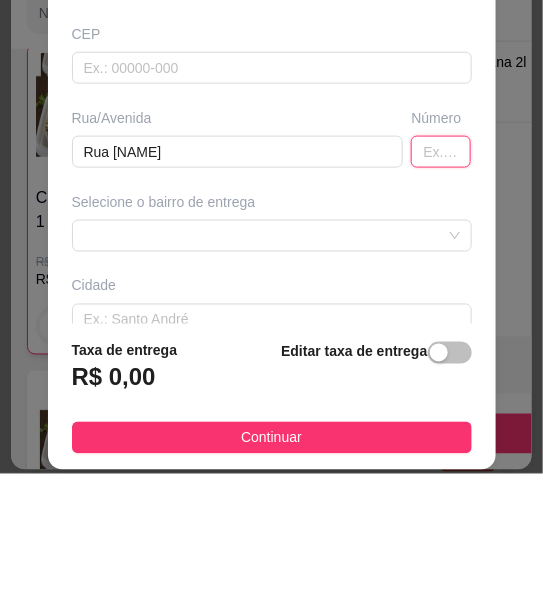 scroll, scrollTop: 58, scrollLeft: 0, axis: vertical 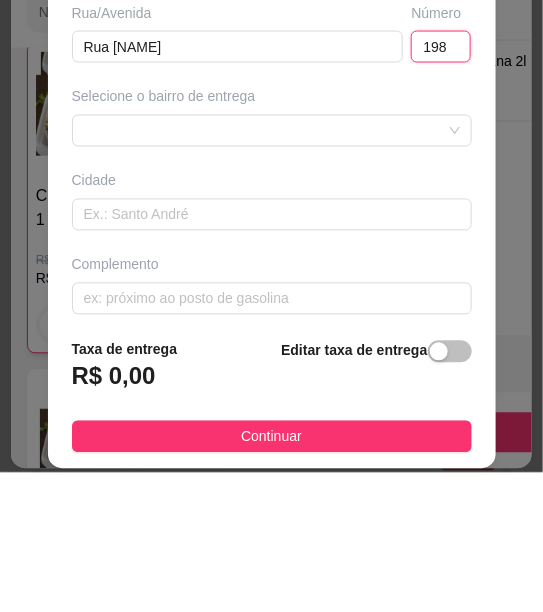 click at bounding box center [272, 270] 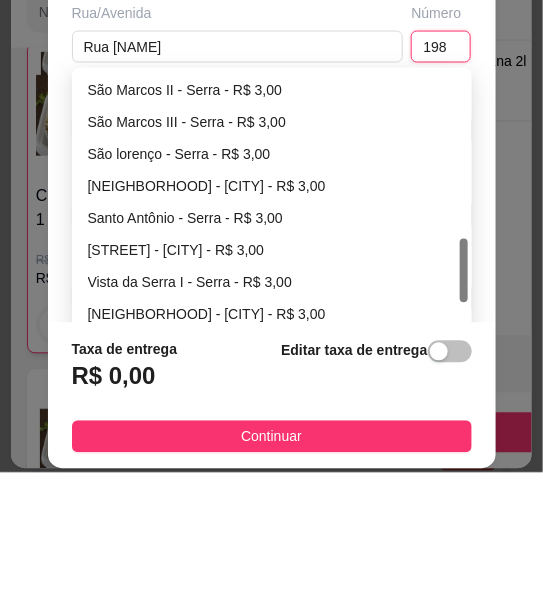 scroll, scrollTop: 768, scrollLeft: 0, axis: vertical 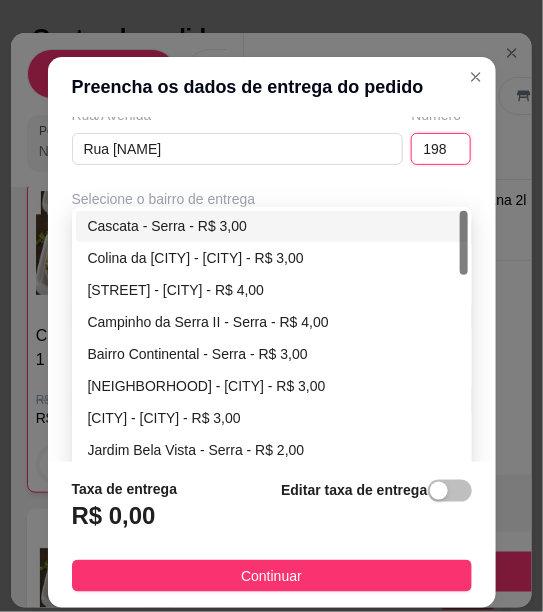 click on "[NEIGHBORHOOD] - [CITY] -  R$ 3,00" at bounding box center (272, 386) 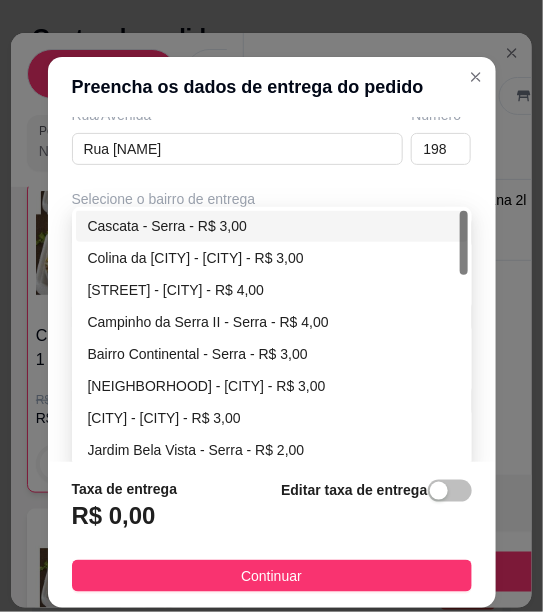type on "Serra" 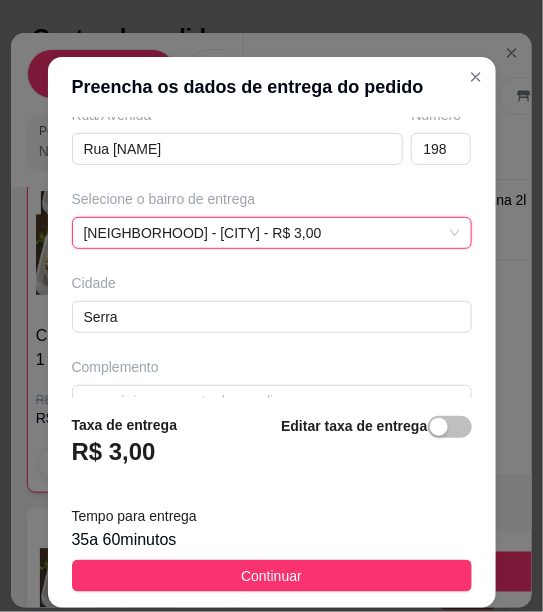 scroll, scrollTop: 386, scrollLeft: 0, axis: vertical 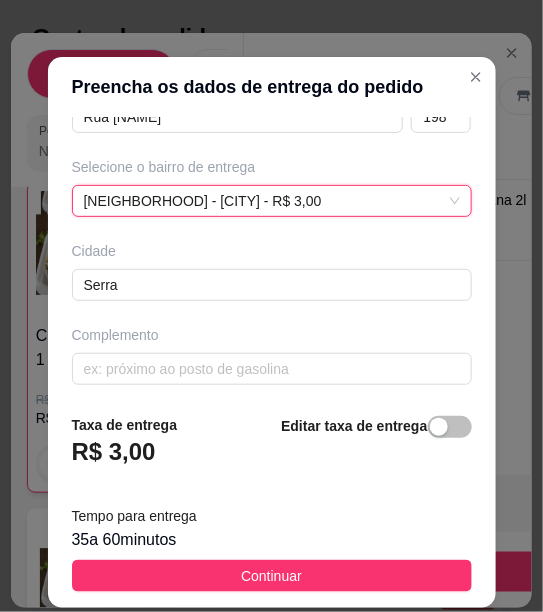click on "Continuar" at bounding box center (272, 576) 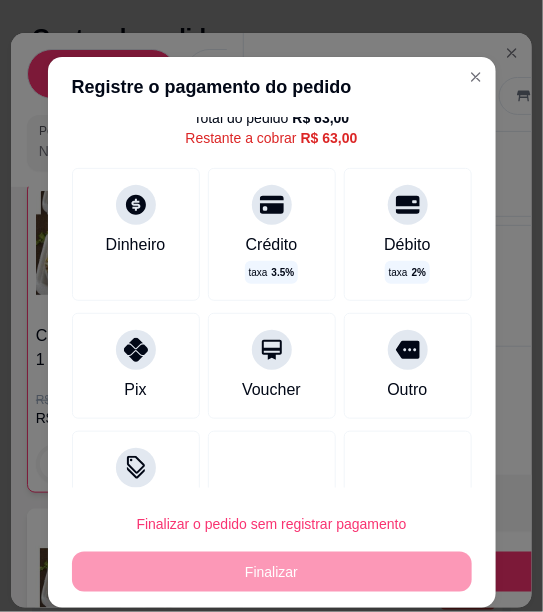 scroll, scrollTop: 97, scrollLeft: 0, axis: vertical 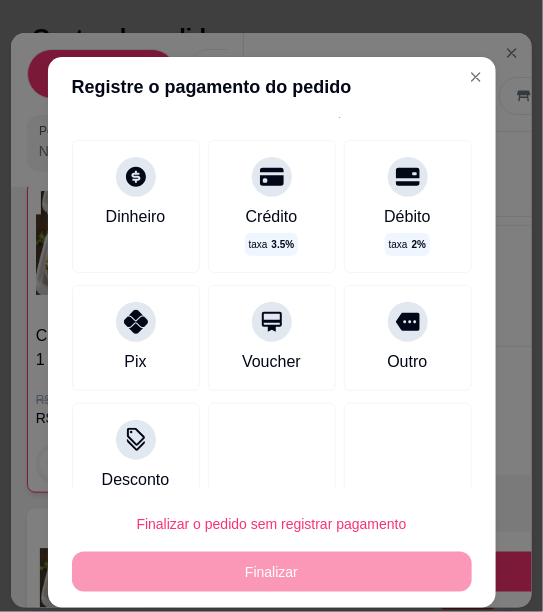 click on "Outro" at bounding box center (408, 338) 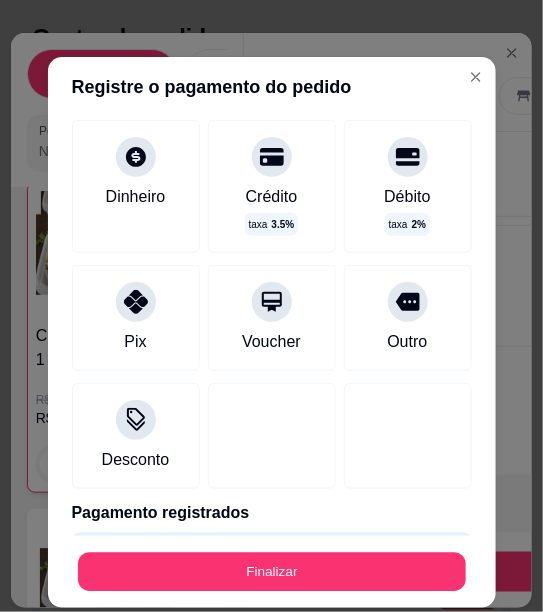 click on "Finalizar" at bounding box center [272, 572] 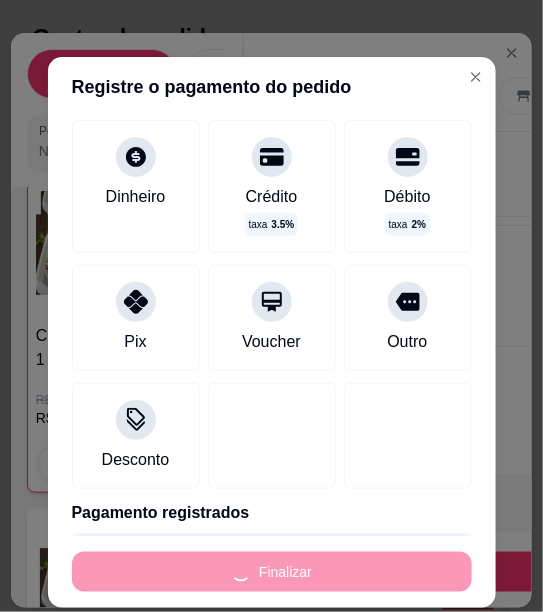 type on "0" 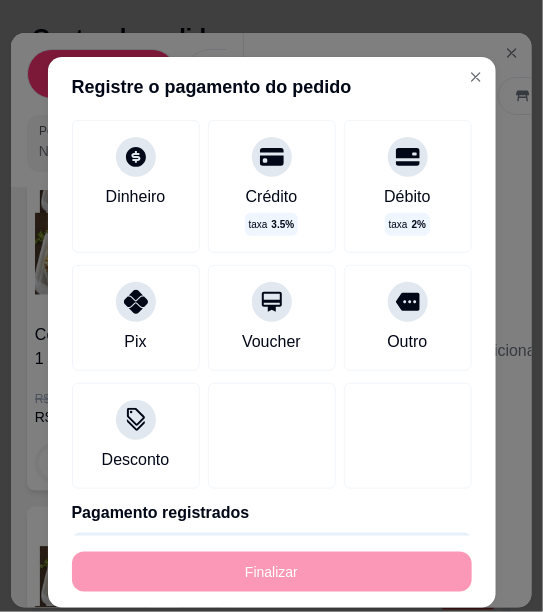 type on "-R$ 63,00" 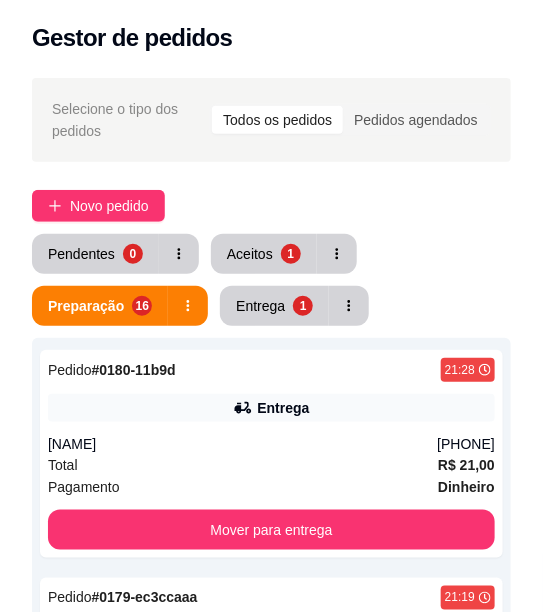 click on "Total R$ 21,00" at bounding box center [271, 465] 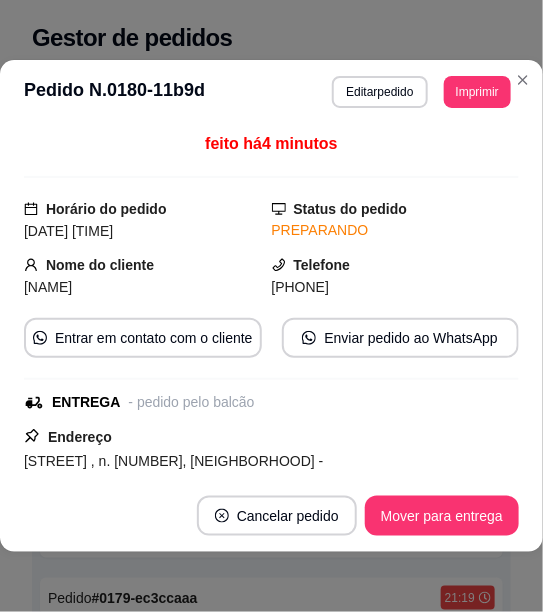 click on "Enviar pedido ao WhatsApp" at bounding box center [401, 338] 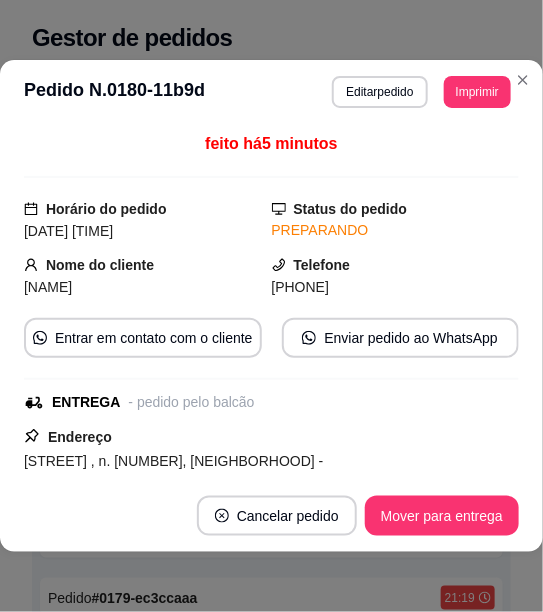 click on "Editar  pedido" at bounding box center [379, 92] 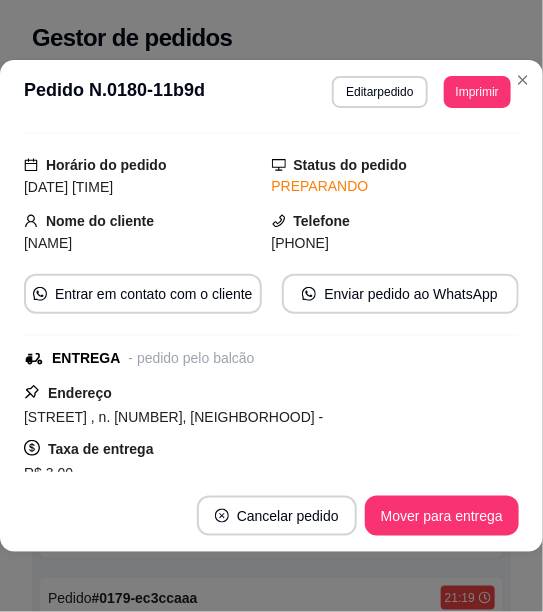 scroll, scrollTop: 0, scrollLeft: 0, axis: both 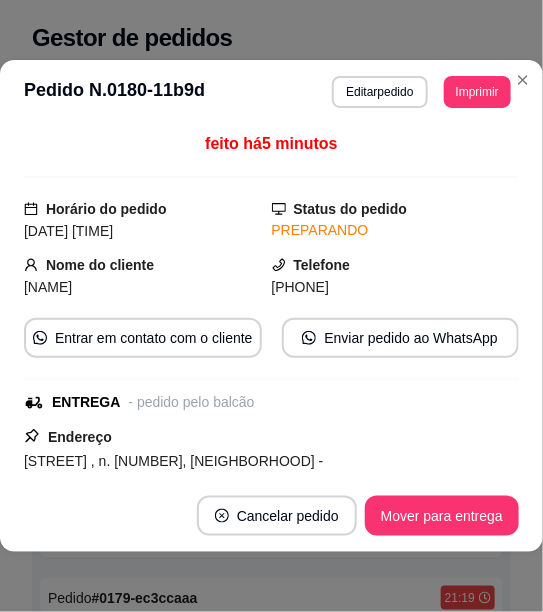 click on "**********" at bounding box center [271, 306] 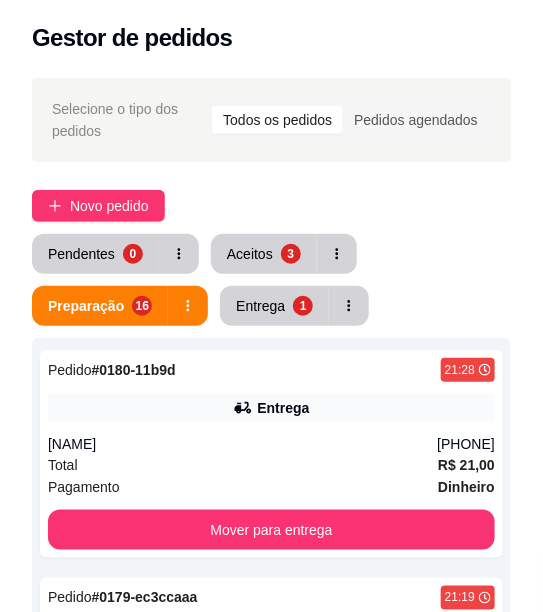 click on "Pedido  # [ORDER_ID] [TIME] Entrega [FIRST] [PHONE] Total R$ 21,00 Pagamento Dinheiro Mover para entrega Pedido  # [ORDER_ID] [TIME] Entrega [FIRST] ([AREA]) [PHONE] Total R$ 29,02 Pagamento Cartão de crédito Mover para entrega Pedido  # [ORDER_ID] [TIME] Entrega [FIRST] ([AREA]) [PHONE] Total R$ 27,00 Pagamento Transferência Pix Mover para entrega Pedido  # [ORDER_ID] [TIME] Entrega [FIRST] ([AREA]) [PHONE] Total R$ 29,02 Pagamento Cartão de crédito Mover para entrega Pedido  # [ORDER_ID] [TIME] Retirada Cliente não identificado Total R$ 91,84 Pagamento Cartão de débito Mover para retirada disponível Pedido  # [ORDER_ID] [TIME] Entrega [FIRST] [LAST]  ([AREA]) [PHONE] Total R$ 28,00 Pagamento Transferência Pix Pedido  # [TIME]" at bounding box center (271, 2048) 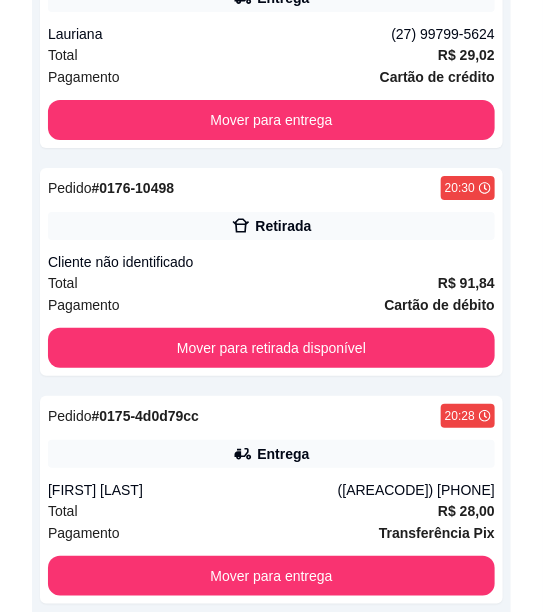 scroll, scrollTop: 1153, scrollLeft: 0, axis: vertical 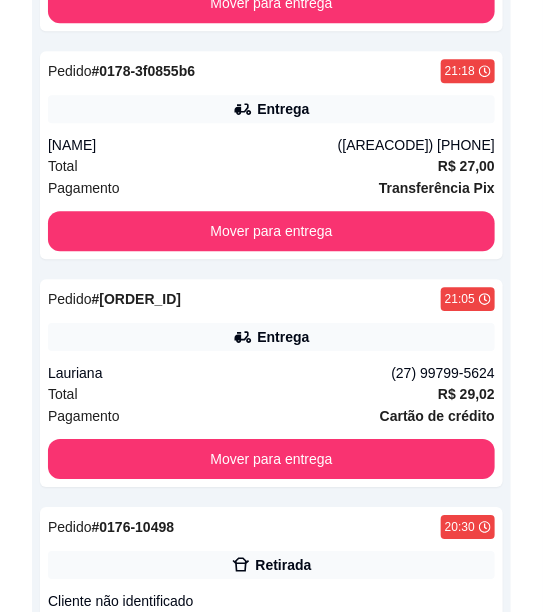 click on "Entrega" at bounding box center (271, 337) 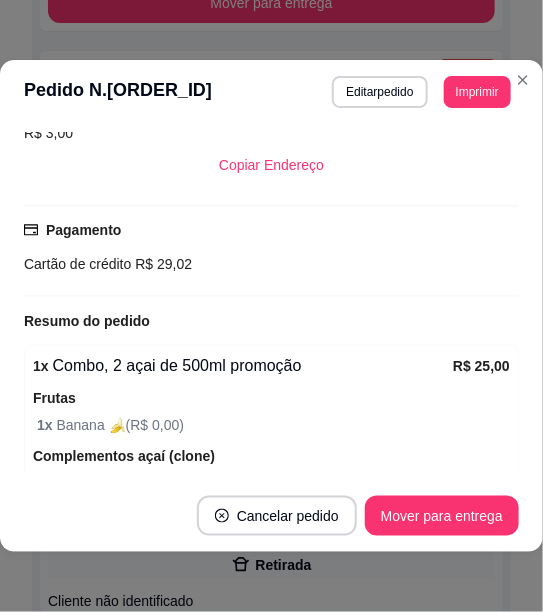 scroll, scrollTop: 450, scrollLeft: 0, axis: vertical 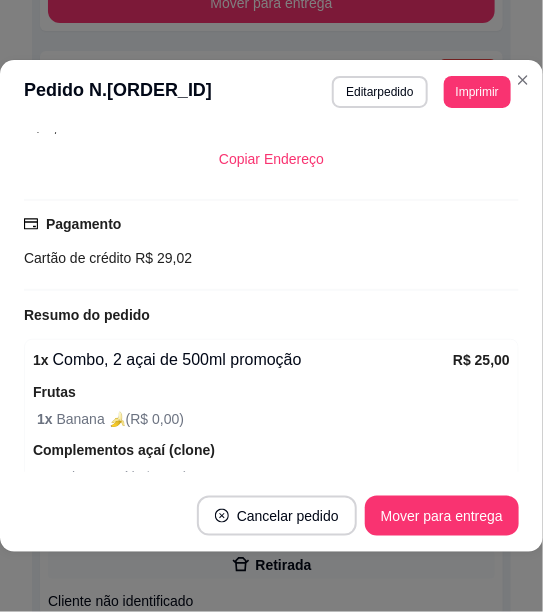click on "Pedido  # [ORDER_ID] [TIME] Entrega [FIRST] [PHONE] Total R$ 21,00 Pagamento Dinheiro Mover para entrega Pedido  # [ORDER_ID] [TIME] Entrega [FIRST] ([AREA]) [PHONE] Total R$ 29,02 Pagamento Cartão de crédito Mover para entrega Pedido  # [ORDER_ID] [TIME] Entrega [FIRST] ([AREA]) [PHONE] Total R$ 27,00 Pagamento Transferência Pix Mover para entrega Pedido  # [ORDER_ID] [TIME] Entrega [FIRST] ([AREA]) [PHONE] Total R$ 29,02 Pagamento Cartão de crédito Mover para entrega Pedido  # [ORDER_ID] [TIME] Retirada Cliente não identificado Total R$ 91,84 Pagamento Cartão de débito Mover para retirada disponível Pedido  # [ORDER_ID] [TIME] Entrega [FIRST] [LAST]  ([AREA]) [PHONE] Total R$ 28,00 Pagamento Transferência Pix Pedido  # [TIME]" at bounding box center (271, 1293) 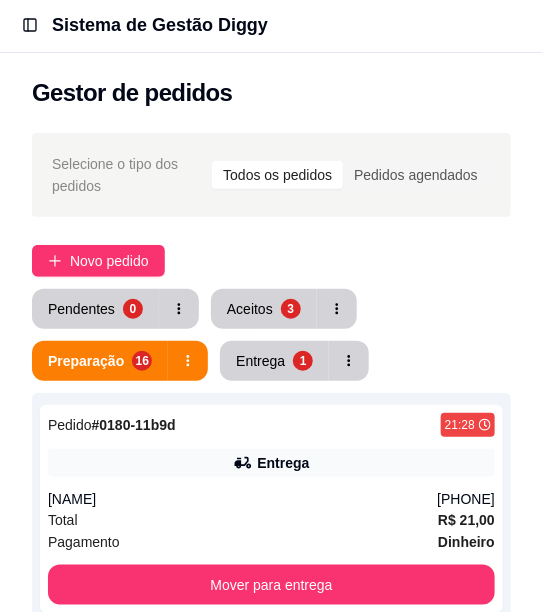 scroll, scrollTop: 0, scrollLeft: 0, axis: both 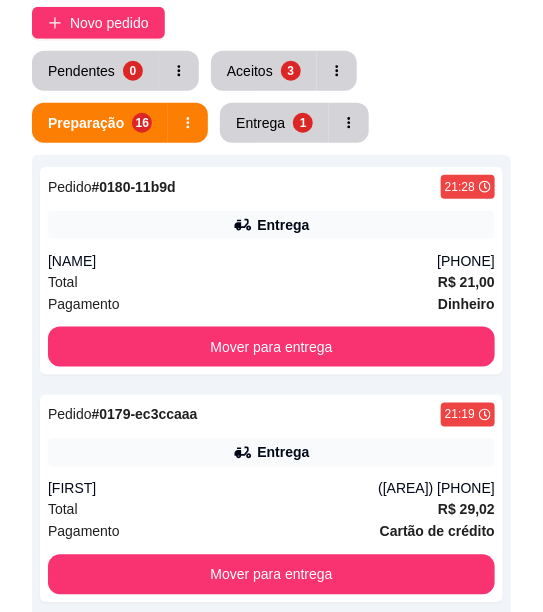 click on "Total R$ 21,00" at bounding box center (271, 282) 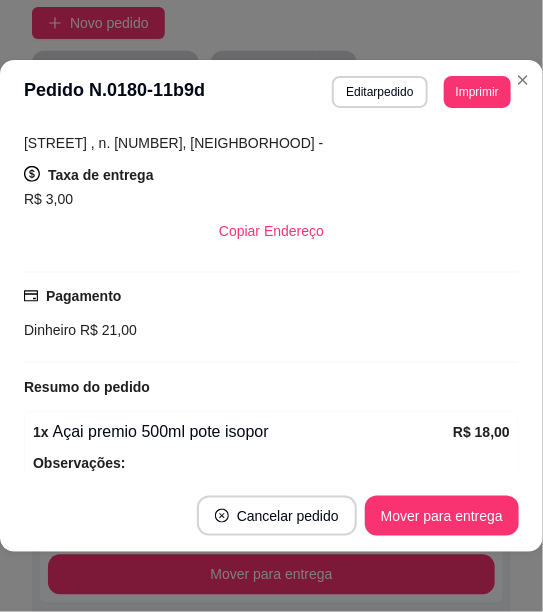 scroll, scrollTop: 424, scrollLeft: 0, axis: vertical 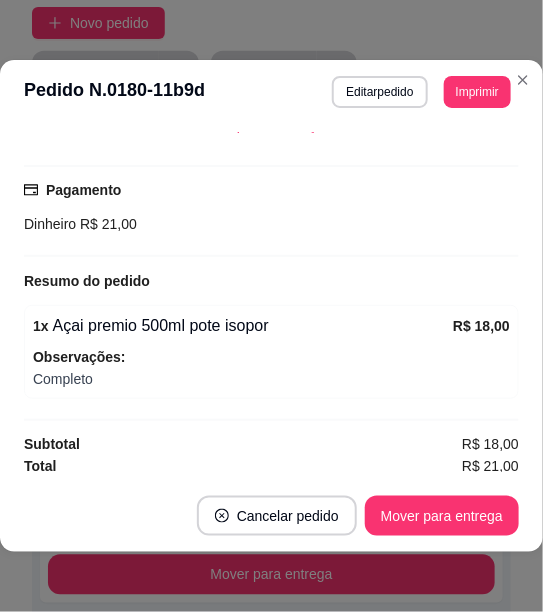 click on "**********" at bounding box center [271, 92] 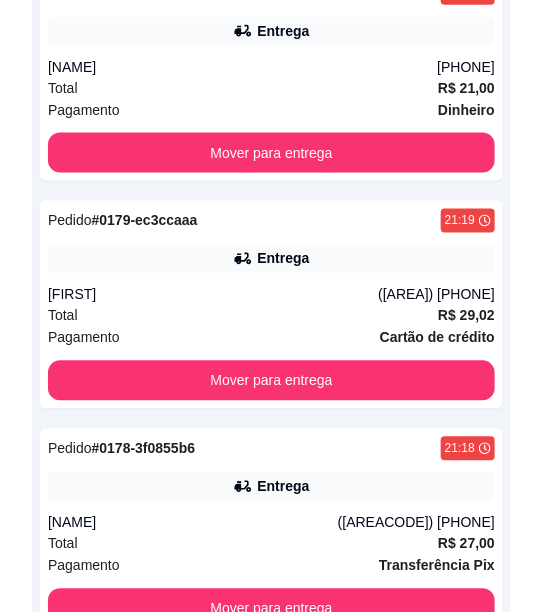 scroll, scrollTop: 432, scrollLeft: 0, axis: vertical 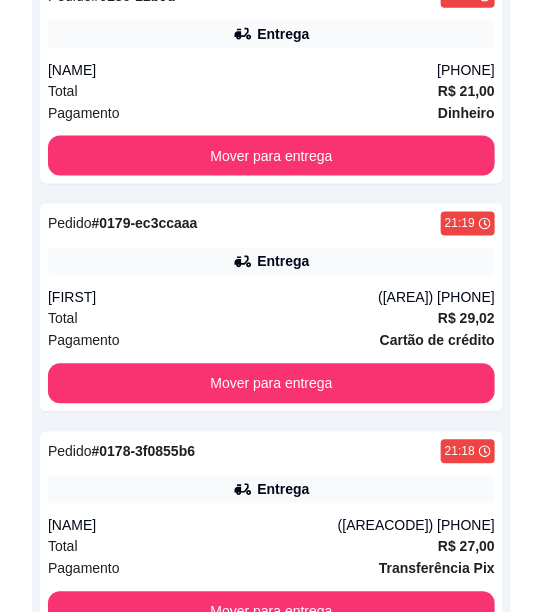 click on "[FIRST]" at bounding box center (213, 298) 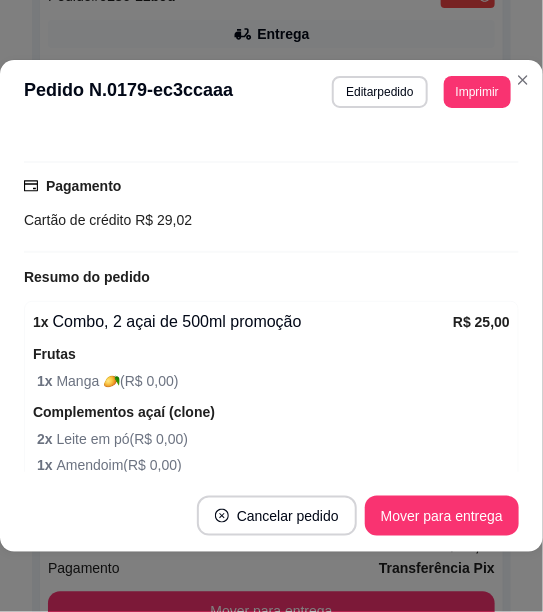 scroll, scrollTop: 489, scrollLeft: 0, axis: vertical 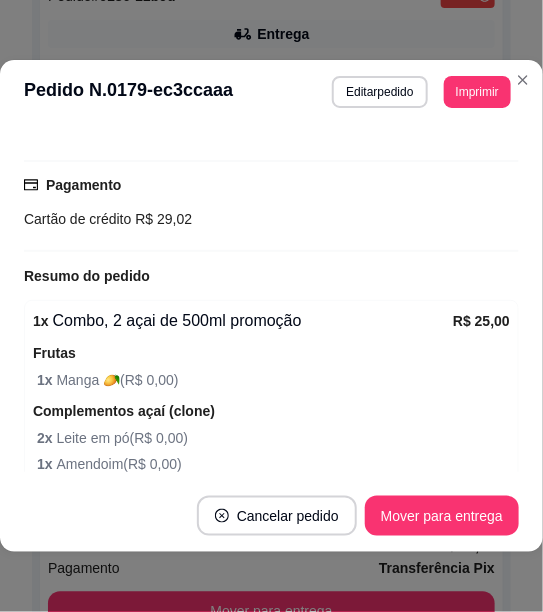 click on "Pedido  # [ORDER_ID] [TIME] Entrega [FIRST] [PHONE] Total R$ 21,00 Pagamento Dinheiro Mover para entrega Pedido  # [ORDER_ID] [TIME] Entrega [FIRST] ([AREA]) [PHONE] Total R$ 29,02 Pagamento Cartão de crédito Mover para entrega Pedido  # [ORDER_ID] [TIME] Entrega [FIRST] ([AREA]) [PHONE] Total R$ 27,00 Pagamento Transferência Pix Mover para entrega Pedido  # [ORDER_ID] [TIME] Entrega [FIRST] ([AREA]) [PHONE] Total R$ 29,02 Pagamento Cartão de crédito Mover para entrega Pedido  # [ORDER_ID] [TIME] Retirada Cliente não identificado Total R$ 91,84 Pagamento Cartão de débito Mover para retirada disponível Pedido  # [ORDER_ID] [TIME] Entrega [FIRST] [LAST]  ([AREA]) [PHONE] Total R$ 28,00 Pagamento Transferência Pix Pedido  # [TIME]" at bounding box center [271, 1674] 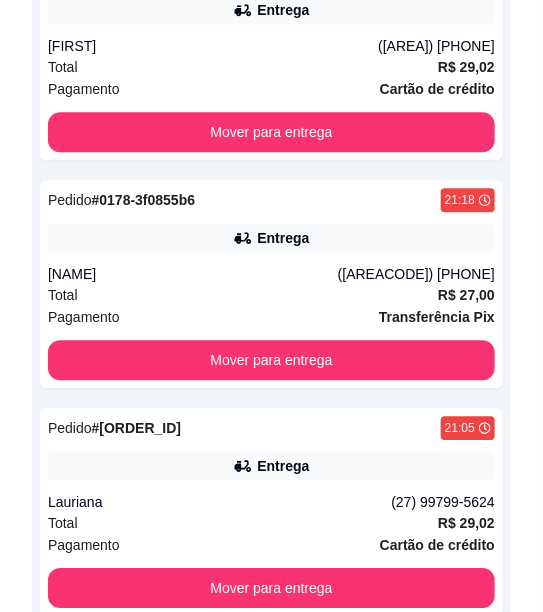 scroll, scrollTop: 691, scrollLeft: 0, axis: vertical 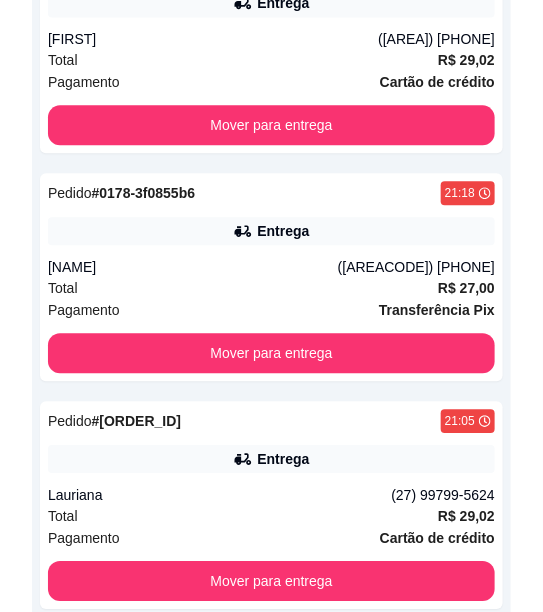 click on "Total R$ 27,00" at bounding box center (271, 288) 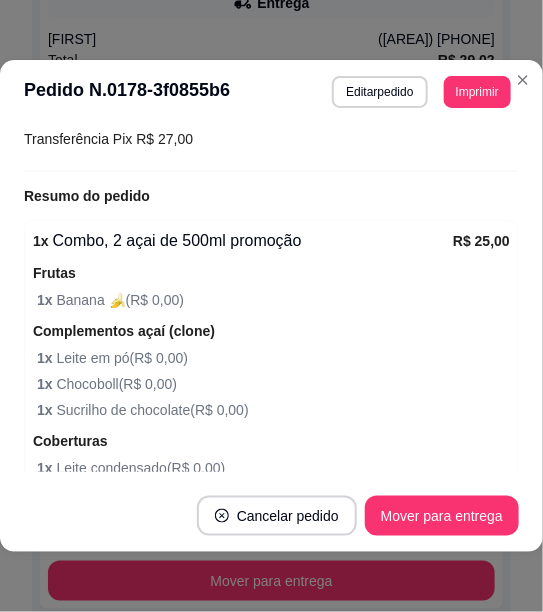 scroll, scrollTop: 658, scrollLeft: 0, axis: vertical 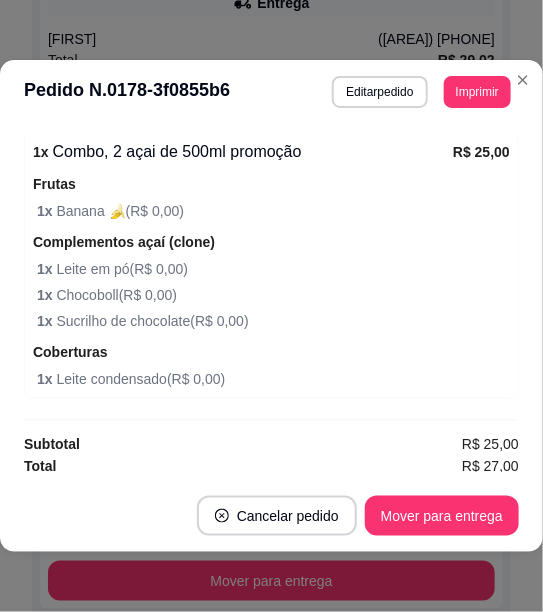 click on "Pedido  # [ORDER_ID] [TIME] Entrega [FIRST] [PHONE] Total R$ 21,00 Pagamento Dinheiro Mover para entrega Pedido  # [ORDER_ID] [TIME] Entrega [FIRST] ([AREA]) [PHONE] Total R$ 29,02 Pagamento Cartão de crédito Mover para entrega Pedido  # [ORDER_ID] [TIME] Entrega [FIRST] ([AREA]) [PHONE] Total R$ 27,00 Pagamento Transferência Pix Mover para entrega Pedido  # [ORDER_ID] [TIME] Entrega [FIRST] ([AREA]) [PHONE] Total R$ 29,02 Pagamento Cartão de crédito Mover para entrega Pedido  # [ORDER_ID] [TIME] Retirada Cliente não identificado Total R$ 91,84 Pagamento Cartão de débito Mover para retirada disponível Pedido  # [ORDER_ID] [TIME] Entrega [FIRST] [LAST]  ([AREA]) [PHONE] Total R$ 28,00 Pagamento Transferência Pix Pedido  # [TIME]" at bounding box center [271, 1415] 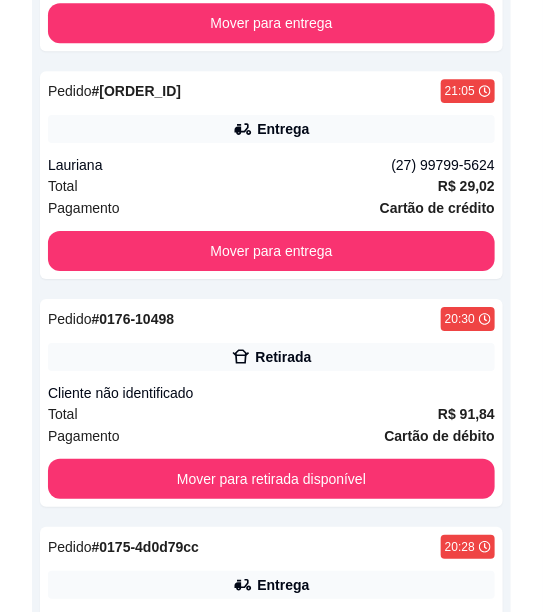 scroll, scrollTop: 1030, scrollLeft: 0, axis: vertical 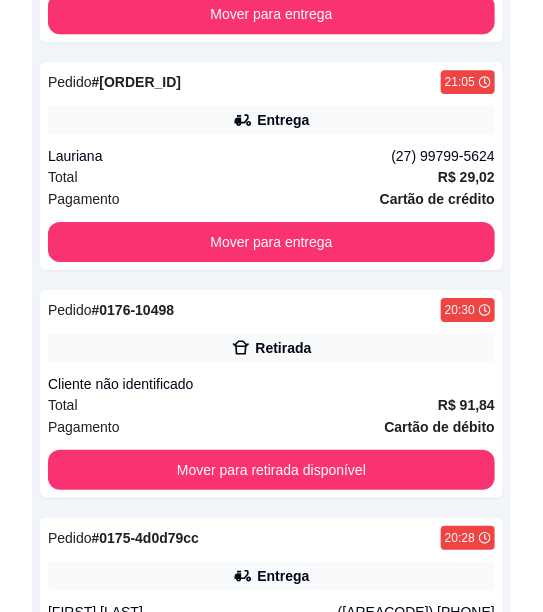 click on "Total R$ 29,02" at bounding box center [271, 177] 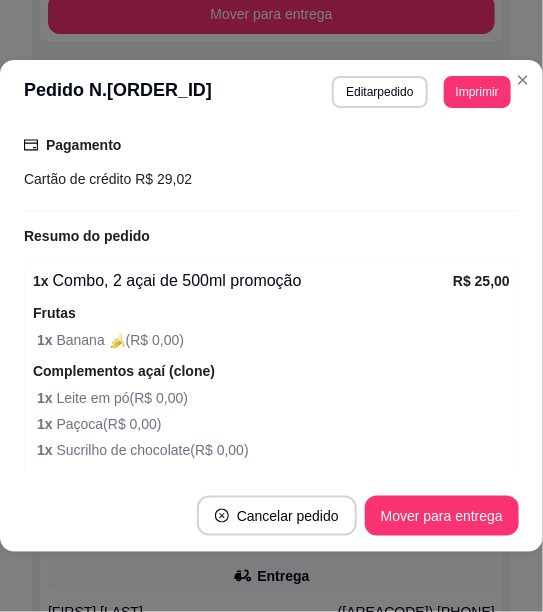 scroll, scrollTop: 530, scrollLeft: 0, axis: vertical 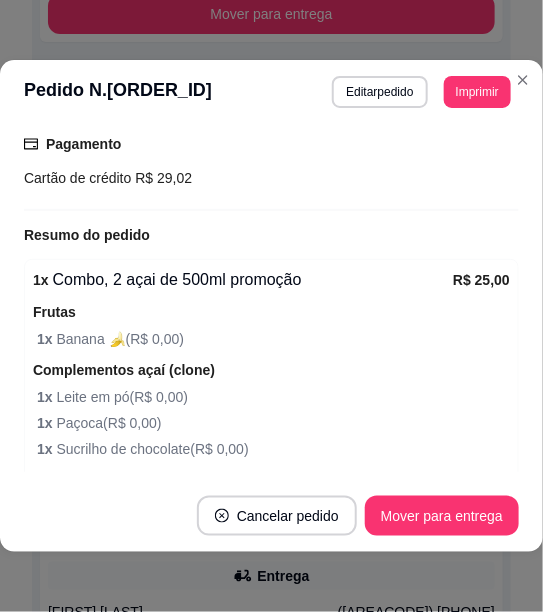 click on "Pedido  # [ORDER_ID] [TIME] Entrega [FIRST] [PHONE] Total R$ 21,00 Pagamento Dinheiro Mover para entrega Pedido  # [ORDER_ID] [TIME] Entrega [FIRST] ([AREA]) [PHONE] Total R$ 29,02 Pagamento Cartão de crédito Mover para entrega Pedido  # [ORDER_ID] [TIME] Entrega [FIRST] ([AREA]) [PHONE] Total R$ 27,00 Pagamento Transferência Pix Mover para entrega Pedido  # [ORDER_ID] [TIME] Entrega [FIRST] ([AREA]) [PHONE] Total R$ 29,02 Pagamento Cartão de crédito Mover para entrega Pedido  # [ORDER_ID] [TIME] Retirada Cliente não identificado Total R$ 91,84 Pagamento Cartão de débito Mover para retirada disponível Pedido  # [ORDER_ID] [TIME] Entrega [FIRST] [LAST]  ([AREA]) [PHONE] Total R$ 28,00 Pagamento Transferência Pix Pedido  # [TIME]" at bounding box center [271, 1076] 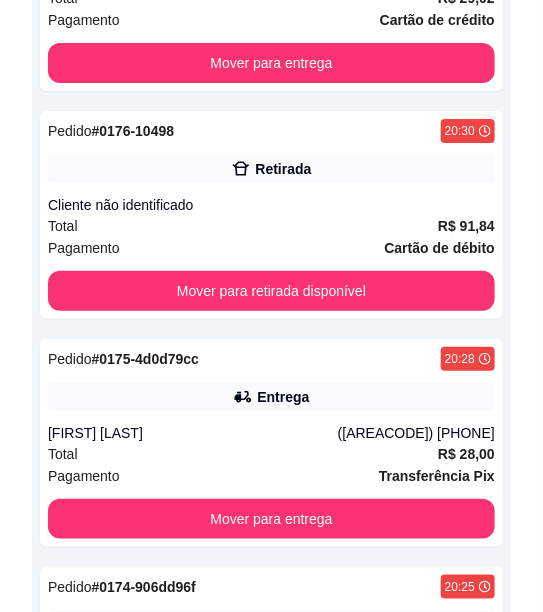 scroll, scrollTop: 1210, scrollLeft: 0, axis: vertical 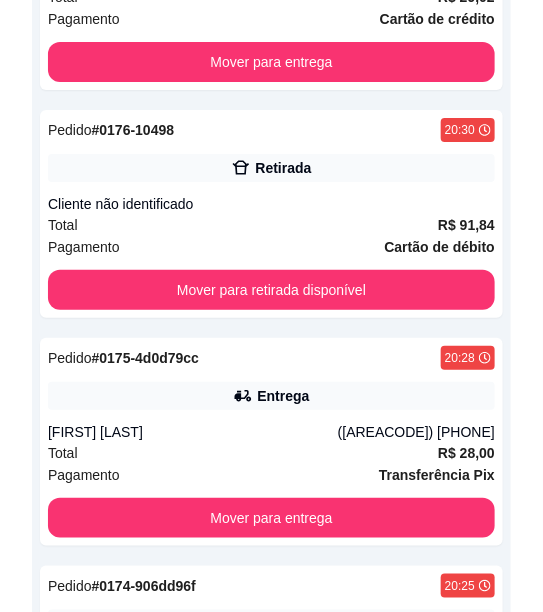 click on "Pedido  # 0175-4d0d79cc 20:28 Entrega [FIRST] [LAST]  ([PHONE]) Total R$ 28,00 Pagamento Transferência Pix Mover para entrega" at bounding box center (271, 442) 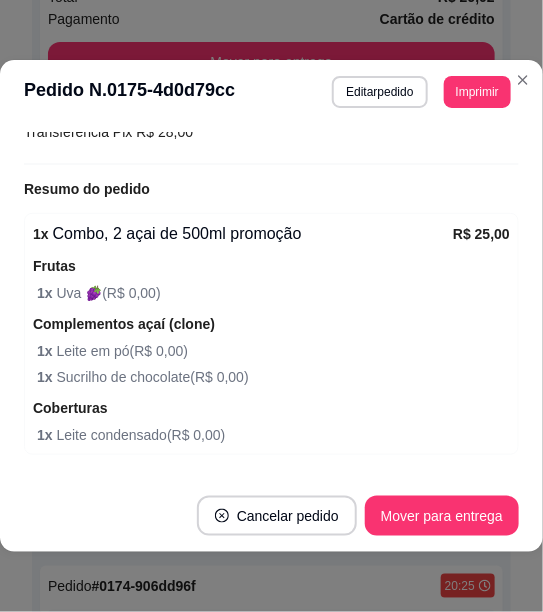 scroll, scrollTop: 578, scrollLeft: 0, axis: vertical 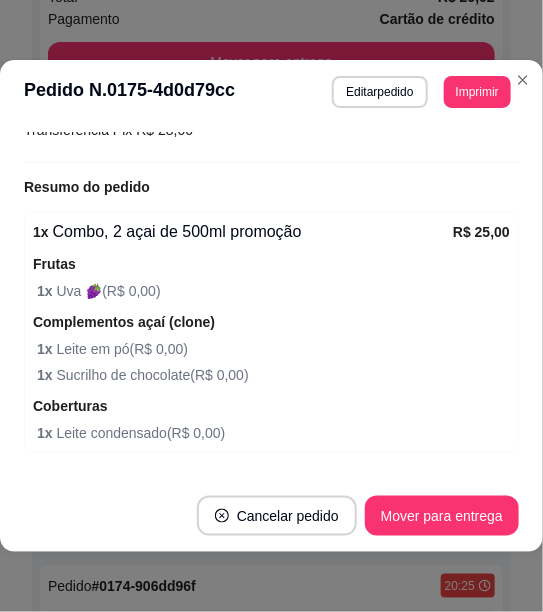 click on "Pedido  # [ORDER_ID] [TIME] Entrega [FIRST] [PHONE] Total R$ 21,00 Pagamento Dinheiro Mover para entrega Pedido  # [ORDER_ID] [TIME] Entrega [FIRST] ([AREA]) [PHONE] Total R$ 29,02 Pagamento Cartão de crédito Mover para entrega Pedido  # [ORDER_ID] [TIME] Entrega [FIRST] ([AREA]) [PHONE] Total R$ 27,00 Pagamento Transferência Pix Mover para entrega Pedido  # [ORDER_ID] [TIME] Entrega [FIRST] ([AREA]) [PHONE] Total R$ 29,02 Pagamento Cartão de crédito Mover para entrega Pedido  # [ORDER_ID] [TIME] Retirada Cliente não identificado Total R$ 91,84 Pagamento Cartão de débito Mover para retirada disponível Pedido  # [ORDER_ID] [TIME] Entrega [FIRST] [LAST]  ([AREA]) [PHONE] Total R$ 28,00 Pagamento Transferência Pix Pedido  # [TIME]" at bounding box center (271, 896) 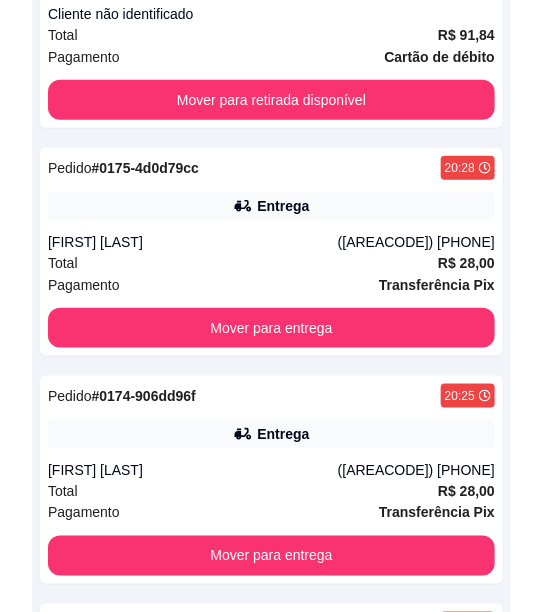 scroll, scrollTop: 1536, scrollLeft: 0, axis: vertical 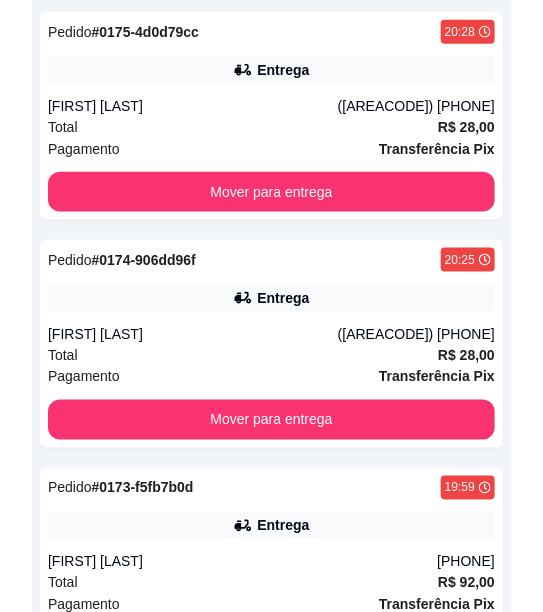 click on "[FIRST] [LAST]" at bounding box center [193, 334] 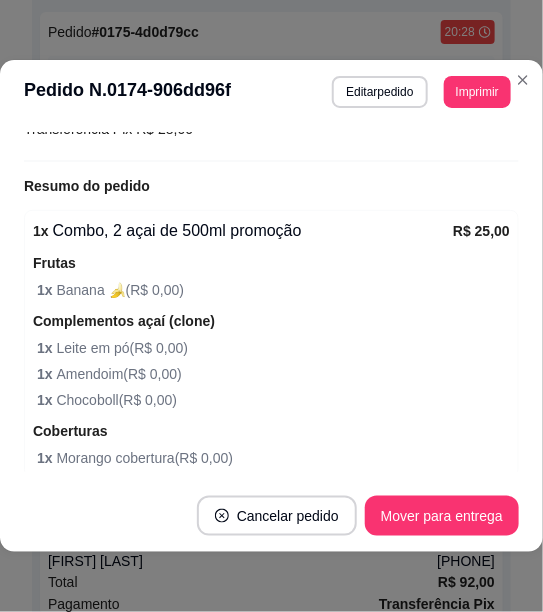 scroll, scrollTop: 658, scrollLeft: 0, axis: vertical 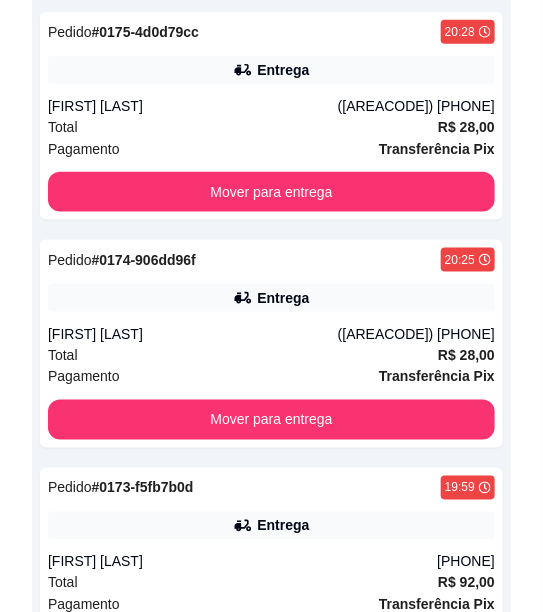 click on "Pedido  # [ORDER_ID] [TIME] Entrega [FIRST] [PHONE] Total R$ 21,00 Pagamento Dinheiro Mover para entrega Pedido  # [ORDER_ID] [TIME] Entrega [FIRST] ([AREA]) [PHONE] Total R$ 29,02 Pagamento Cartão de crédito Mover para entrega Pedido  # [ORDER_ID] [TIME] Entrega [FIRST] ([AREA]) [PHONE] Total R$ 27,00 Pagamento Transferência Pix Mover para entrega Pedido  # [ORDER_ID] [TIME] Entrega [FIRST] ([AREA]) [PHONE] Total R$ 29,02 Pagamento Cartão de crédito Mover para entrega Pedido  # [ORDER_ID] [TIME] Retirada Cliente não identificado Total R$ 91,84 Pagamento Cartão de débito Mover para retirada disponível Pedido  # [ORDER_ID] [TIME] Entrega [FIRST] [LAST]  ([AREA]) [PHONE] Total R$ 28,00 Pagamento Transferência Pix Pedido  # [TIME]" at bounding box center [271, 570] 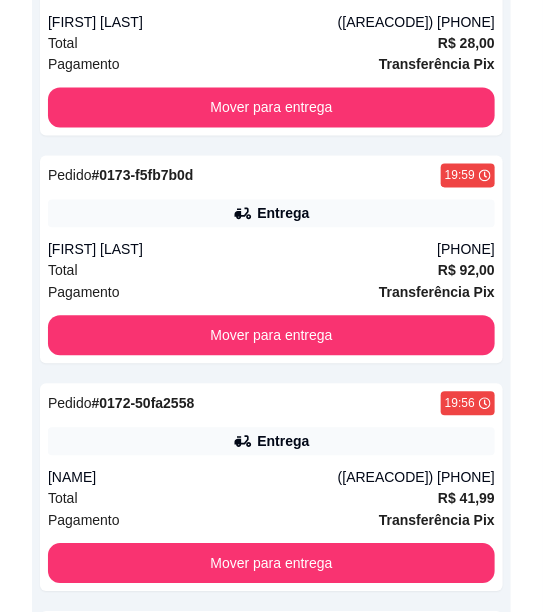 scroll, scrollTop: 1873, scrollLeft: 0, axis: vertical 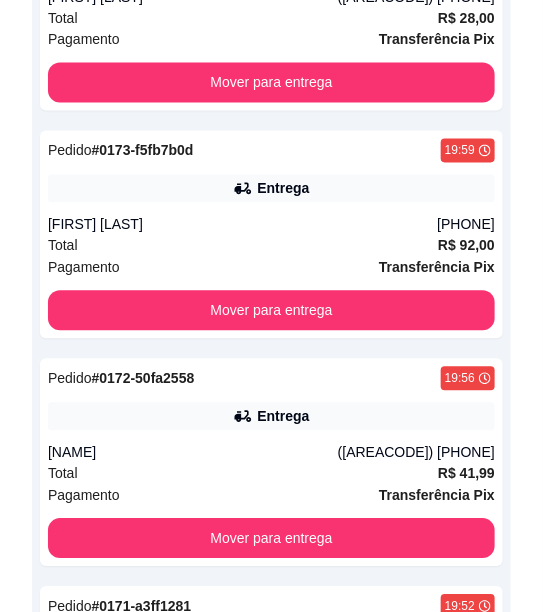 click on "Total R$ 92,00" at bounding box center [271, 246] 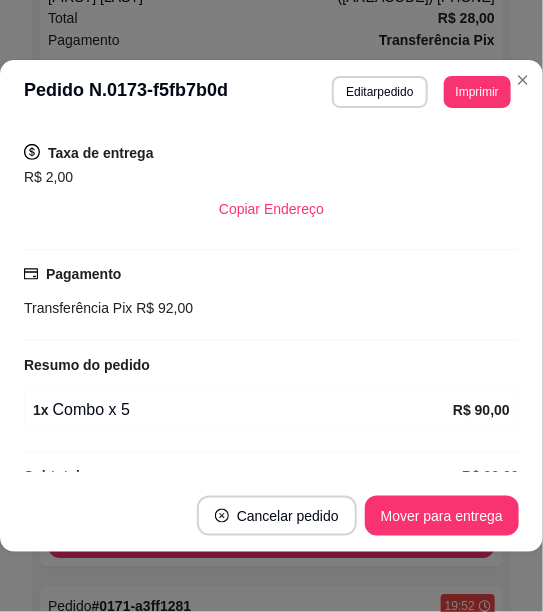 scroll, scrollTop: 456, scrollLeft: 0, axis: vertical 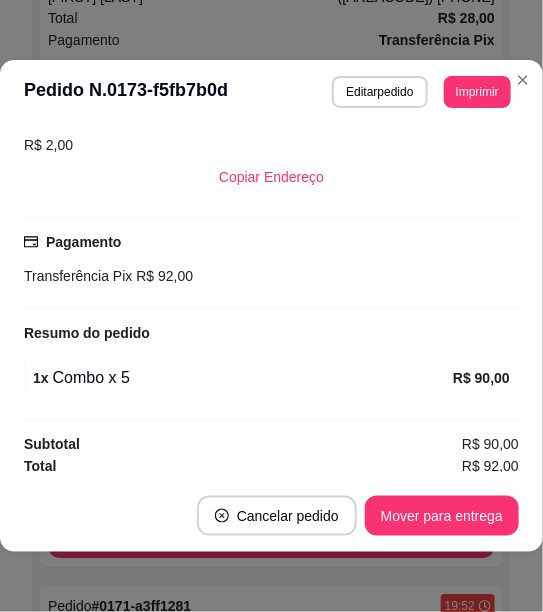 click on "Pedido  # [ORDER_ID] [TIME] Entrega [FIRST] [PHONE] Total R$ 21,00 Pagamento Dinheiro Mover para entrega Pedido  # [ORDER_ID] [TIME] Entrega [FIRST] ([AREA]) [PHONE] Total R$ 29,02 Pagamento Cartão de crédito Mover para entrega Pedido  # [ORDER_ID] [TIME] Entrega [FIRST] ([AREA]) [PHONE] Total R$ 27,00 Pagamento Transferência Pix Mover para entrega Pedido  # [ORDER_ID] [TIME] Entrega [FIRST] ([AREA]) [PHONE] Total R$ 29,02 Pagamento Cartão de crédito Mover para entrega Pedido  # [ORDER_ID] [TIME] Retirada Cliente não identificado Total R$ 91,84 Pagamento Cartão de débito Mover para retirada disponível Pedido  # [ORDER_ID] [TIME] Entrega [FIRST] [LAST]  ([AREA]) [PHONE] Total R$ 28,00 Pagamento Transferência Pix Pedido  # [TIME]" at bounding box center [271, 233] 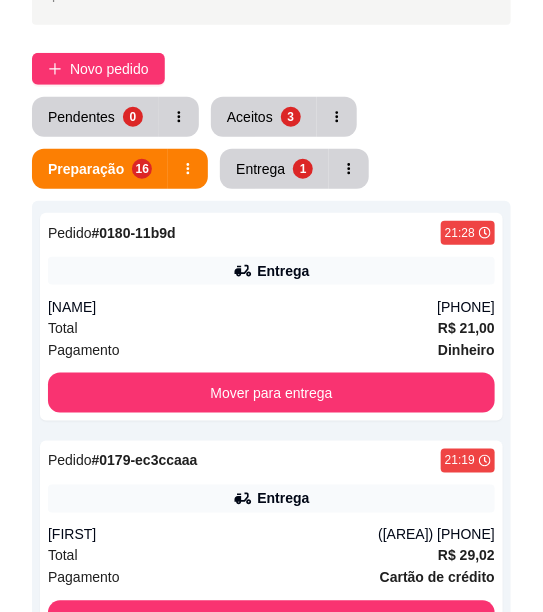 scroll, scrollTop: 0, scrollLeft: 0, axis: both 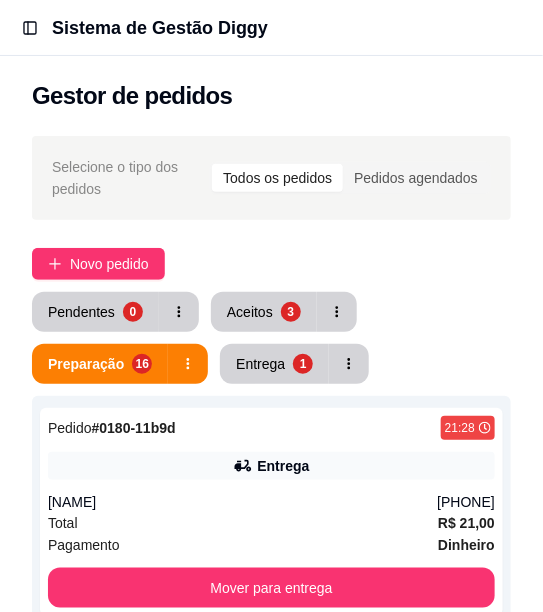 click on "Novo pedido" at bounding box center [109, 264] 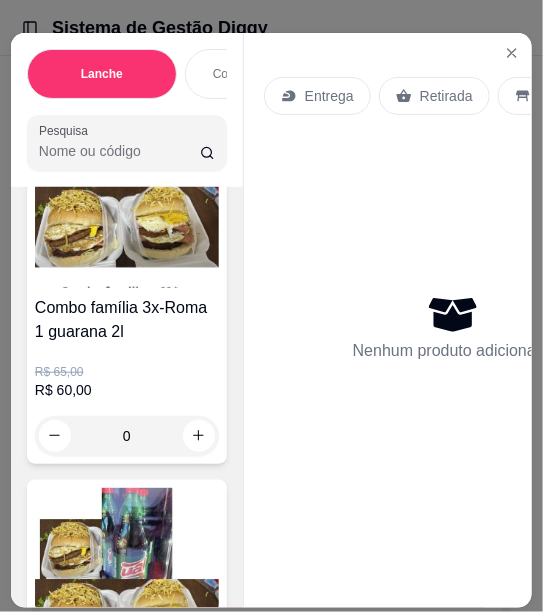 scroll, scrollTop: 2534, scrollLeft: 0, axis: vertical 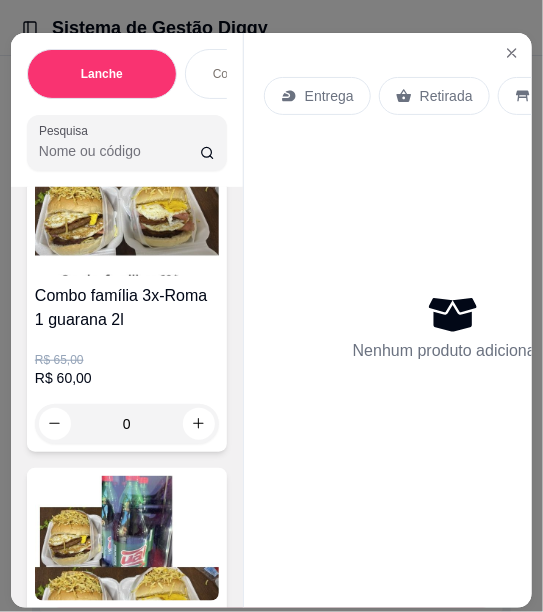 click on "0" at bounding box center [127, 424] 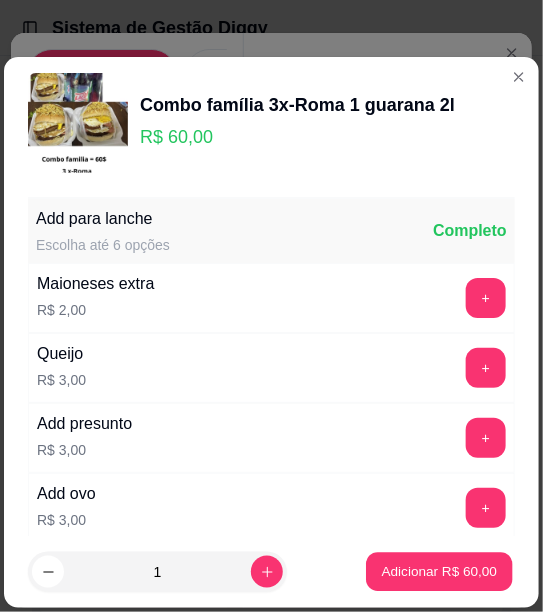 click on "Adicionar   R$ 60,00" at bounding box center [440, 571] 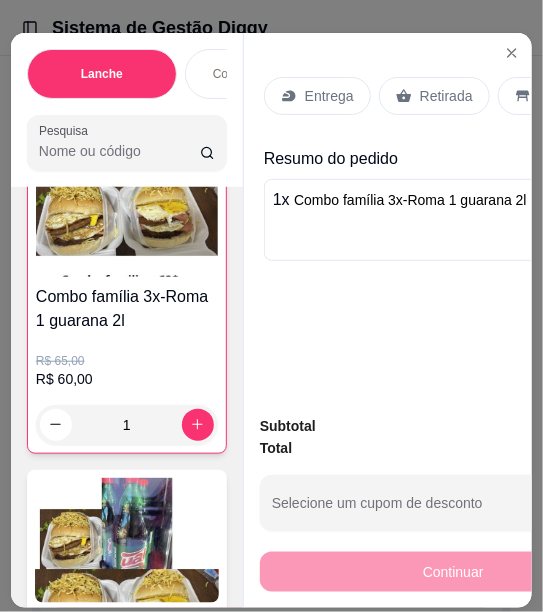 scroll, scrollTop: 2535, scrollLeft: 0, axis: vertical 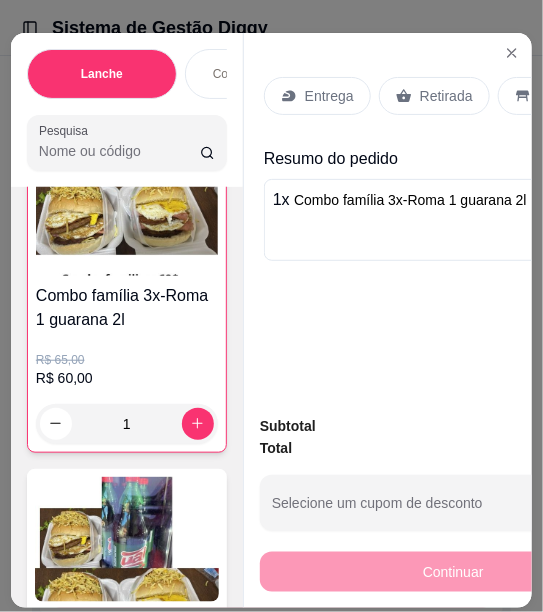 click on "Entrega" at bounding box center [329, 96] 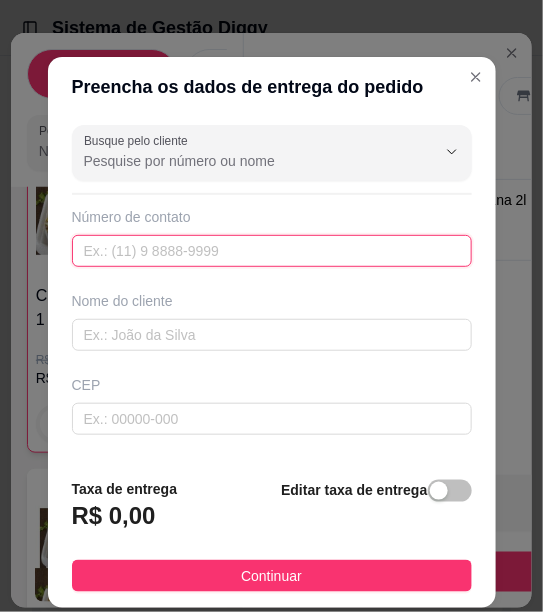 click at bounding box center [272, 251] 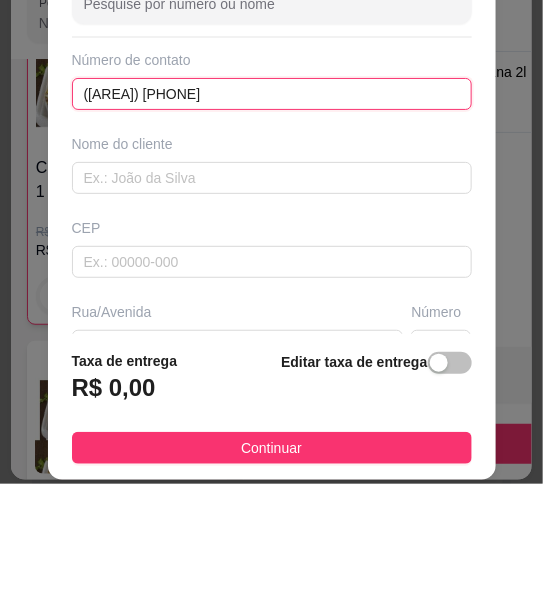 scroll, scrollTop: 35, scrollLeft: 0, axis: vertical 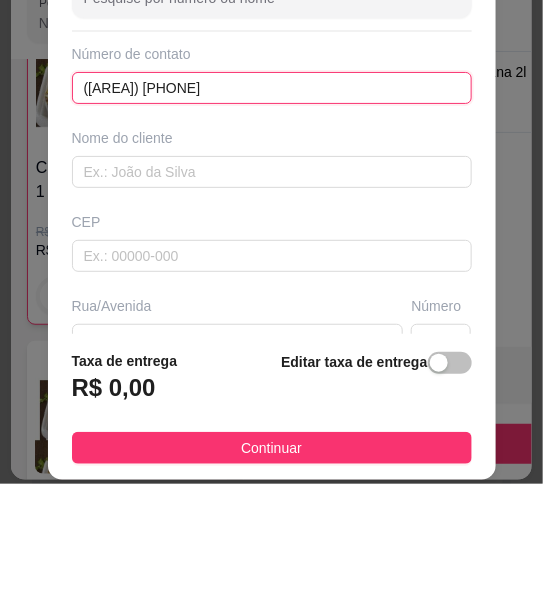 type on "([AREA]) [PHONE]" 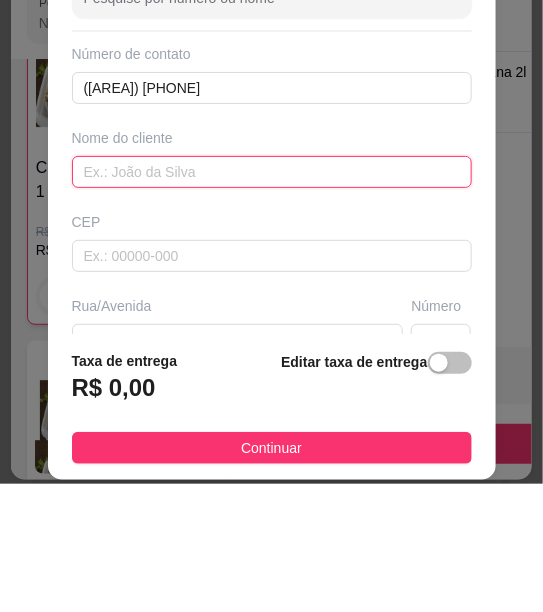 click at bounding box center (272, 300) 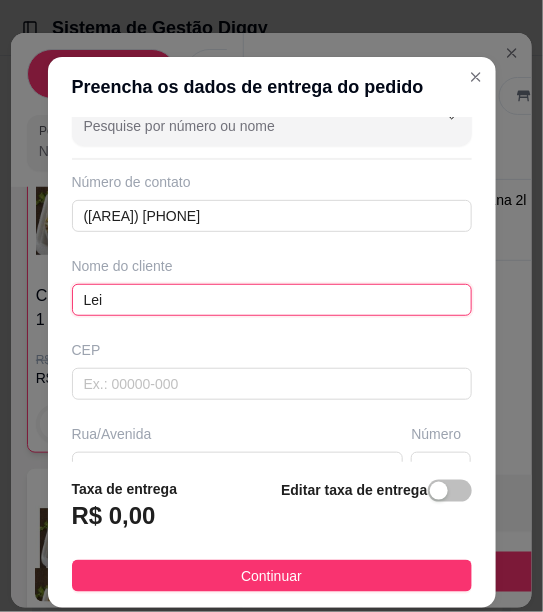 type on "Lei" 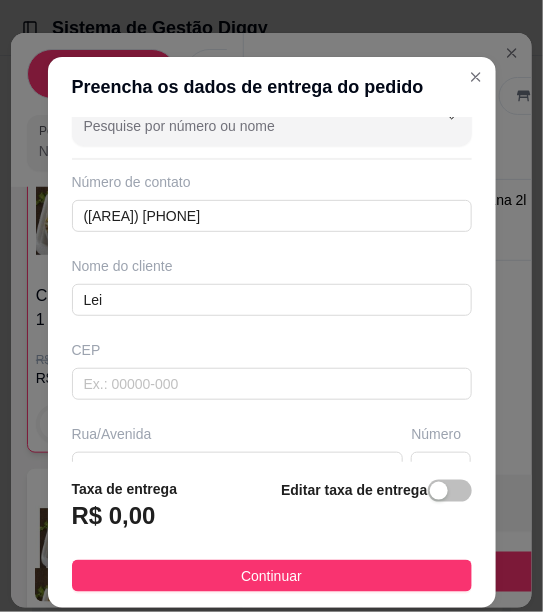 click on "Entrega Retirada C.Local" at bounding box center [434, 96] 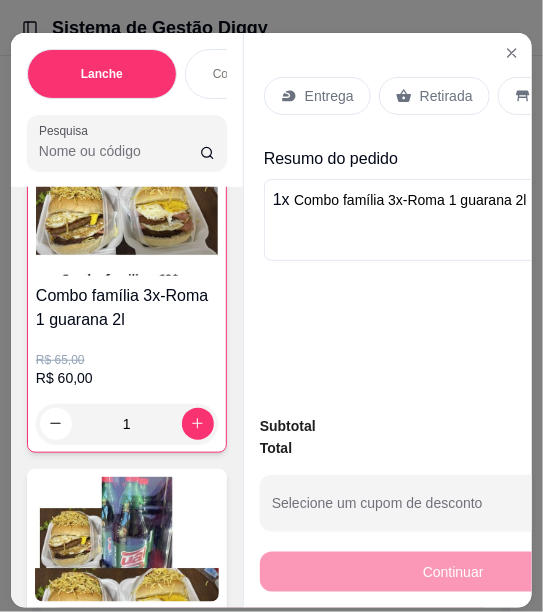 click 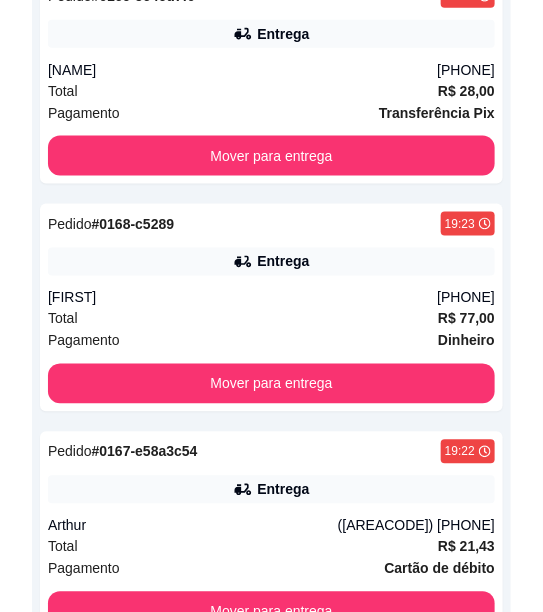 scroll, scrollTop: 3026, scrollLeft: 0, axis: vertical 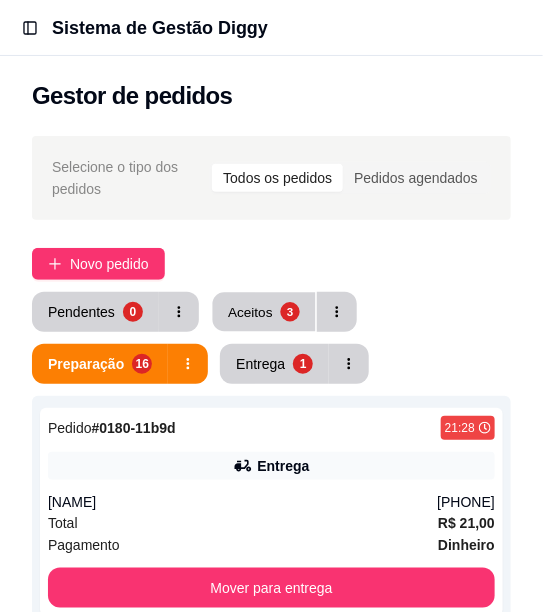 click on "Aceitos" at bounding box center [250, 311] 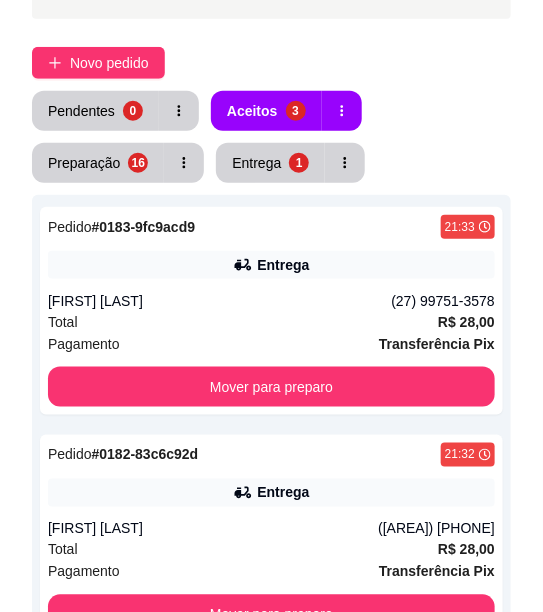 scroll, scrollTop: 218, scrollLeft: 0, axis: vertical 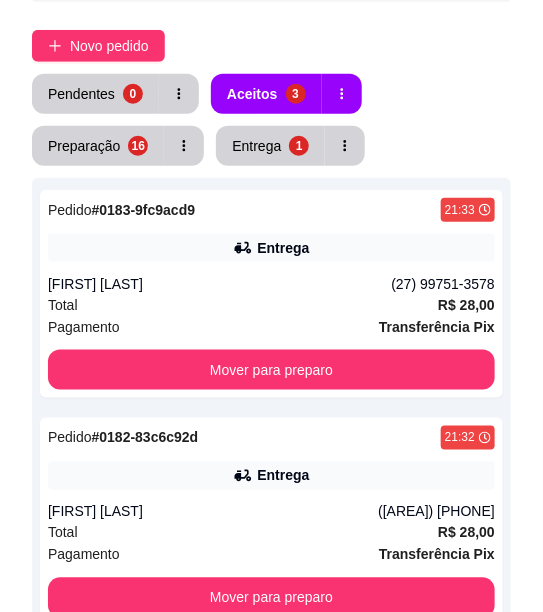 click on "21:33" at bounding box center [460, 210] 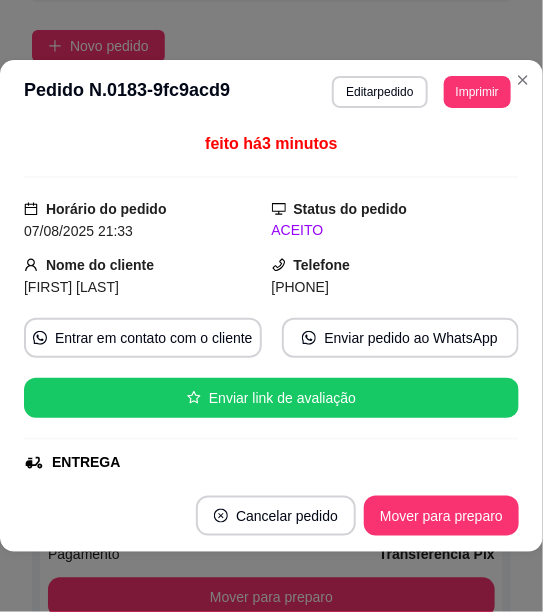 click on "Selecione o tipo dos pedidos Todos os pedidos Pedidos agendados Novo pedido Pendentes 0 Aceitos 3 Preparação 16 Entrega 1 Pedido  # [ORDER_ID] [TIME] Entrega [FIRST] [LAST]  ([AREA_CODE]) [PHONE] Total R$ 28,00 Pagamento Transferência Pix Mover para preparo Pedido  # [ORDER_ID] [TIME] Entrega [FIRST] [LAST]  ([AREA_CODE]) [PHONE] Total R$ 28,00 Pagamento Transferência Pix Mover para preparo Pedido  # [ORDER_ID] [TIME] Entrega [FIRST]  ([AREA_CODE]) [PHONE] Total R$ 63,00 Pagamento Outros Mover para preparo" at bounding box center [271, 406] 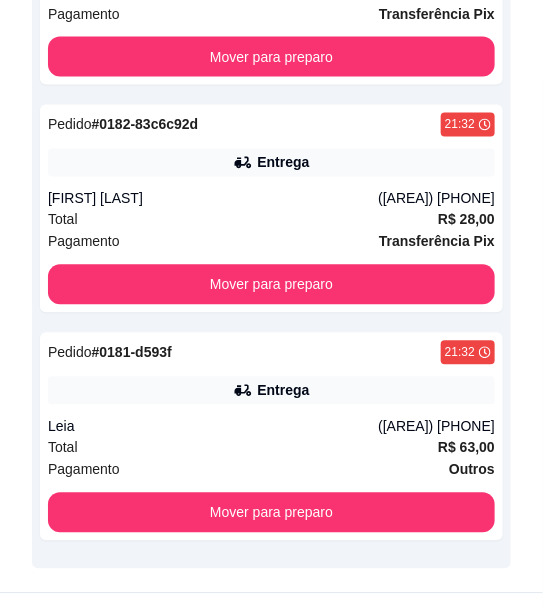 scroll, scrollTop: 568, scrollLeft: 0, axis: vertical 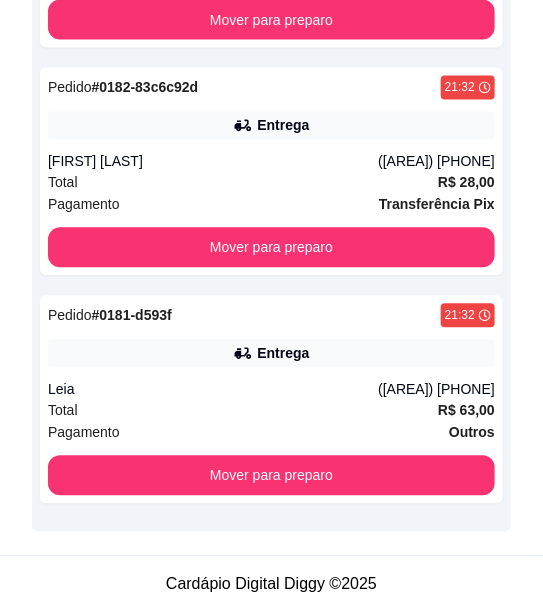 click on "Total R$ 63,00" at bounding box center [271, 411] 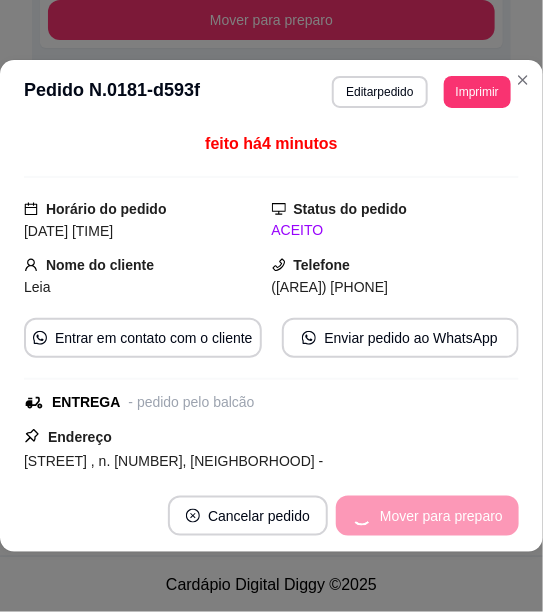 click on "Mover para preparo" at bounding box center [427, 516] 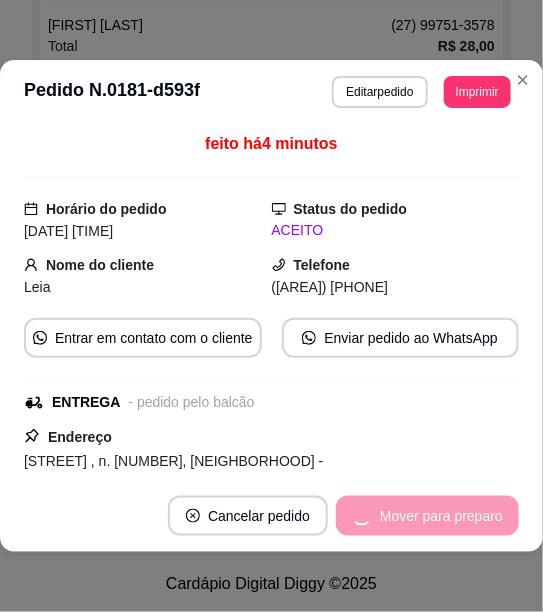 scroll, scrollTop: 476, scrollLeft: 0, axis: vertical 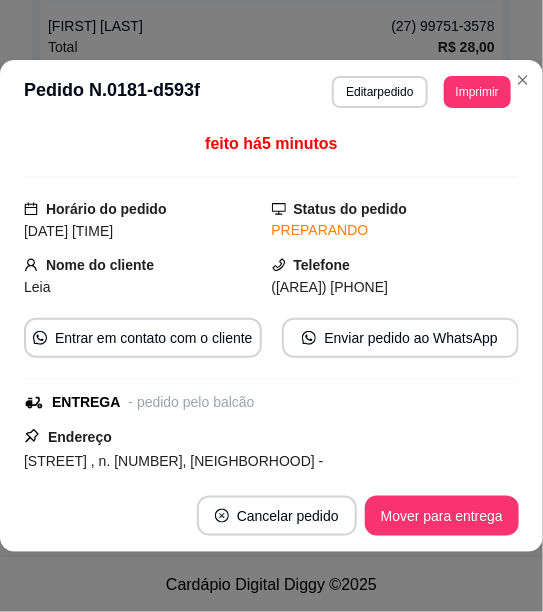 click on "**********" at bounding box center [271, 306] 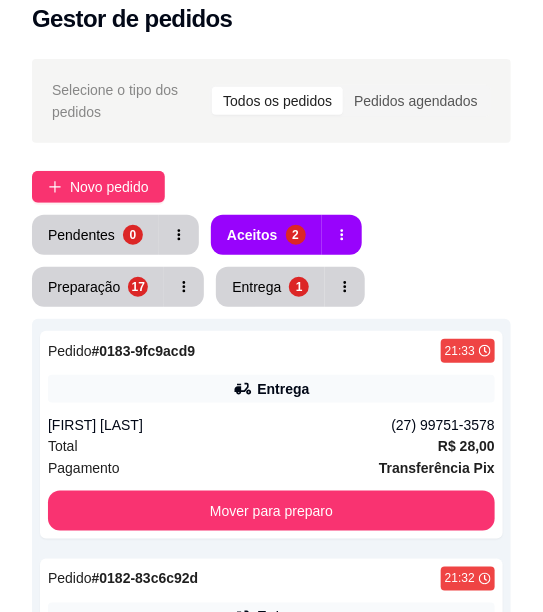 scroll, scrollTop: 233, scrollLeft: 0, axis: vertical 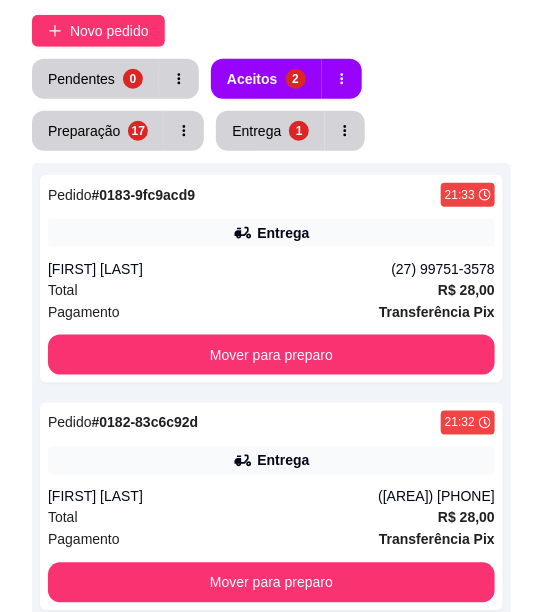 click on "Mover para preparo" at bounding box center [271, 355] 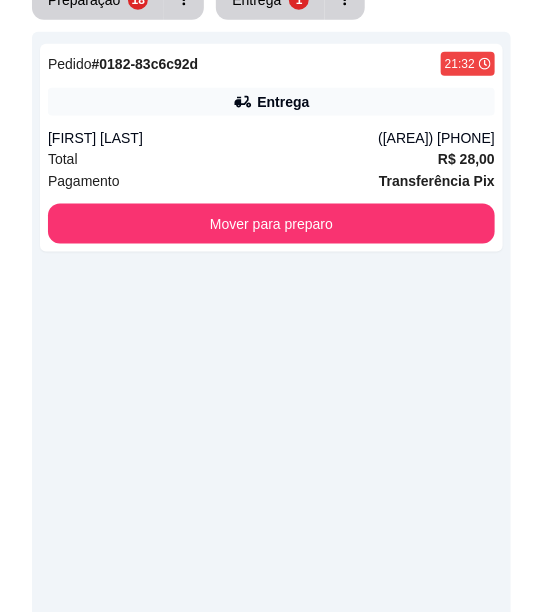 scroll, scrollTop: 366, scrollLeft: 0, axis: vertical 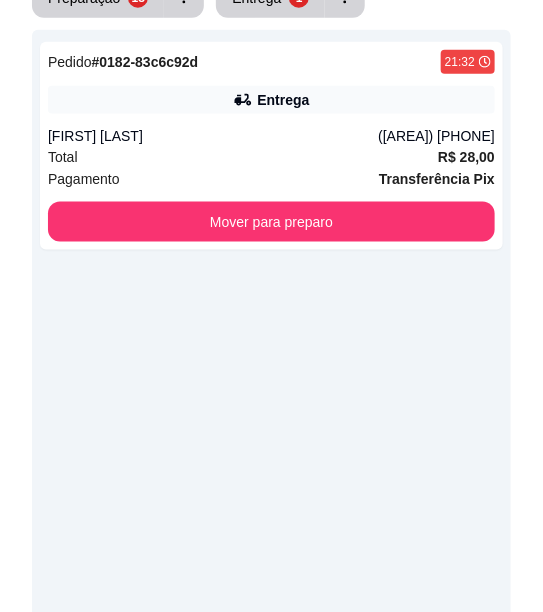 click on "Mover para preparo" at bounding box center (271, 222) 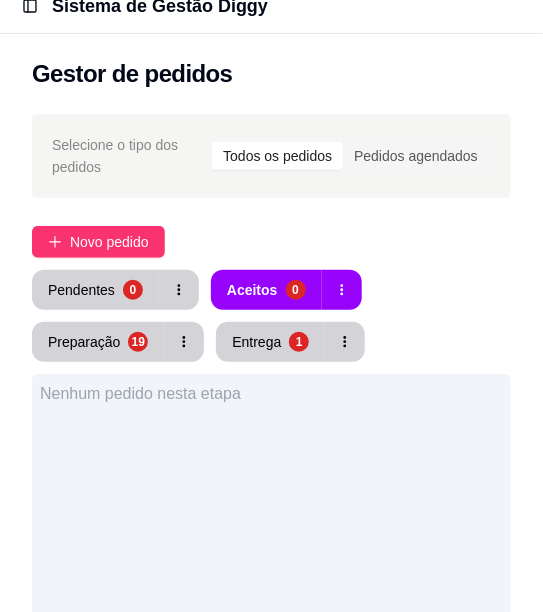 scroll, scrollTop: 0, scrollLeft: 0, axis: both 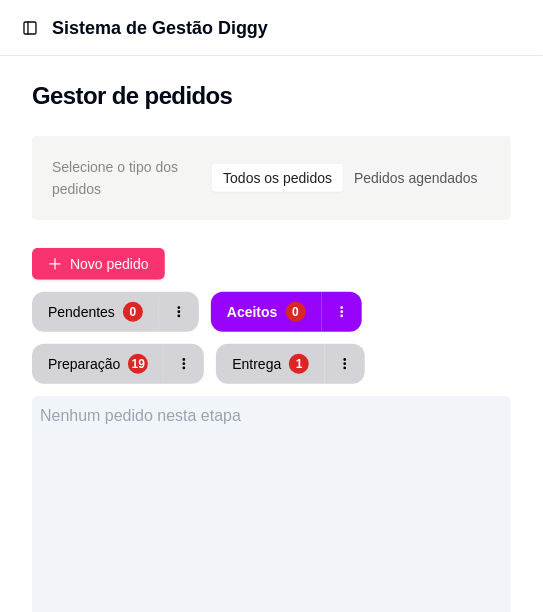 click at bounding box center (184, 364) 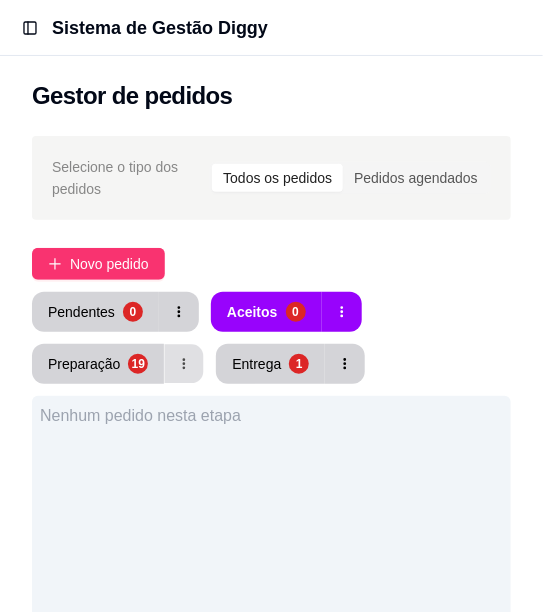 click on "Preparação 19" at bounding box center [98, 364] 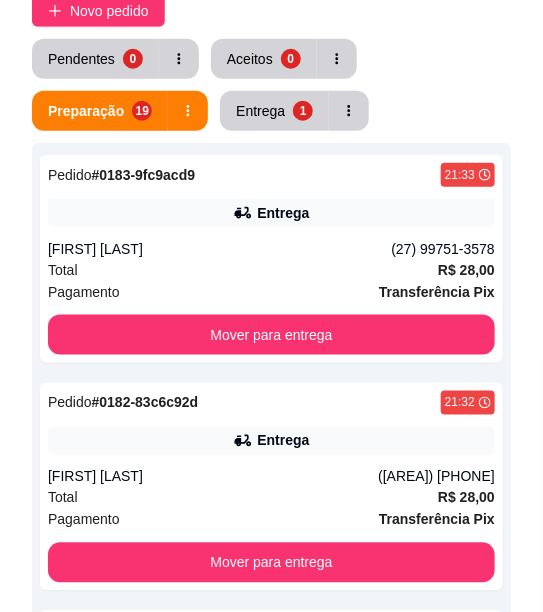 scroll, scrollTop: 259, scrollLeft: 0, axis: vertical 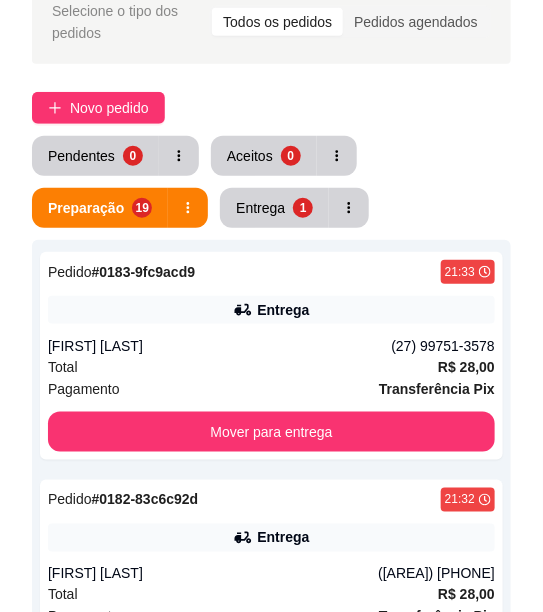click on "Aceitos 0" at bounding box center [264, 156] 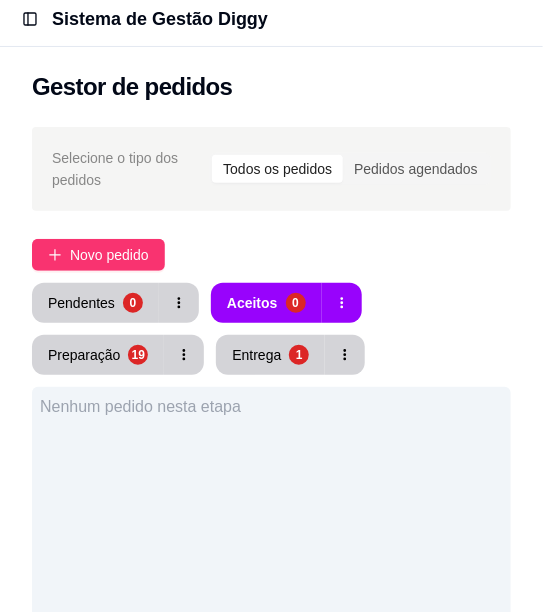 scroll, scrollTop: 0, scrollLeft: 0, axis: both 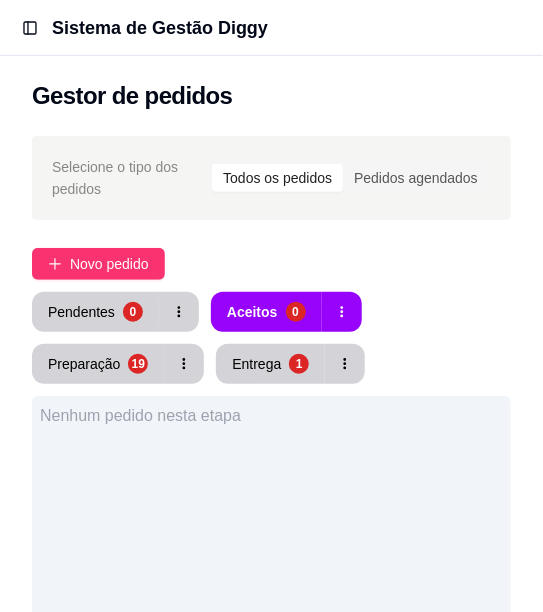 click on "Toggle Sidebar" at bounding box center (30, 28) 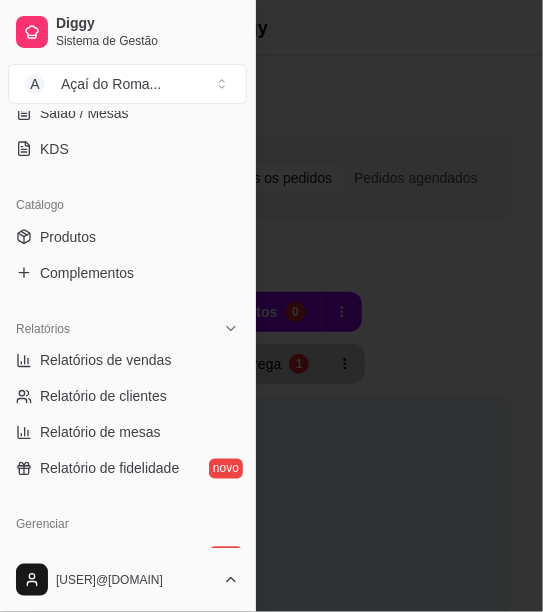 scroll, scrollTop: 377, scrollLeft: 0, axis: vertical 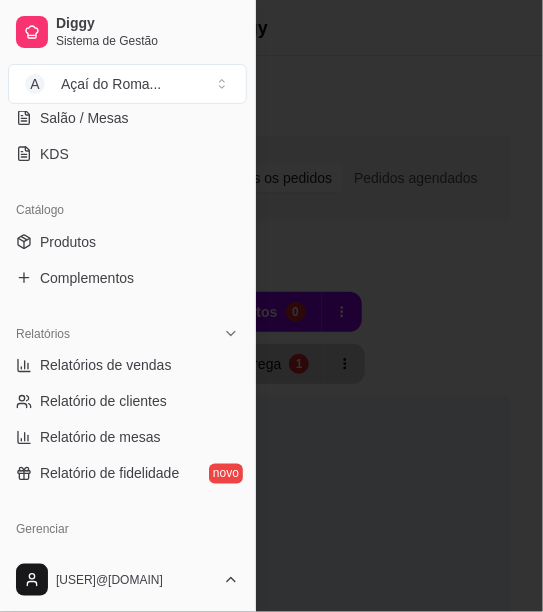 click on "Produtos" at bounding box center (68, 242) 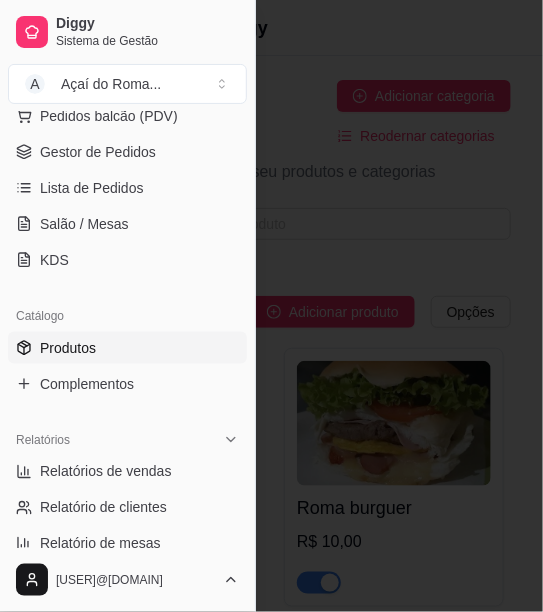 scroll, scrollTop: 264, scrollLeft: 0, axis: vertical 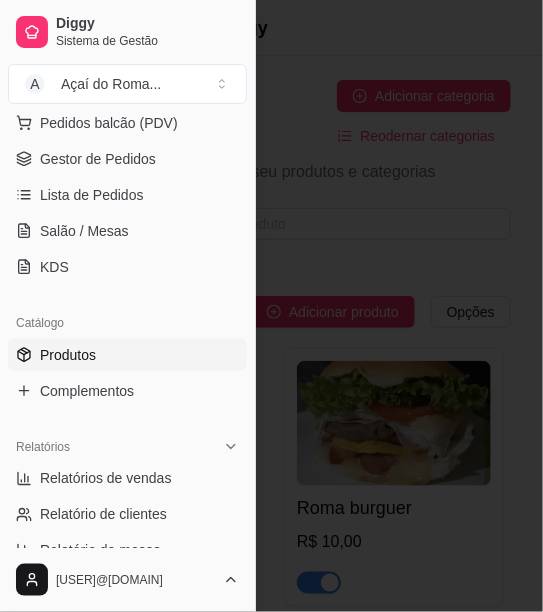 click on "Complementos" at bounding box center [87, 391] 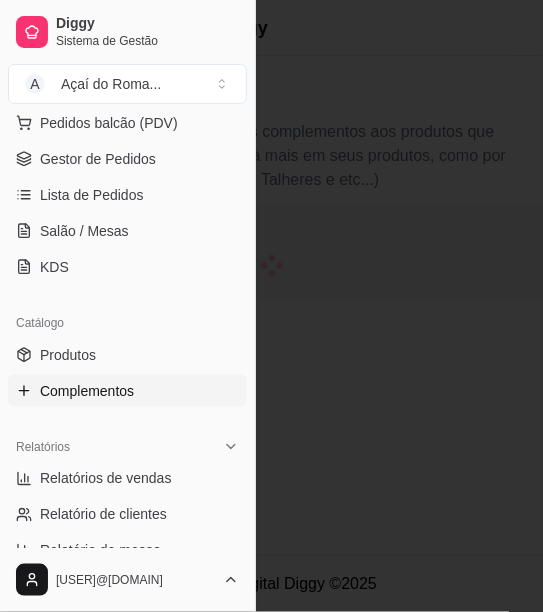 click at bounding box center (271, 306) 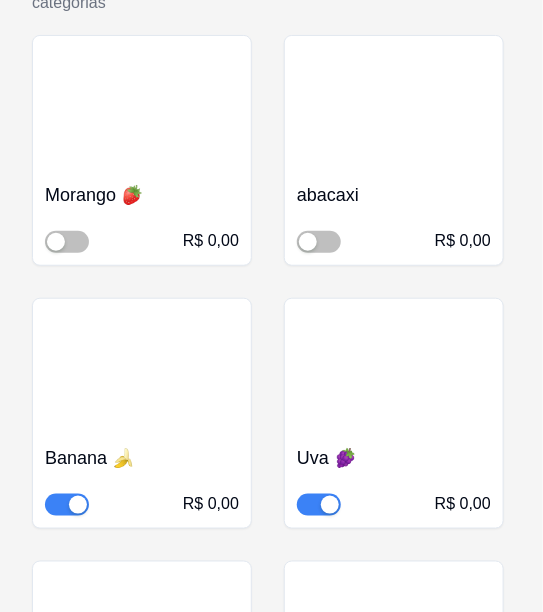 scroll, scrollTop: 10254, scrollLeft: 0, axis: vertical 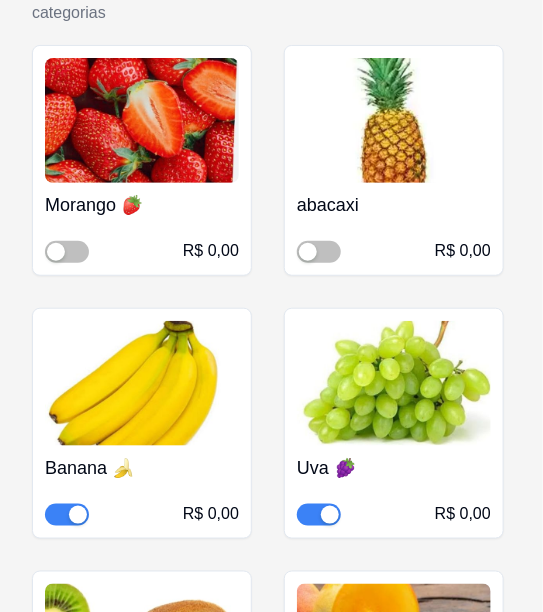 click at bounding box center (330, 515) 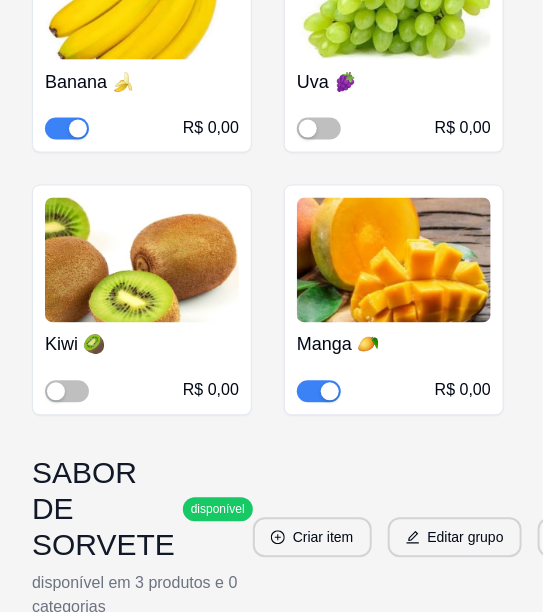 scroll, scrollTop: 10645, scrollLeft: 0, axis: vertical 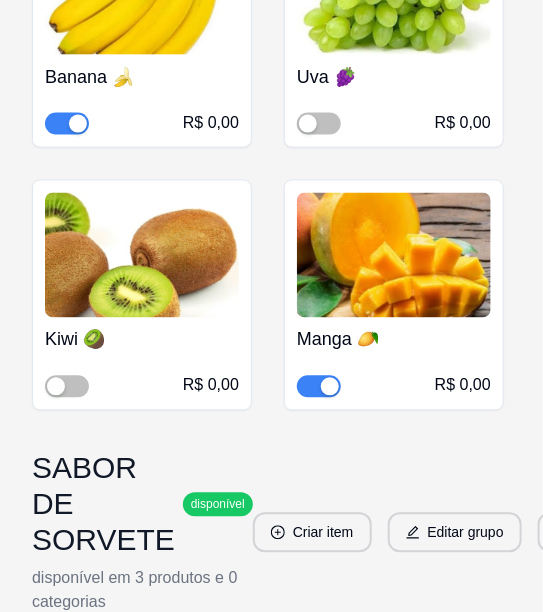 click at bounding box center [330, 387] 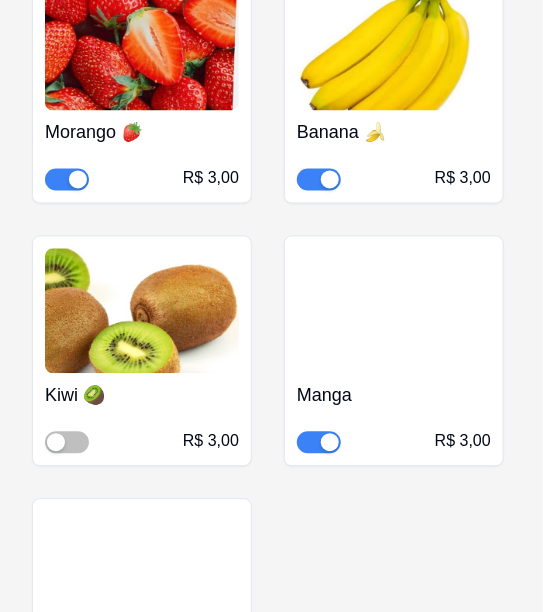scroll, scrollTop: 12033, scrollLeft: 0, axis: vertical 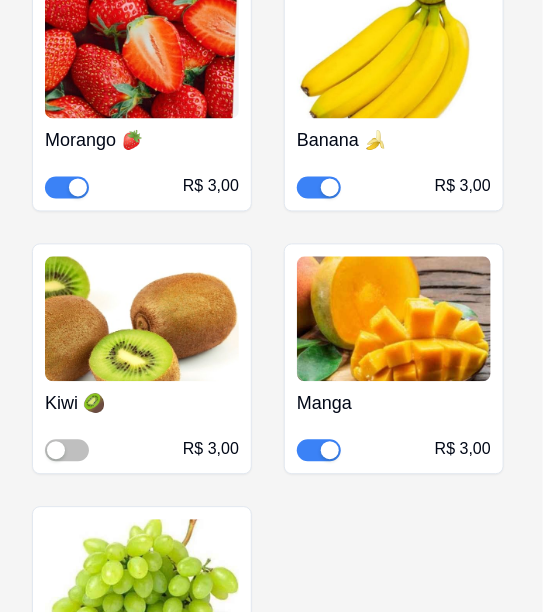 click at bounding box center [319, 451] 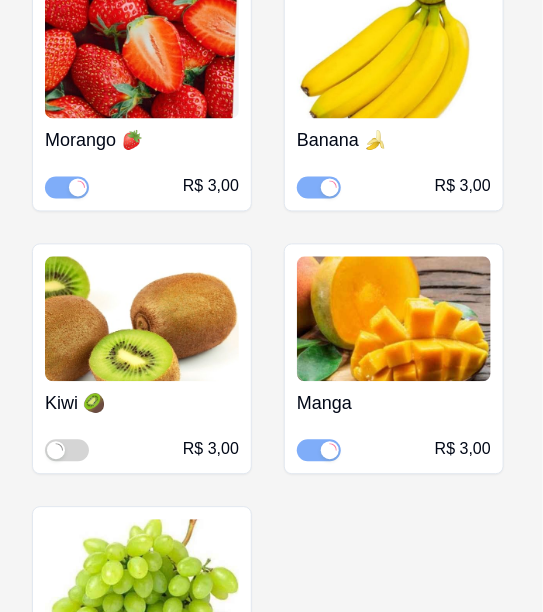 scroll, scrollTop: 12299, scrollLeft: 0, axis: vertical 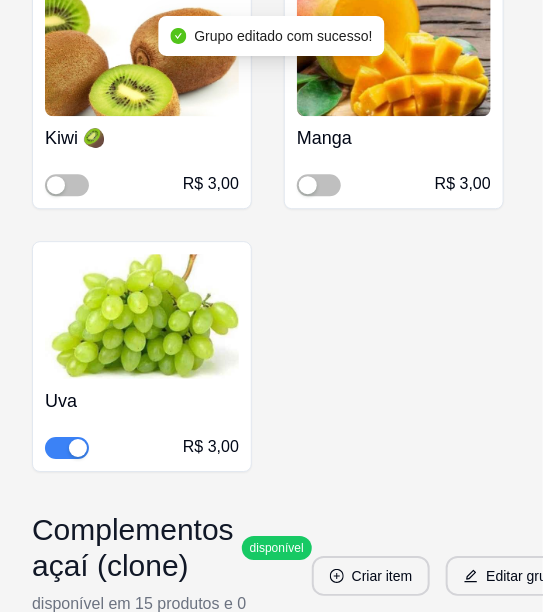click at bounding box center [67, 448] 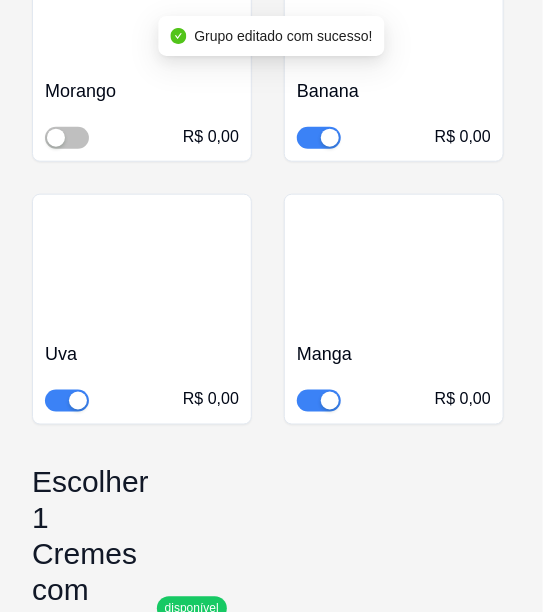 scroll, scrollTop: 15505, scrollLeft: 0, axis: vertical 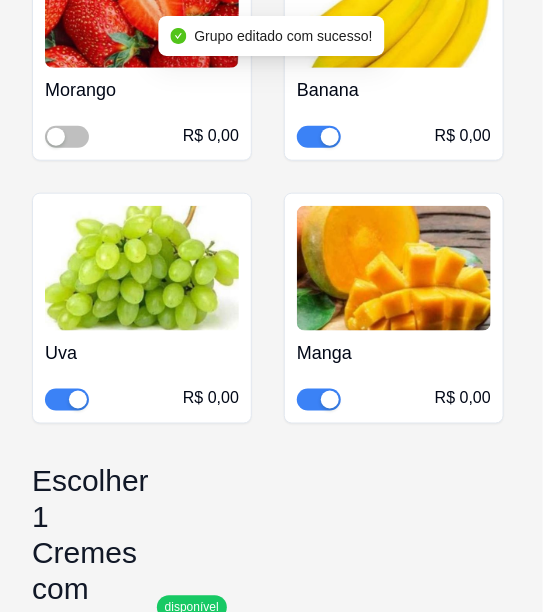 click at bounding box center [330, 400] 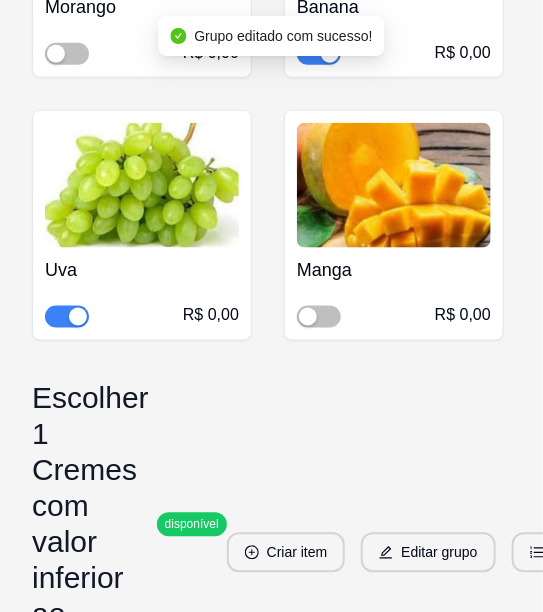 scroll, scrollTop: 15597, scrollLeft: 0, axis: vertical 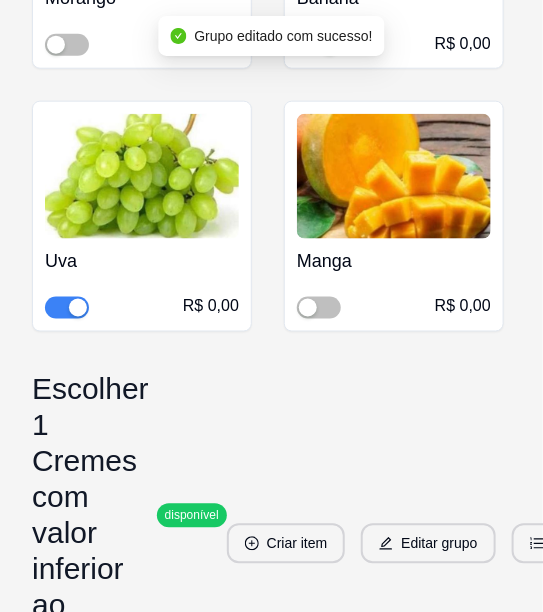 click at bounding box center (67, 308) 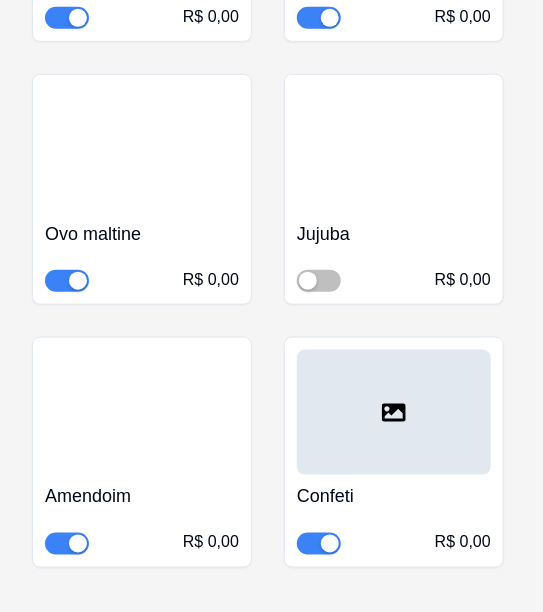 scroll, scrollTop: 0, scrollLeft: 0, axis: both 